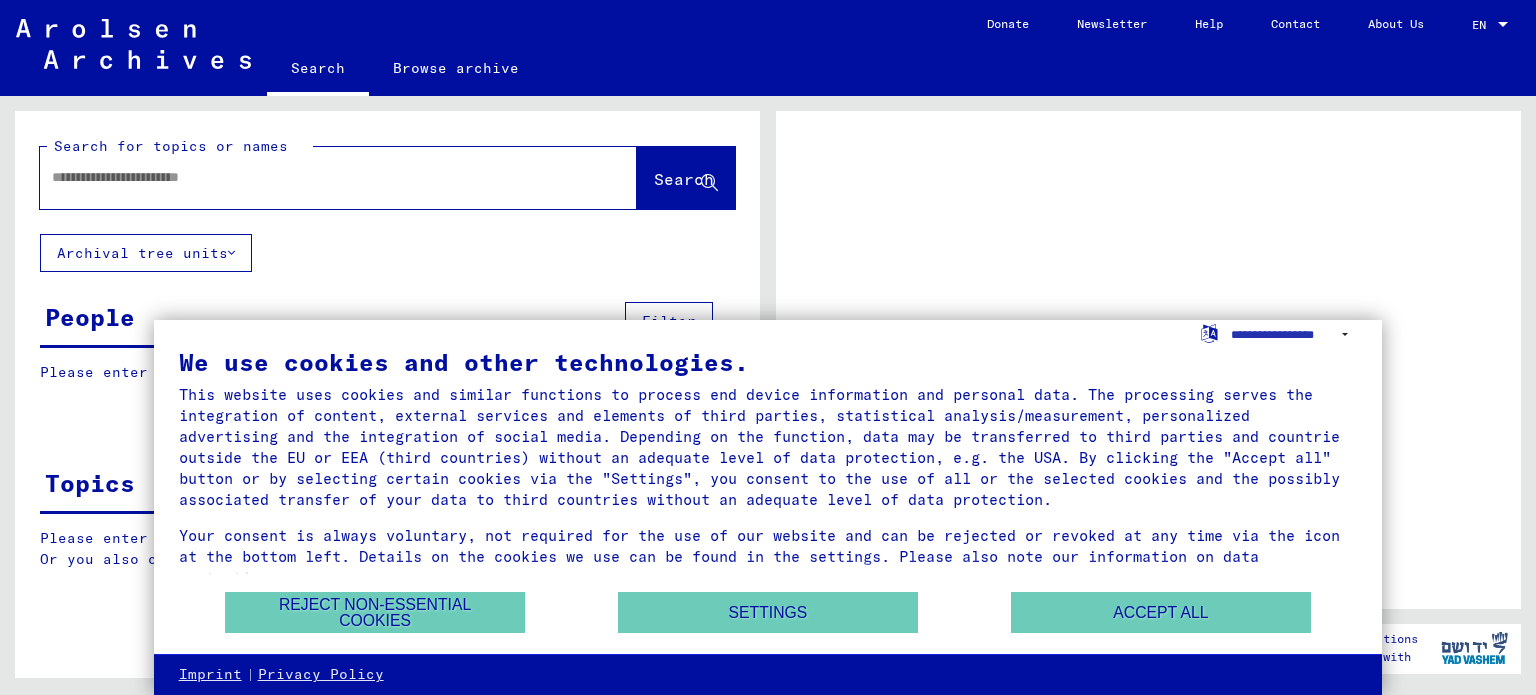 scroll, scrollTop: 0, scrollLeft: 0, axis: both 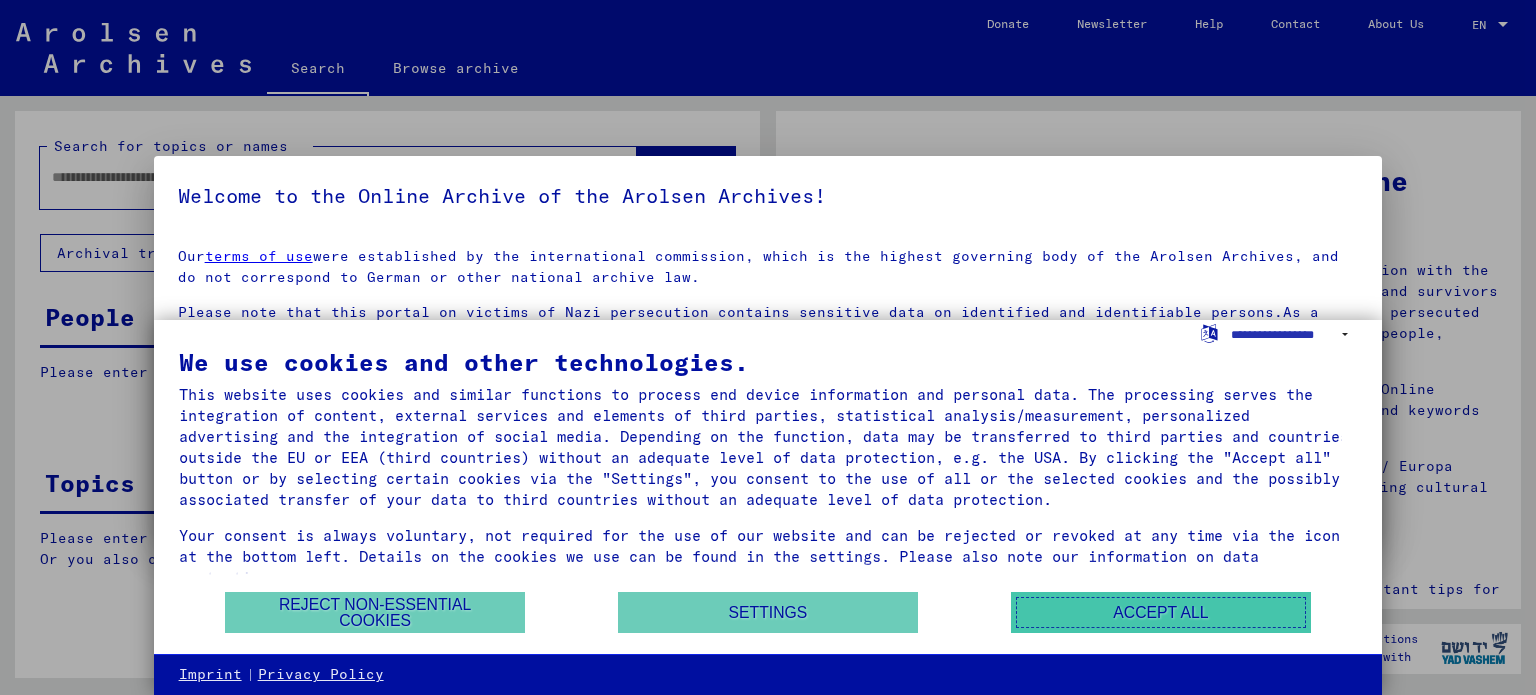 click on "Accept all" at bounding box center [1161, 612] 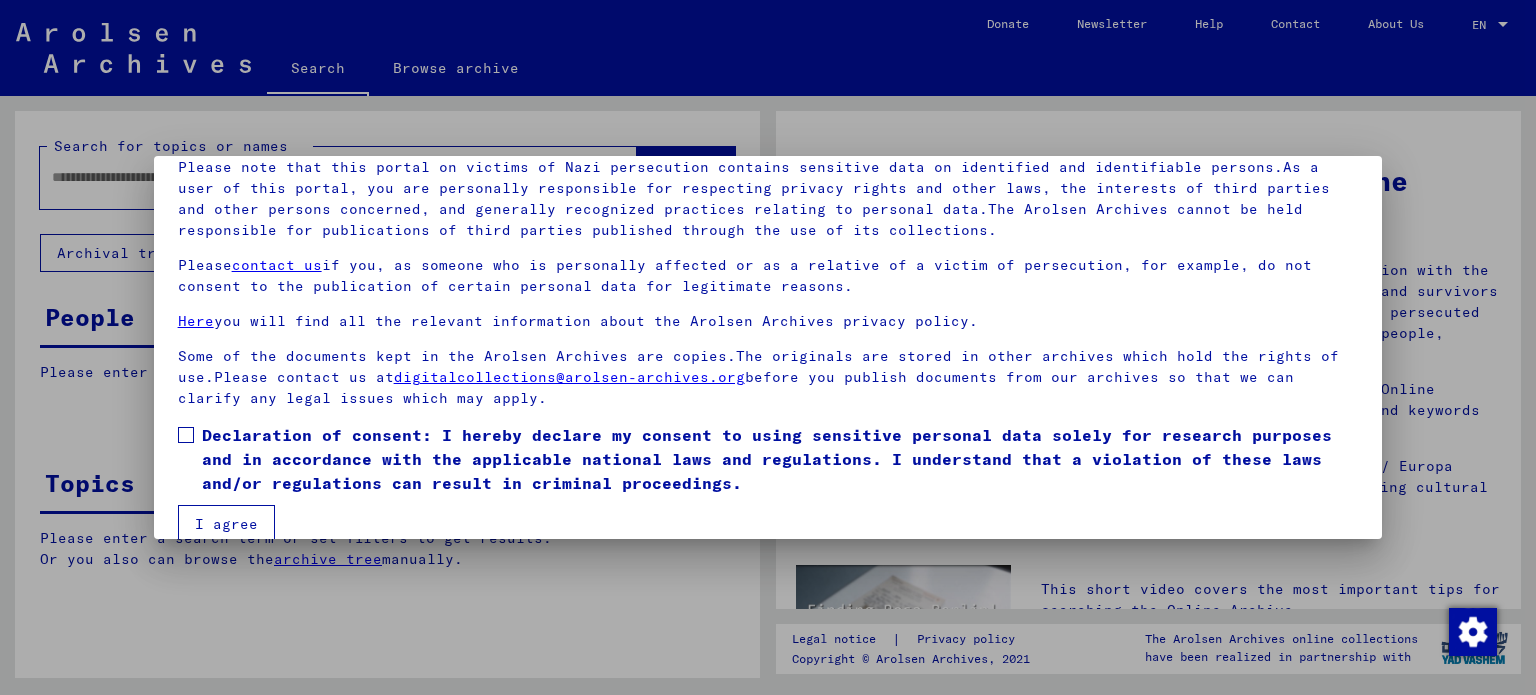 scroll, scrollTop: 169, scrollLeft: 0, axis: vertical 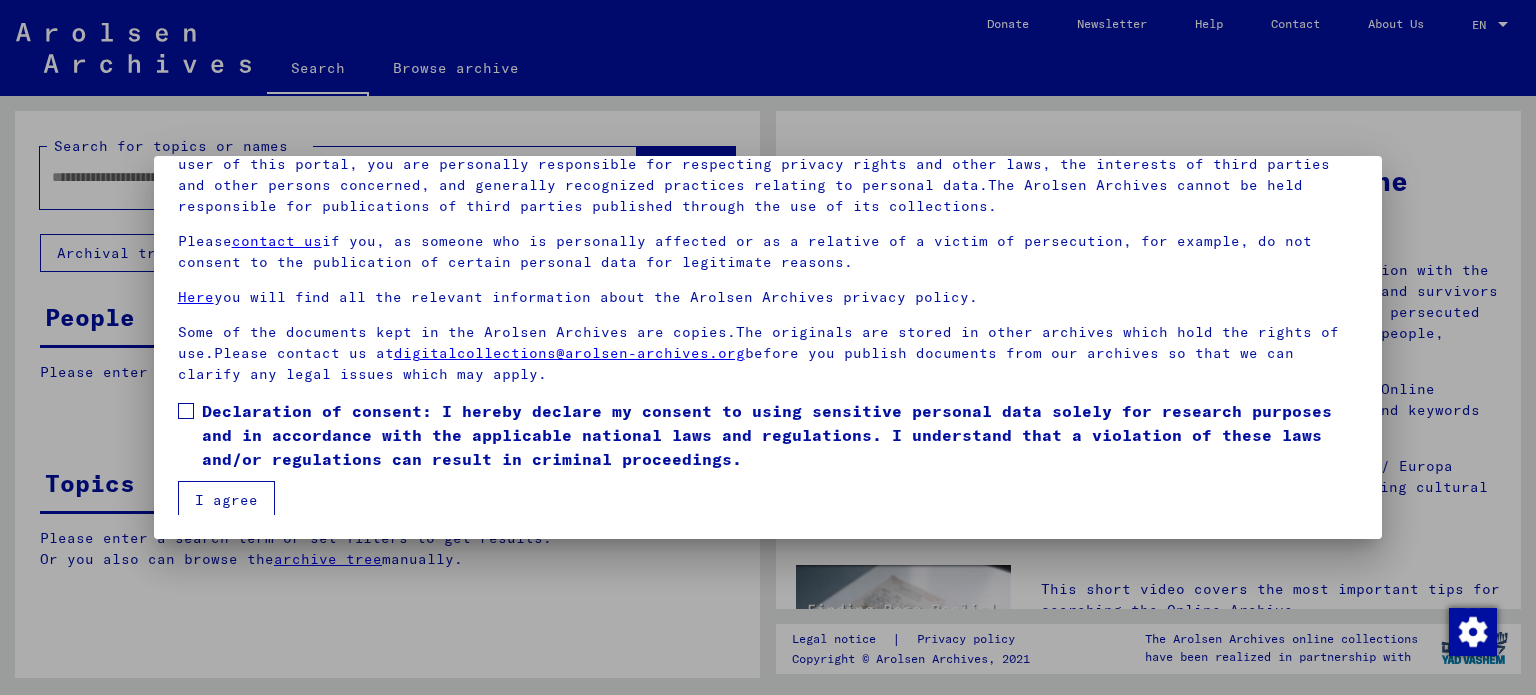 click on "I agree" at bounding box center (226, 500) 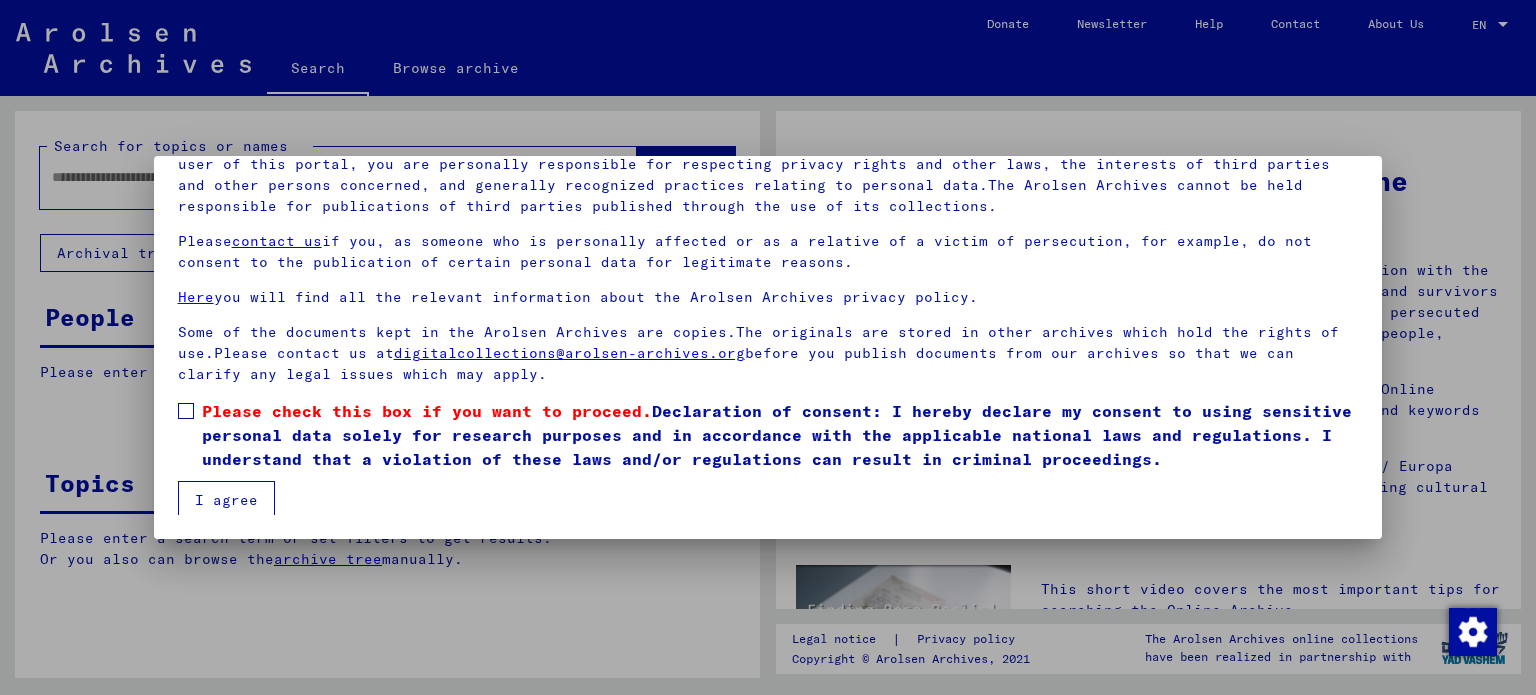 scroll, scrollTop: 4, scrollLeft: 0, axis: vertical 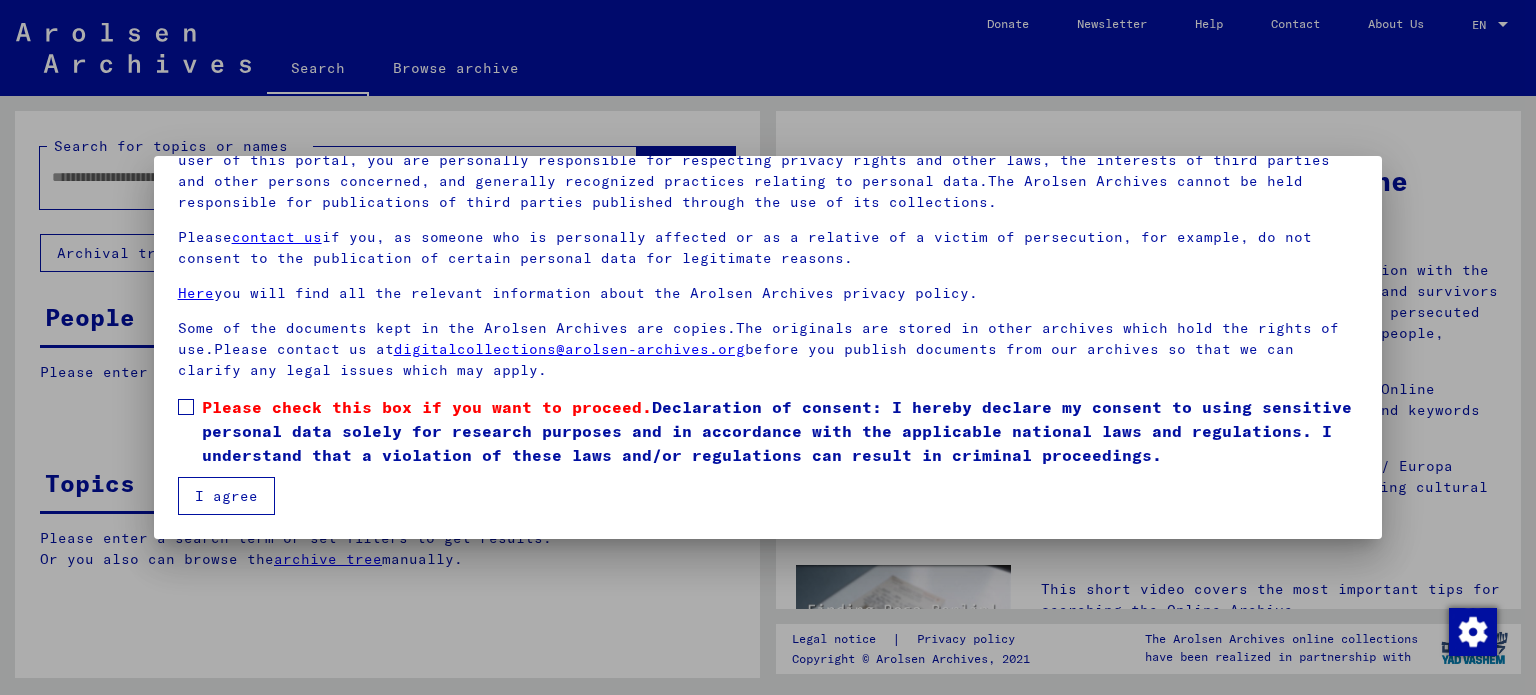 click on "Please check this box if you want to proceed.   Declaration of consent: I hereby declare my consent to using sensitive personal data solely for research purposes and in accordance with the applicable national laws and regulations. I understand that a violation of these laws and/or regulations can result in criminal proceedings." at bounding box center (768, 431) 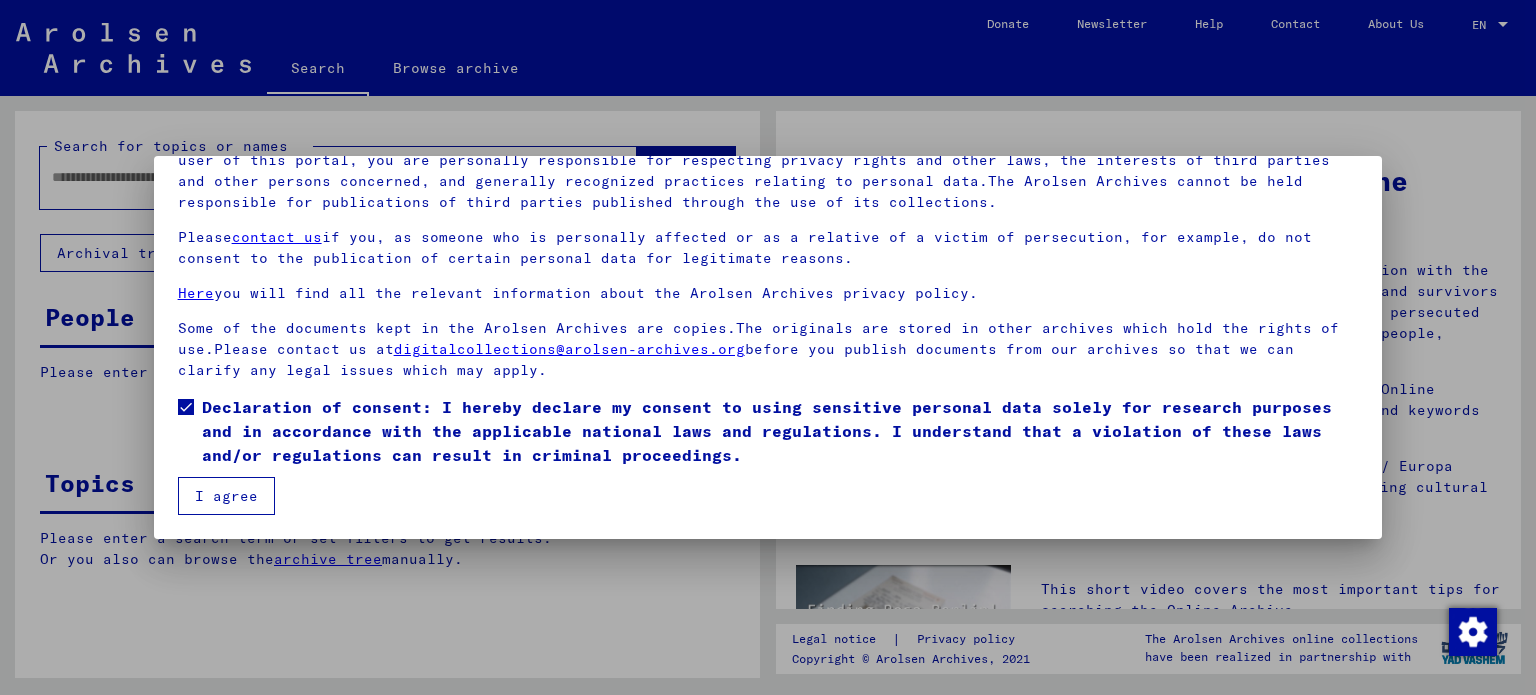 click on "I agree" at bounding box center (226, 496) 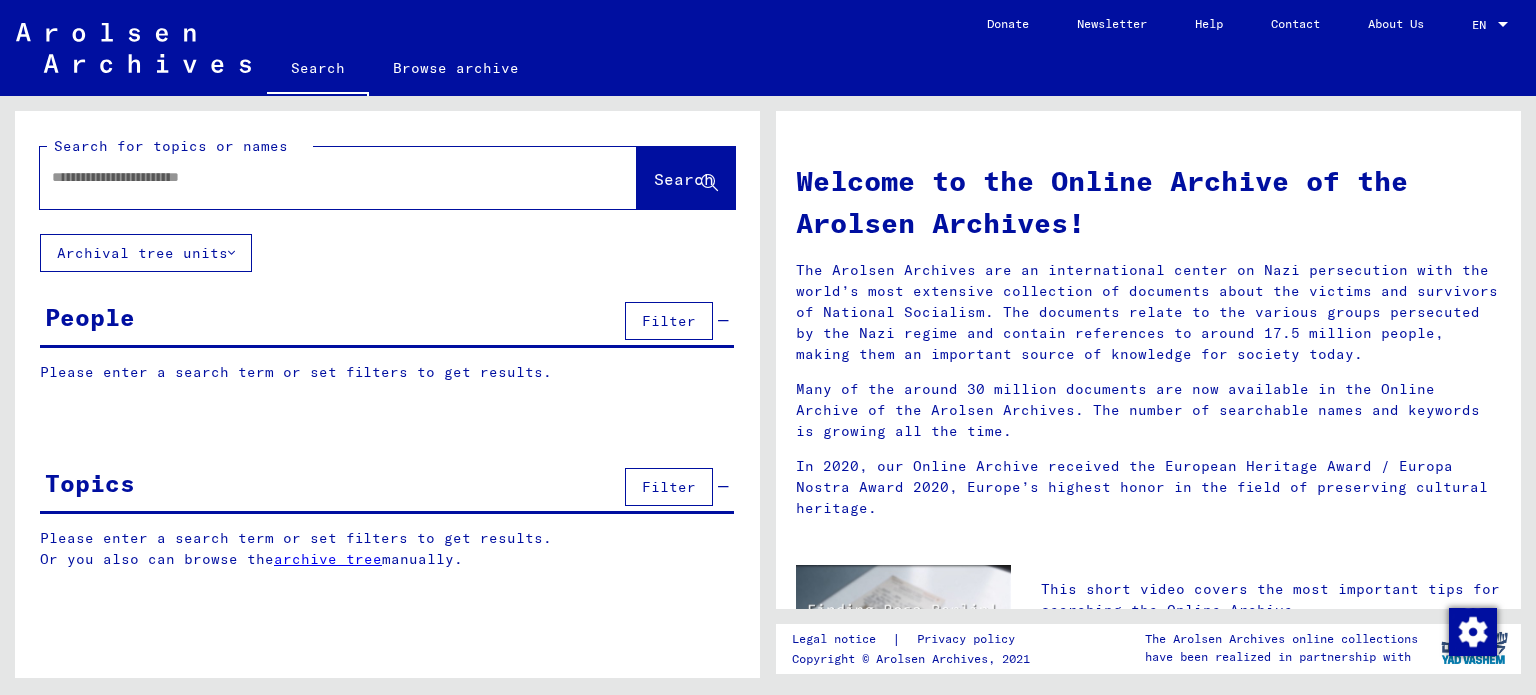 click 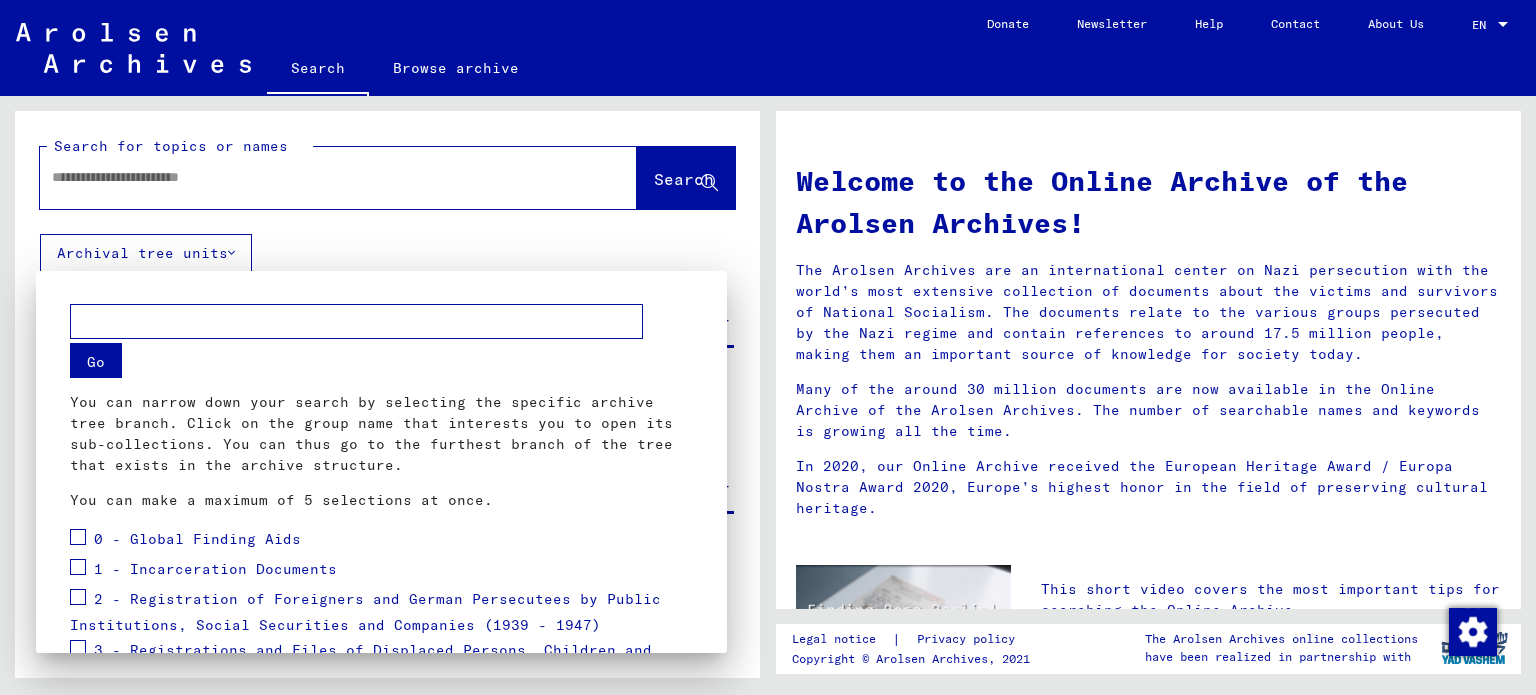 click at bounding box center (768, 347) 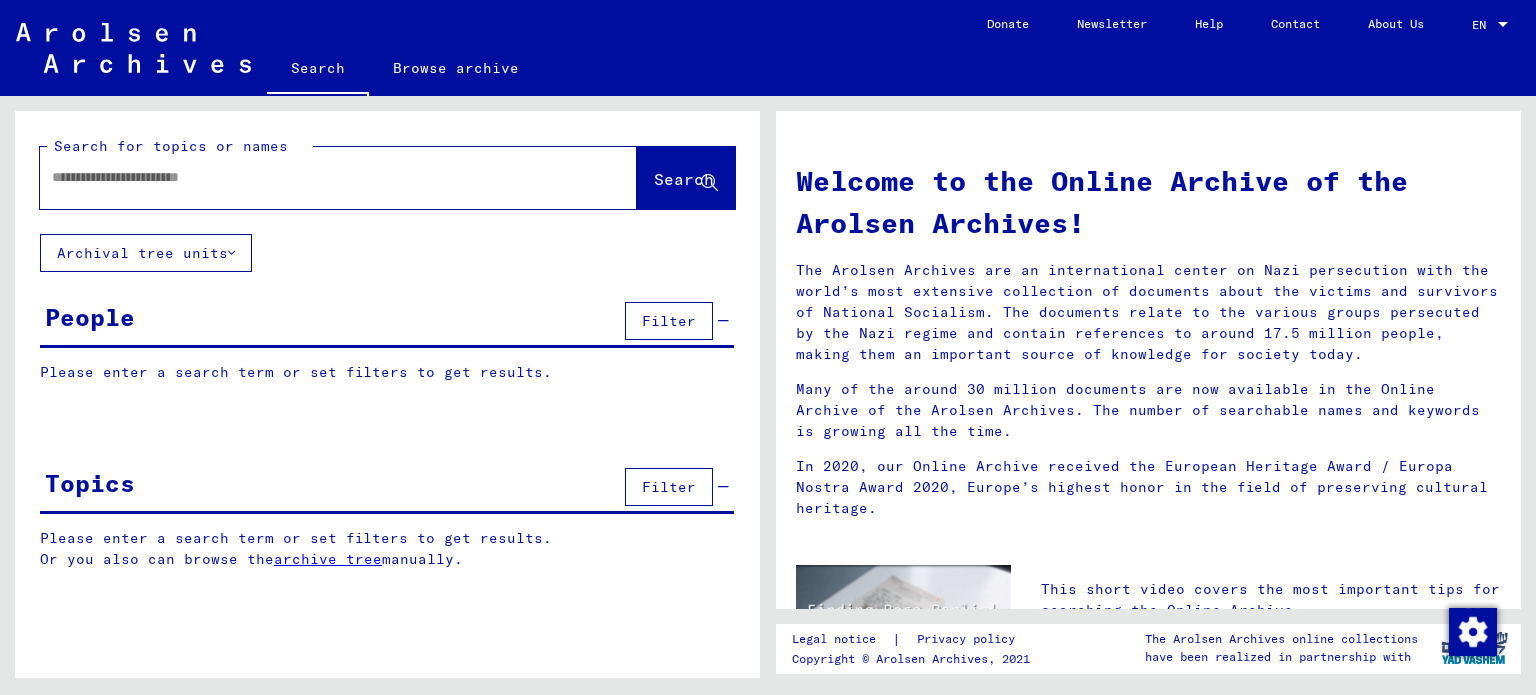 click on "People  Filter" at bounding box center (387, 322) 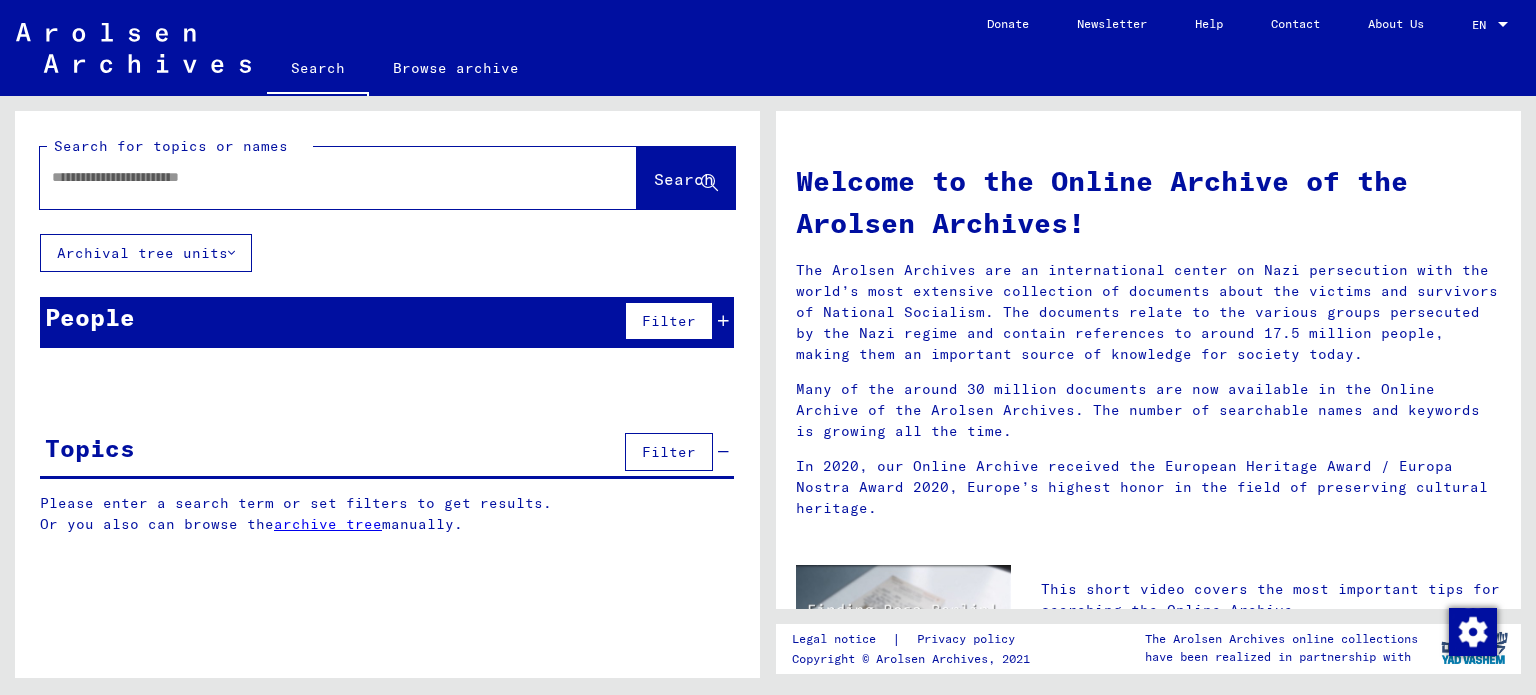 click on "People  Filter" at bounding box center [387, 322] 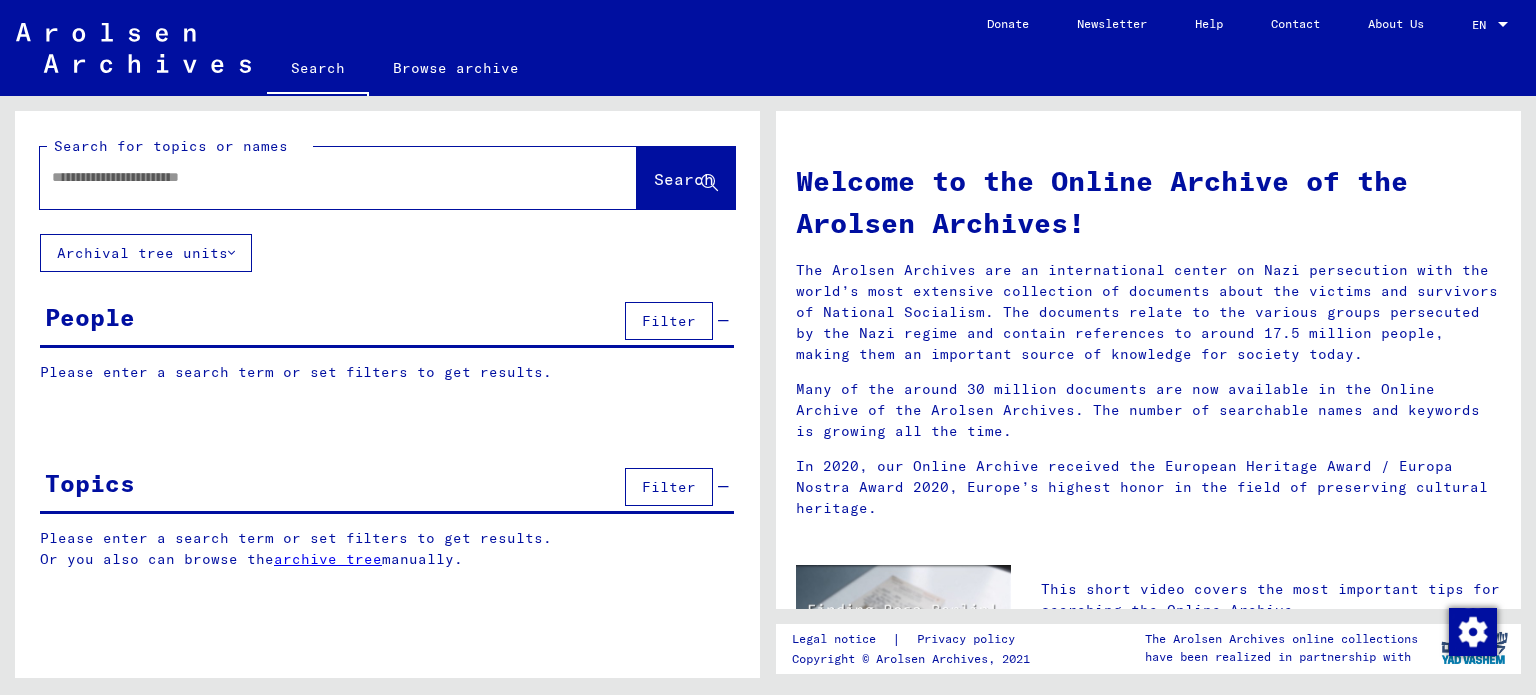 click on "Please enter a search term or set filters to get results." at bounding box center [387, 372] 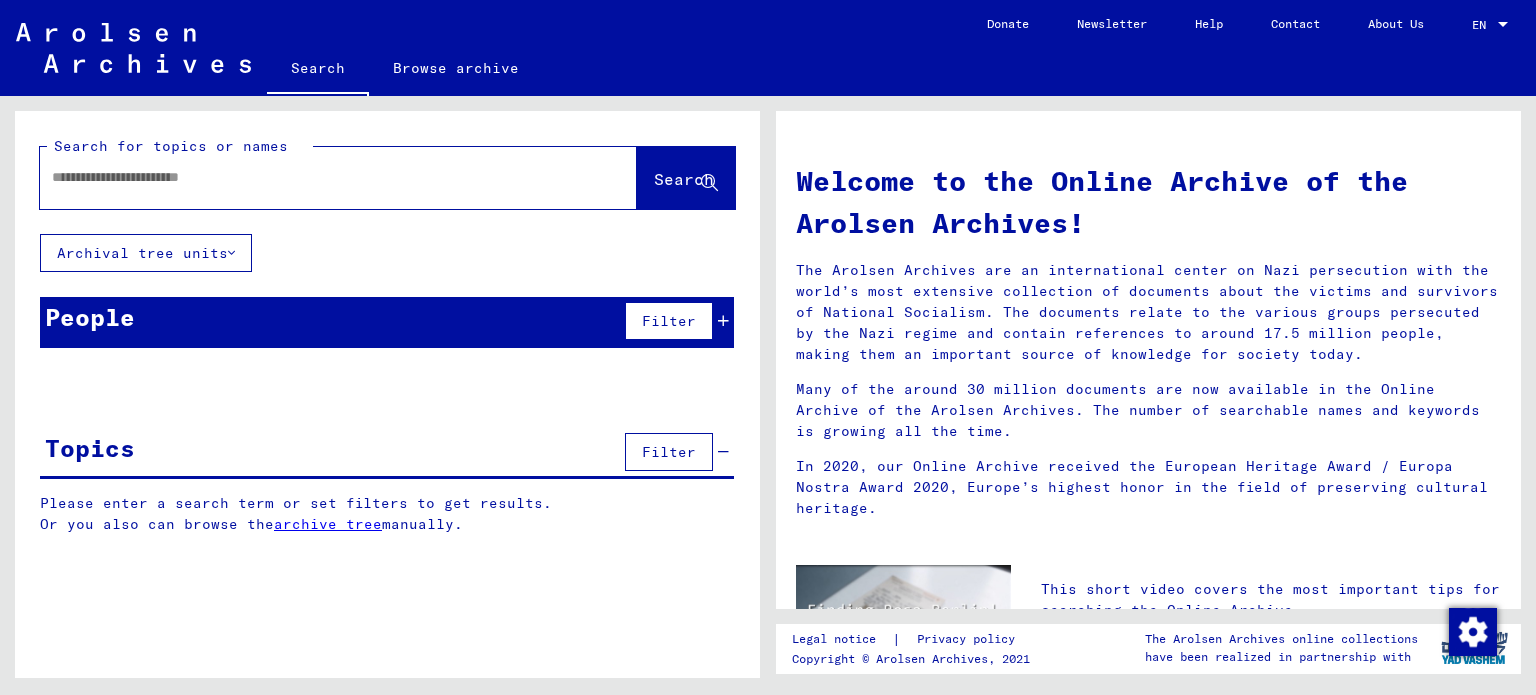 click on "People  Filter" at bounding box center [387, 322] 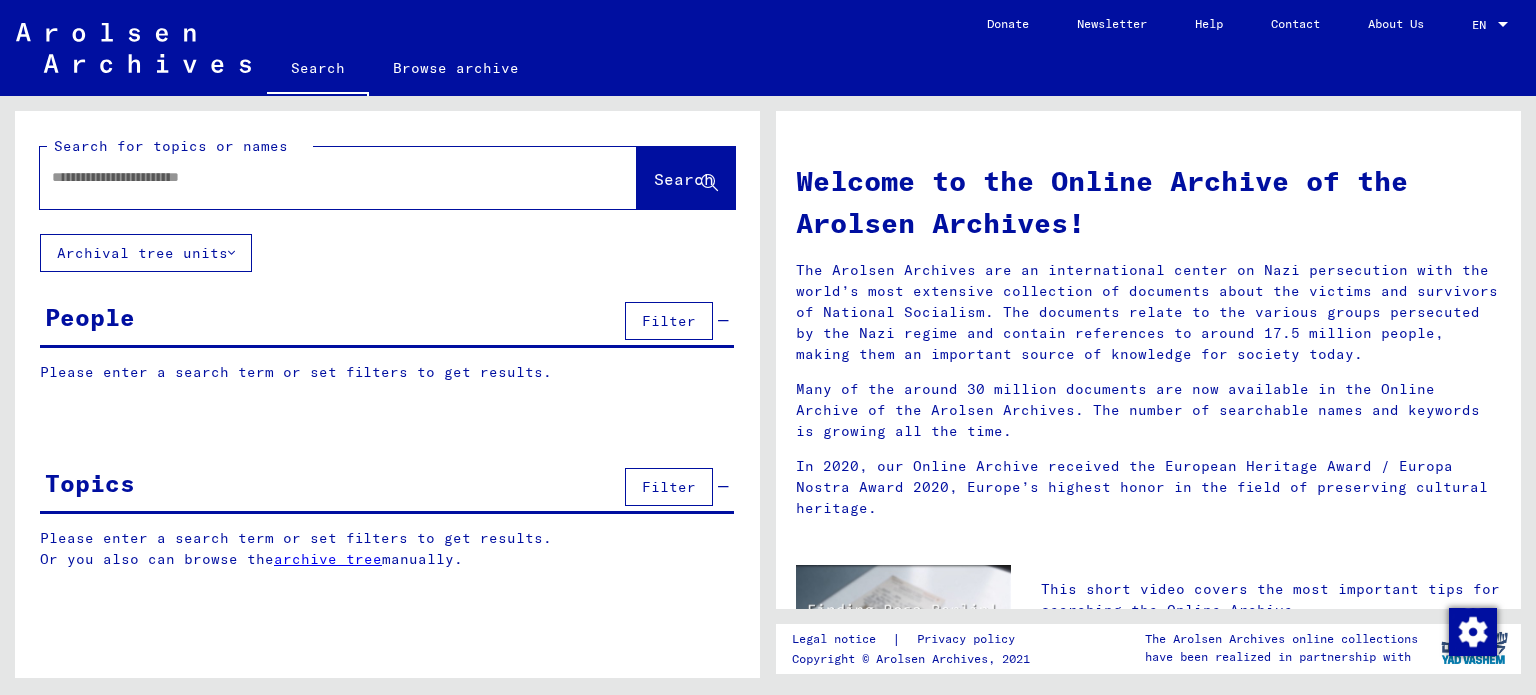 click 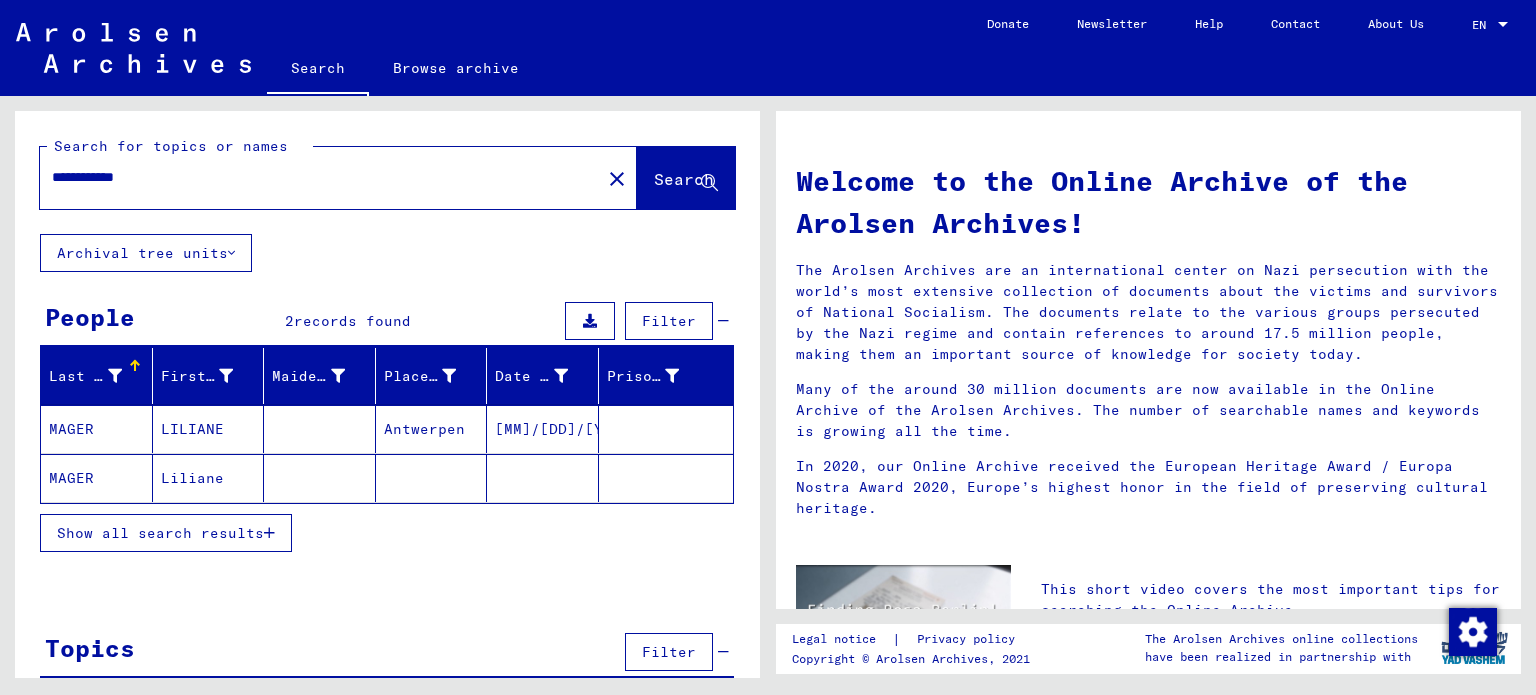 click on "Show all search results" at bounding box center [166, 533] 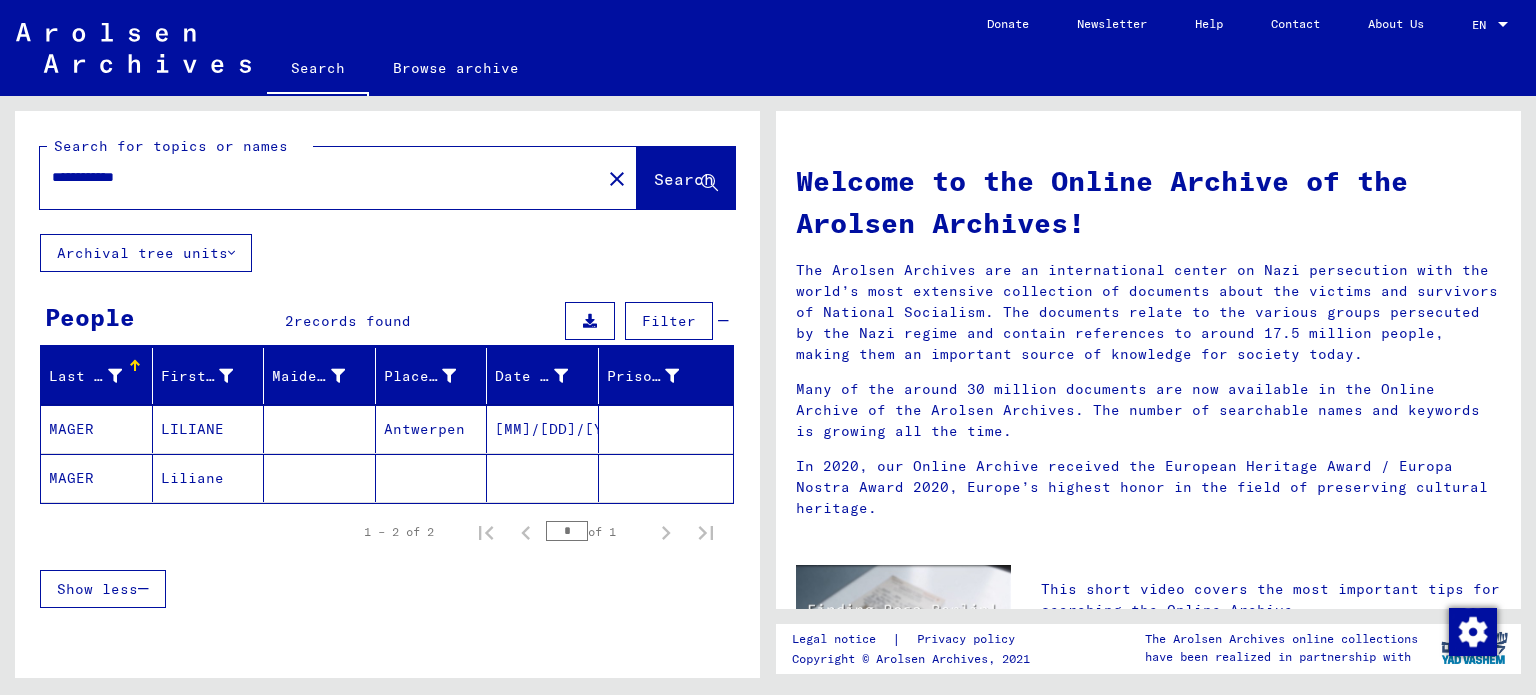 click on "Show less" at bounding box center (103, 589) 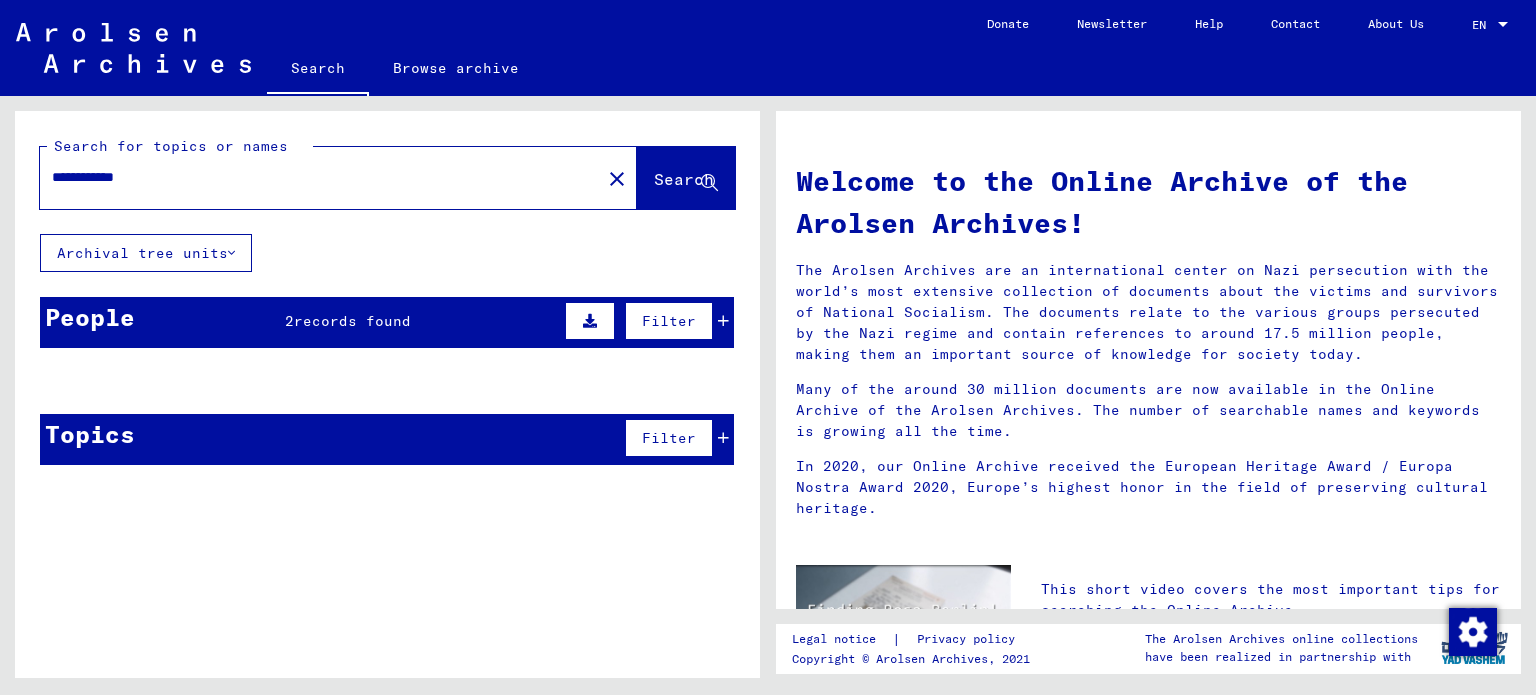 click on "People 2  records found  Filter" at bounding box center (387, 322) 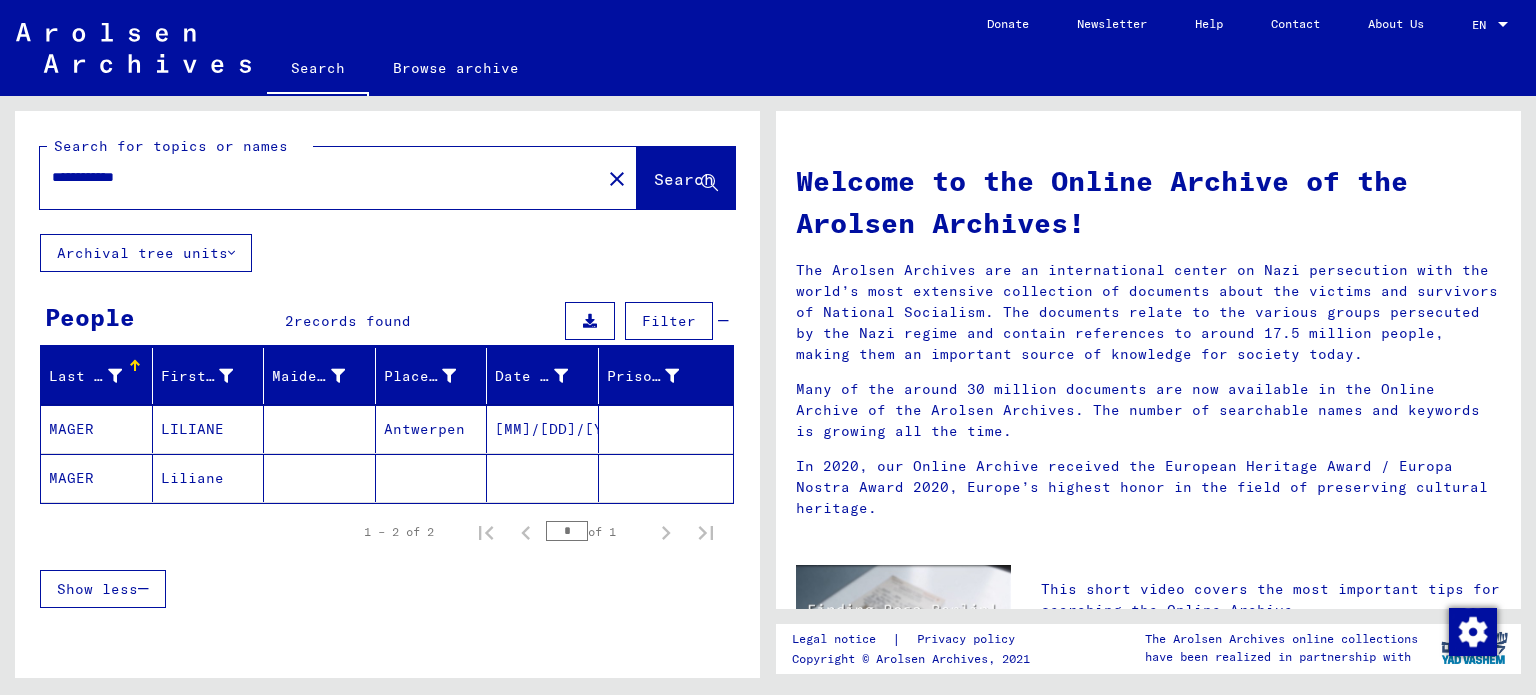 click on "**********" at bounding box center (314, 177) 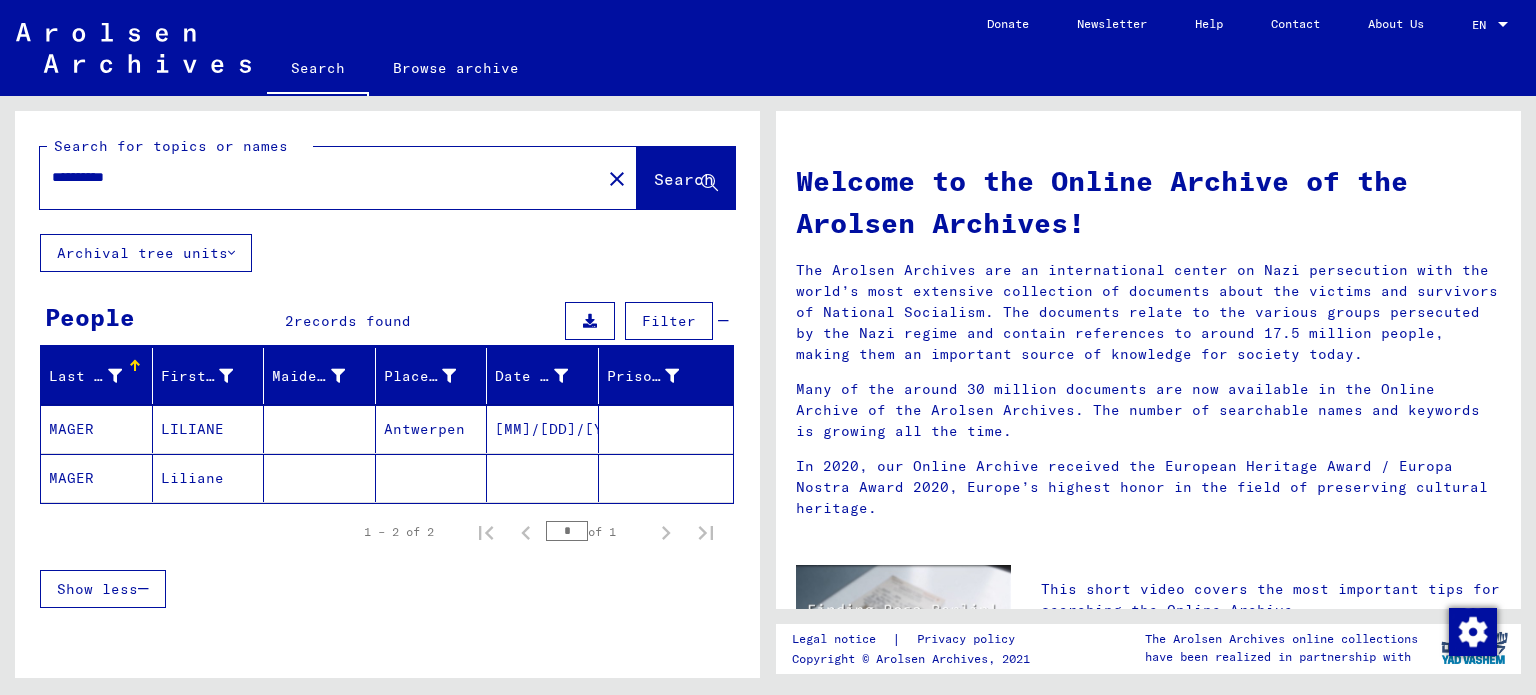 type on "**********" 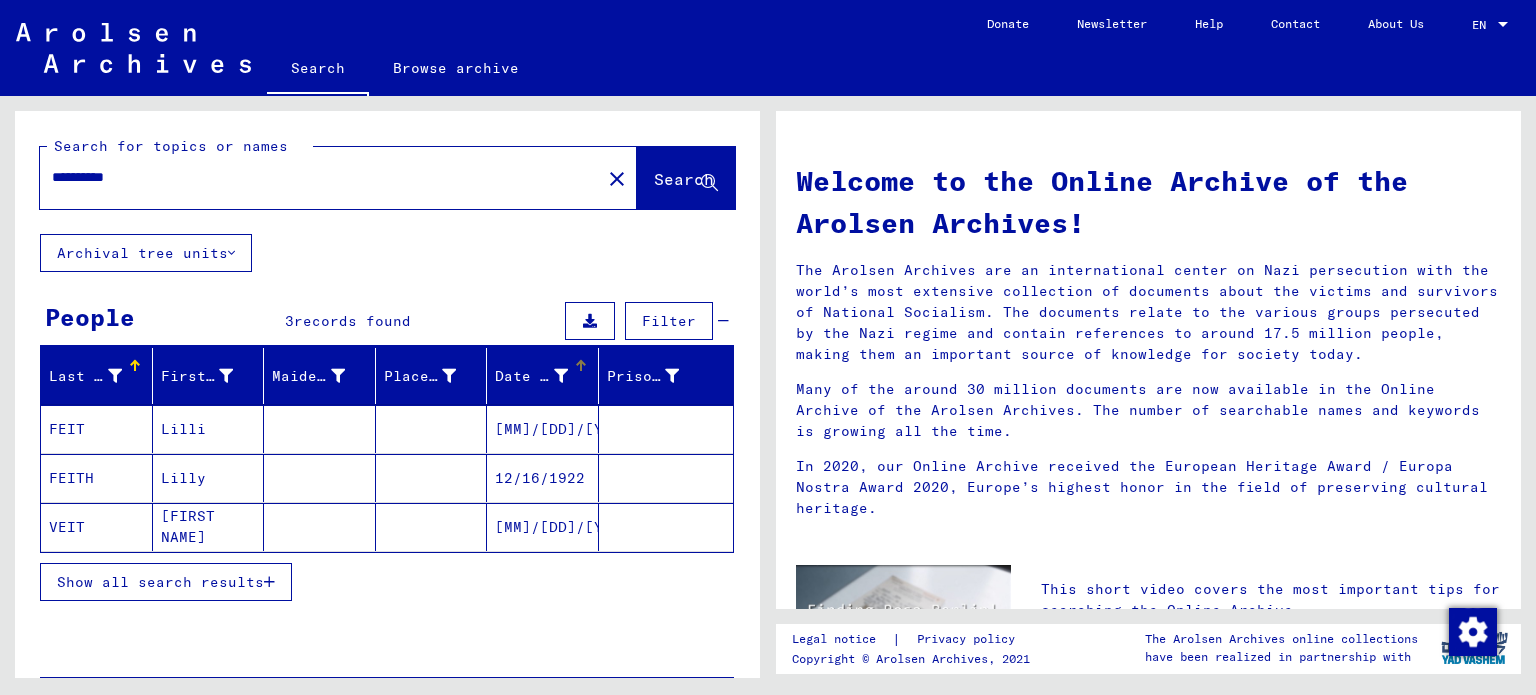 click on "Date of Birth" at bounding box center (531, 376) 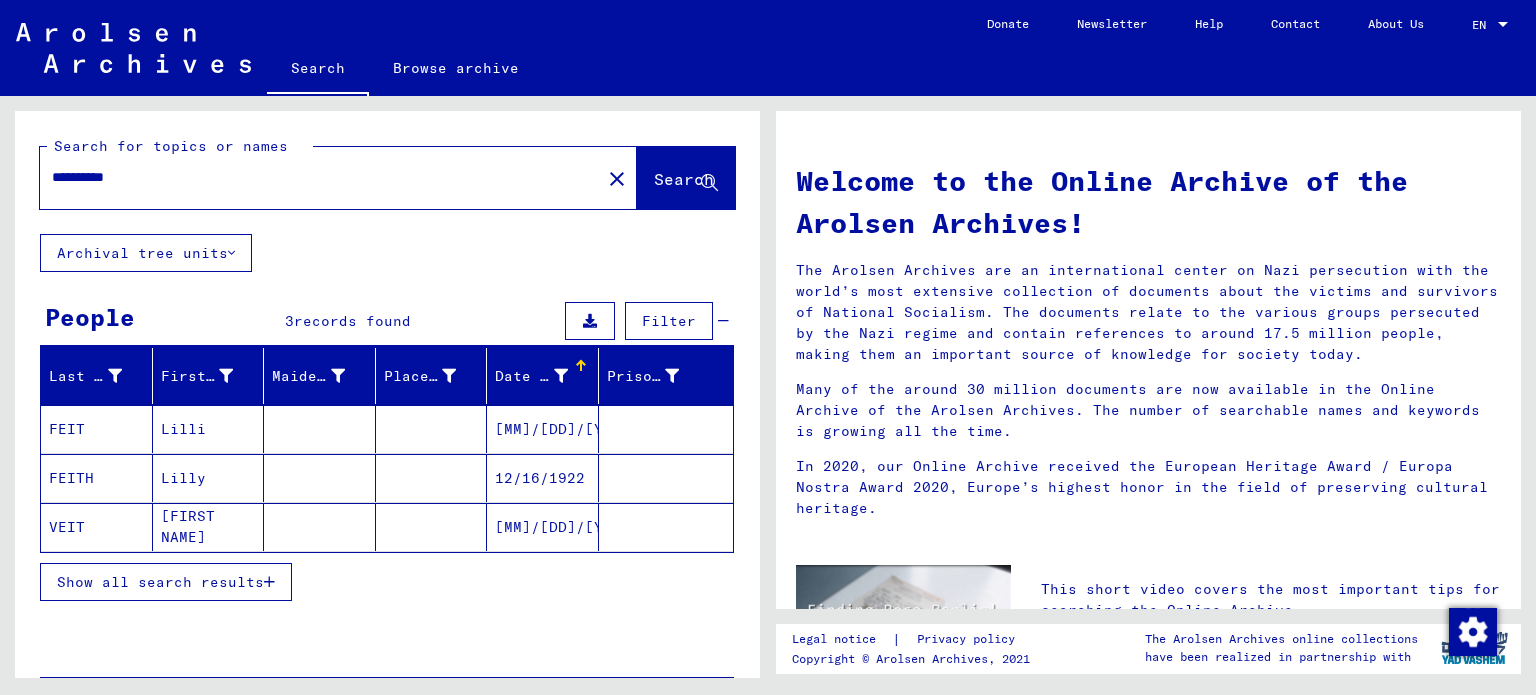 click on "Date of Birth" at bounding box center [531, 376] 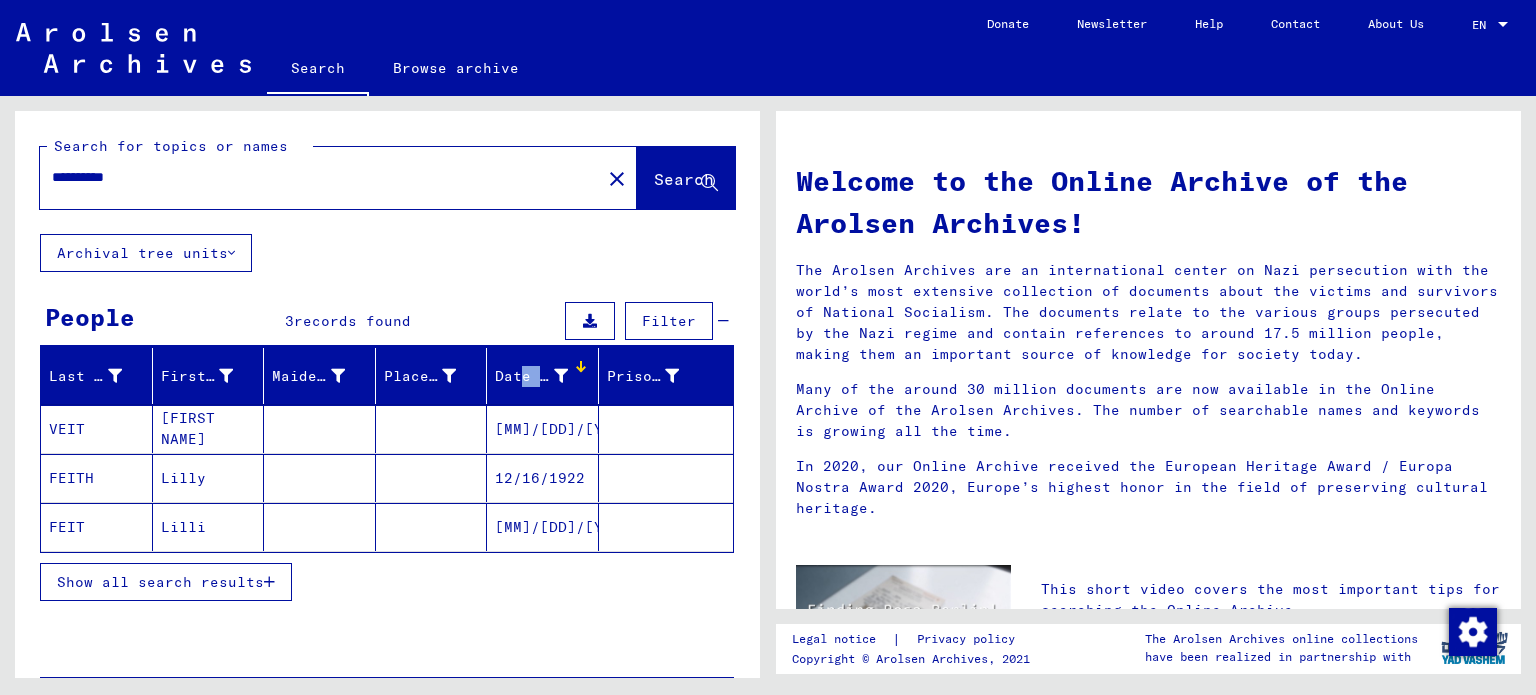drag, startPoint x: 506, startPoint y: 371, endPoint x: 556, endPoint y: 372, distance: 50.01 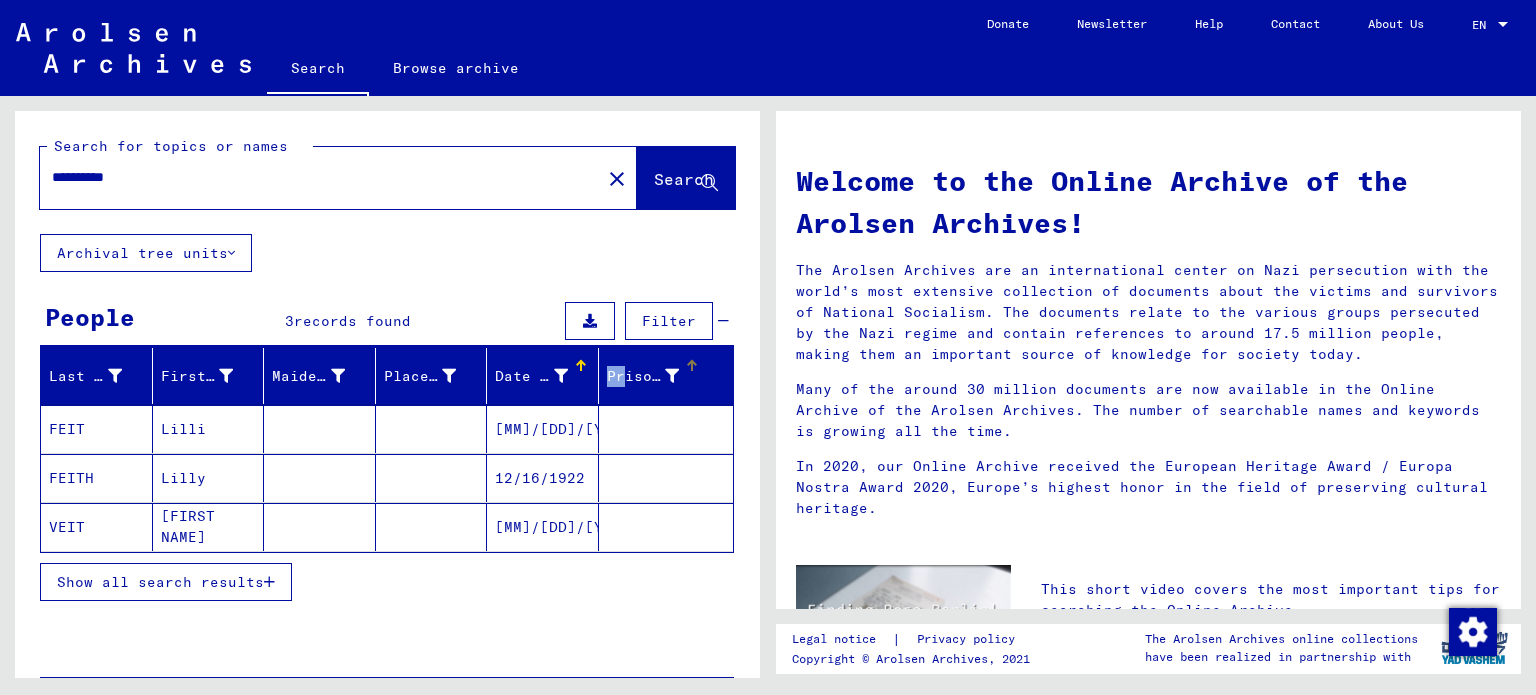 drag, startPoint x: 584, startPoint y: 372, endPoint x: 600, endPoint y: 375, distance: 16.27882 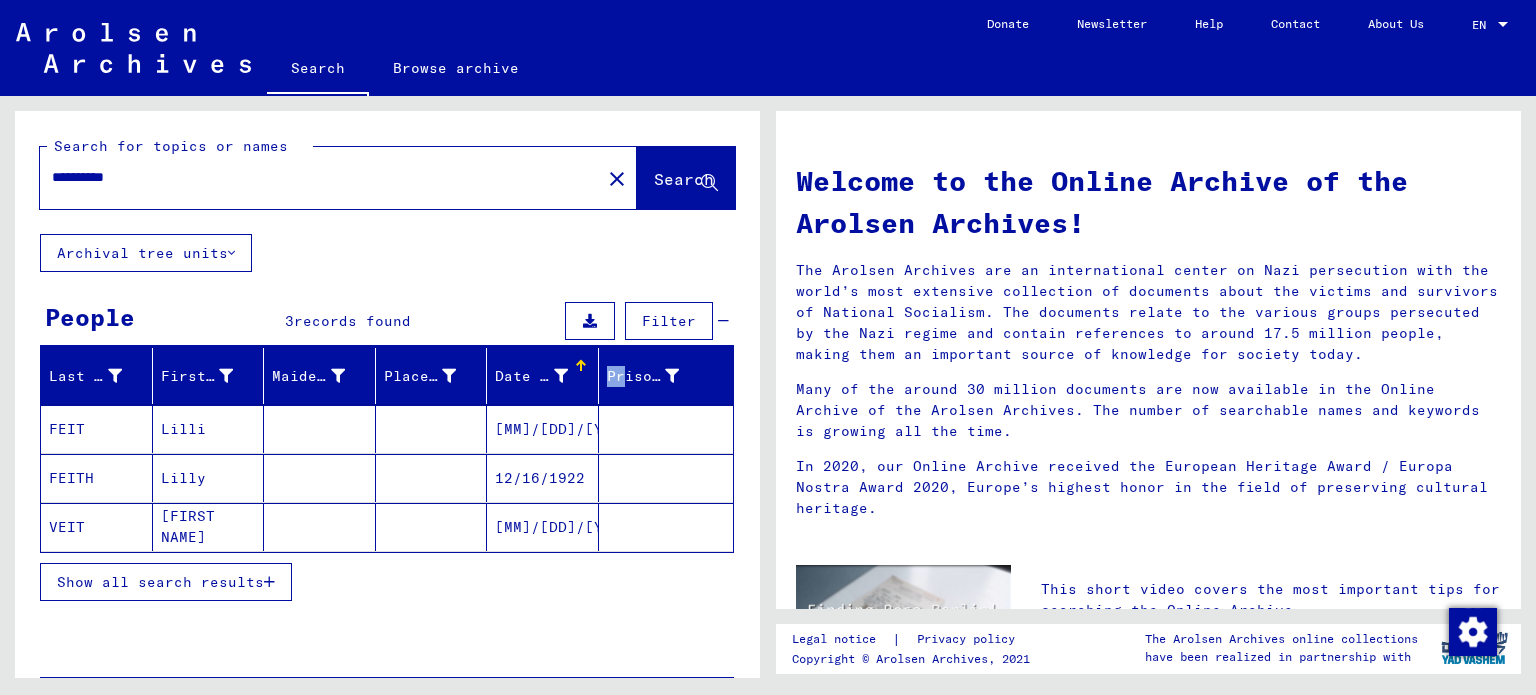 click on "Show all search results" at bounding box center (160, 582) 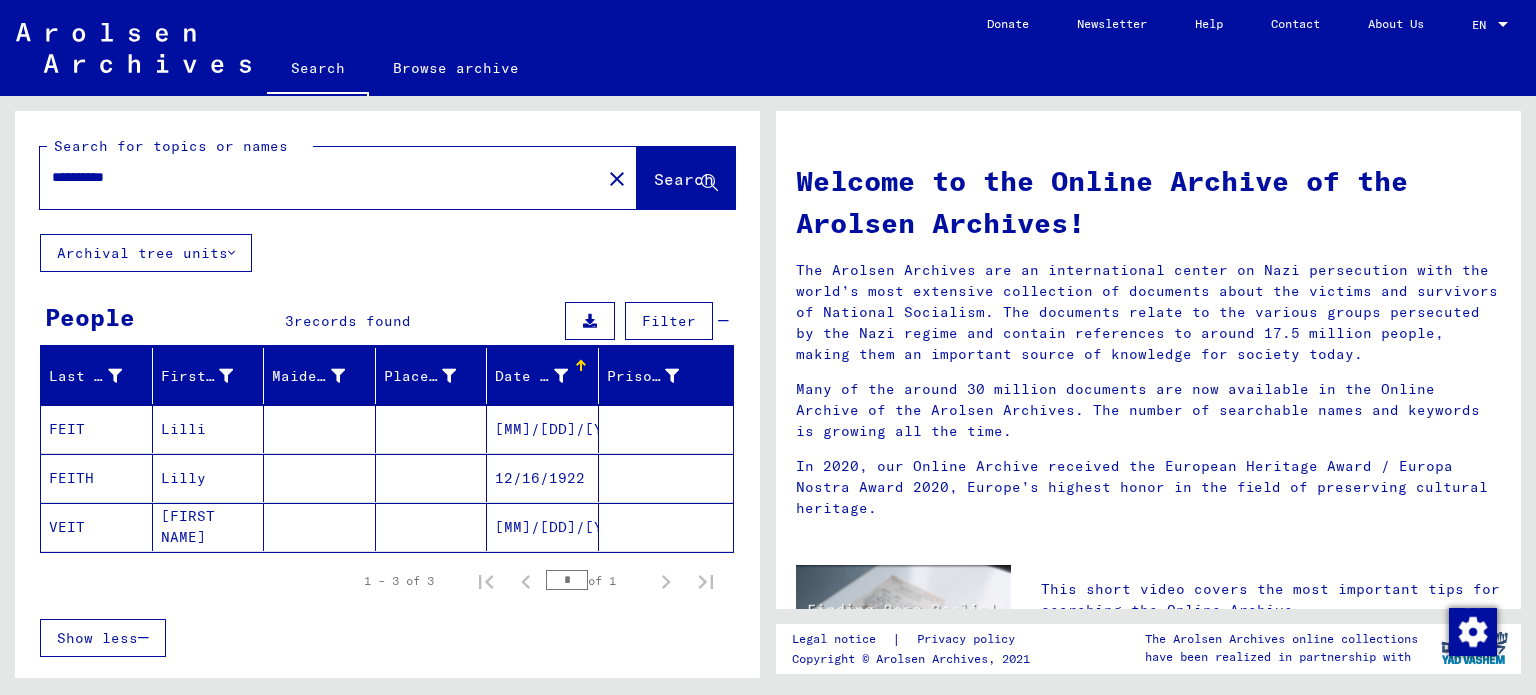 click on "**********" 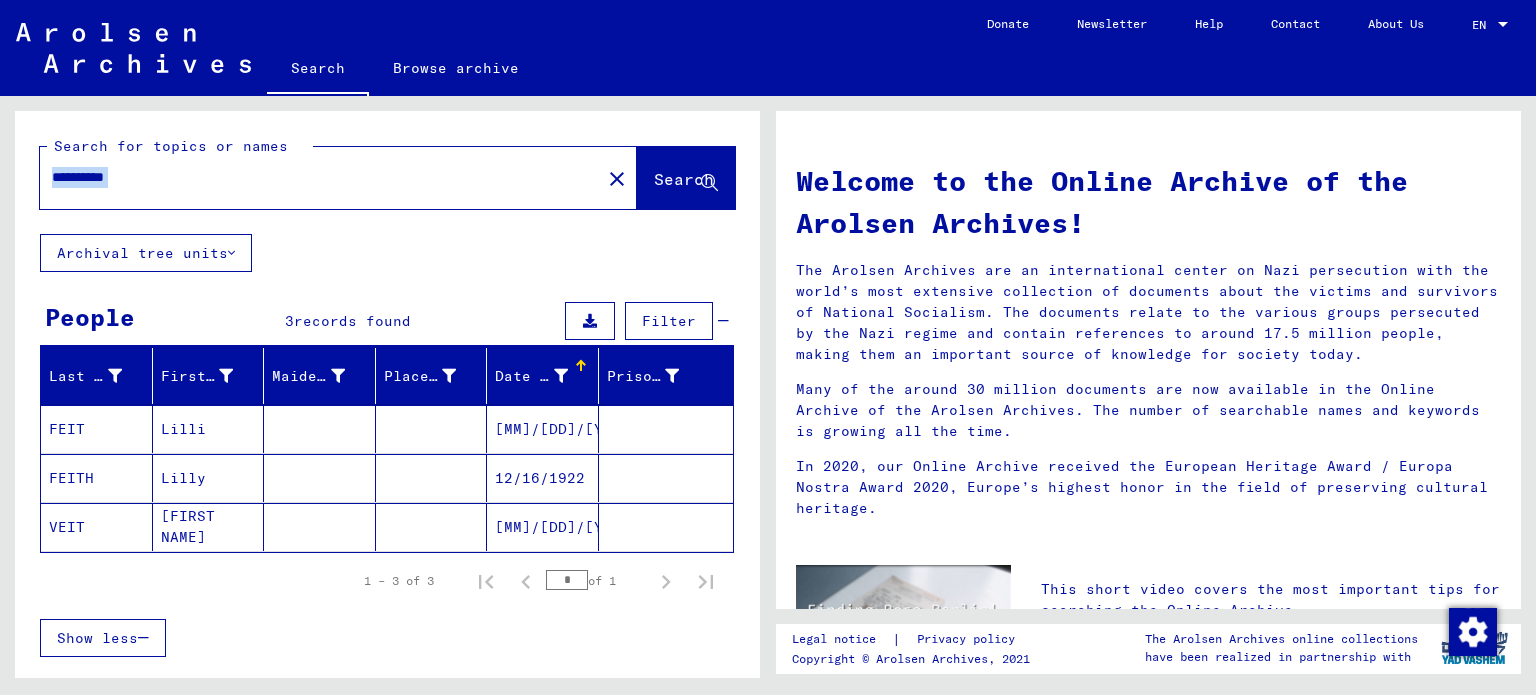 click on "**********" 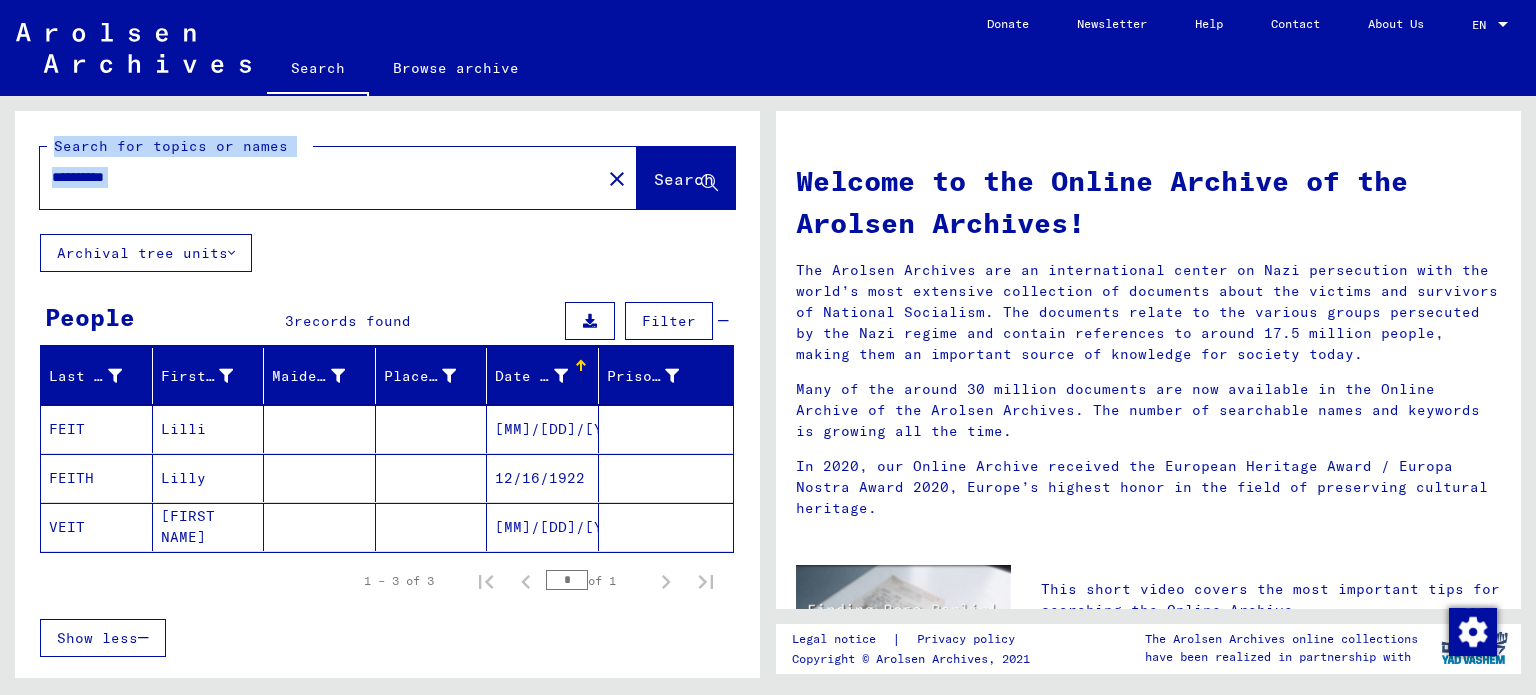 click on "**********" 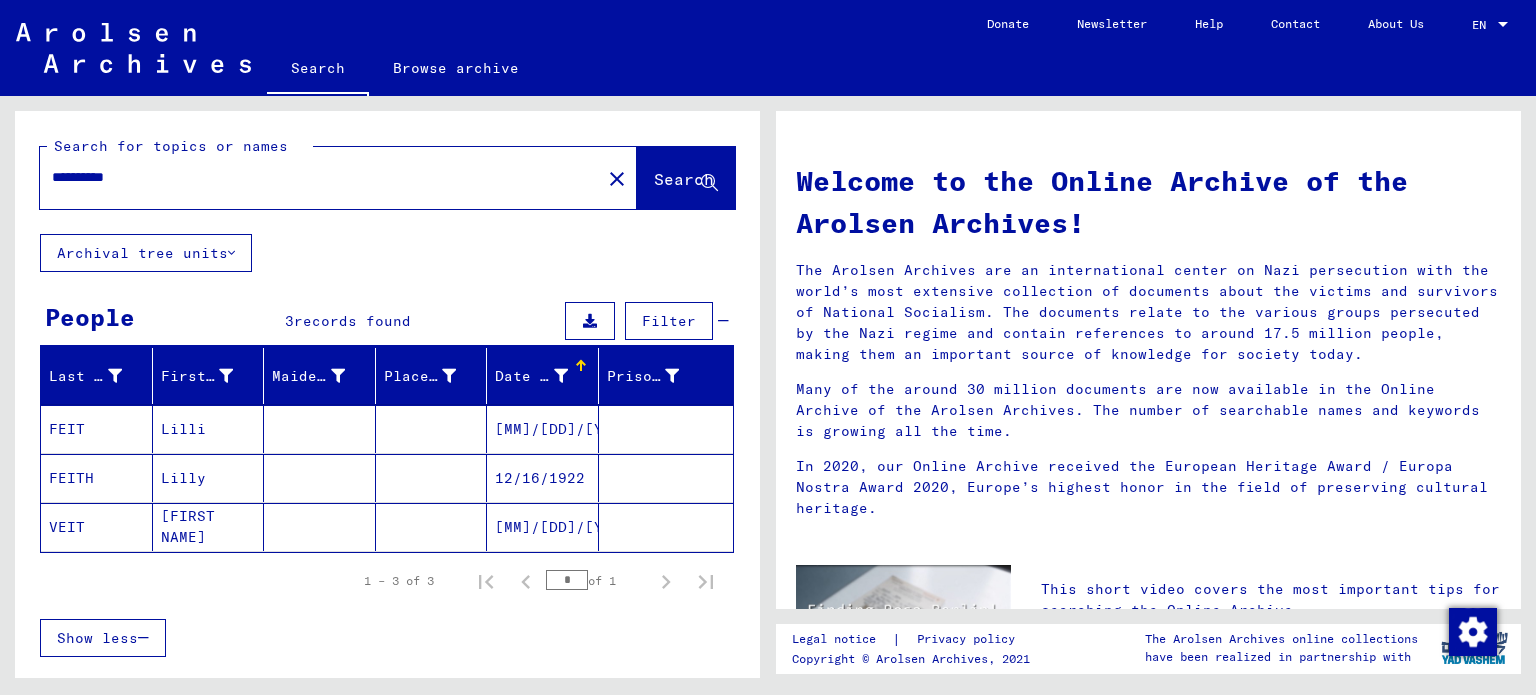 click on "**********" at bounding box center (314, 177) 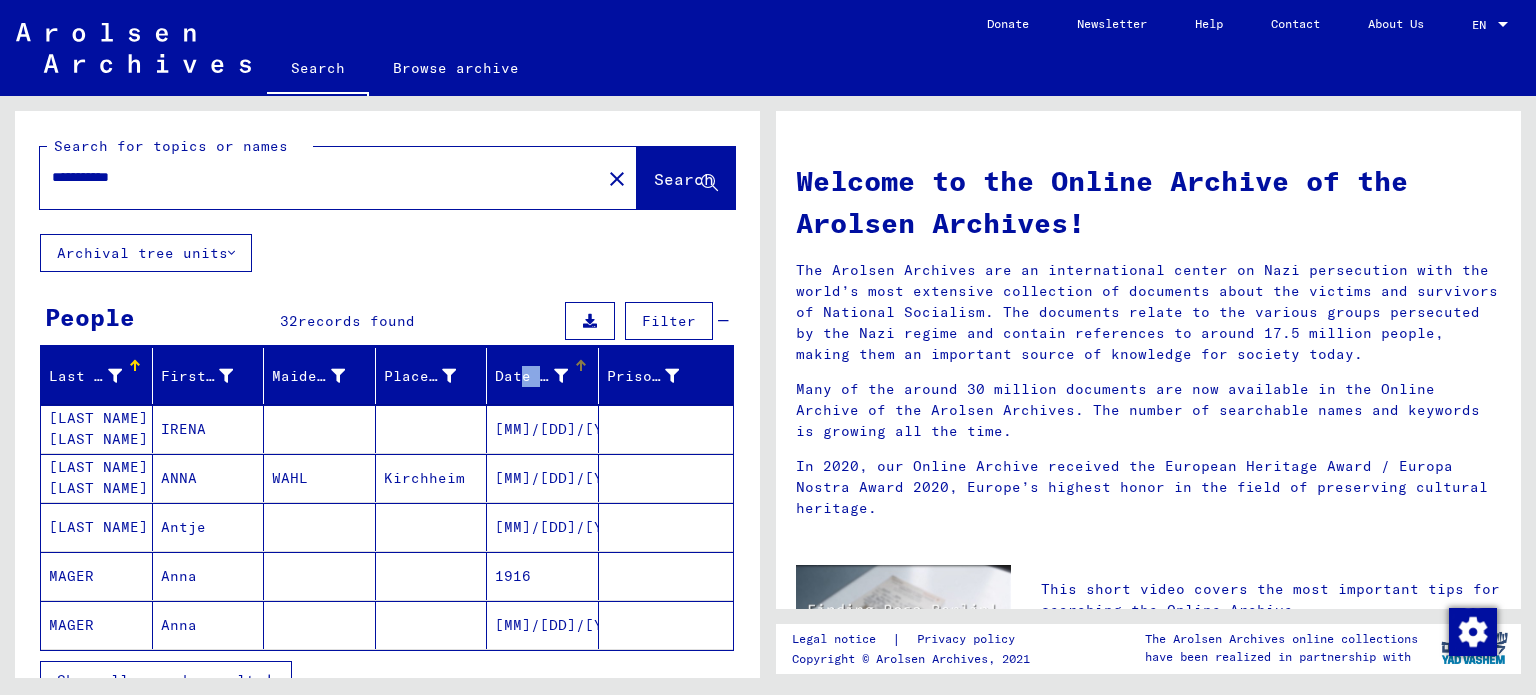 drag, startPoint x: 504, startPoint y: 371, endPoint x: 520, endPoint y: 383, distance: 20 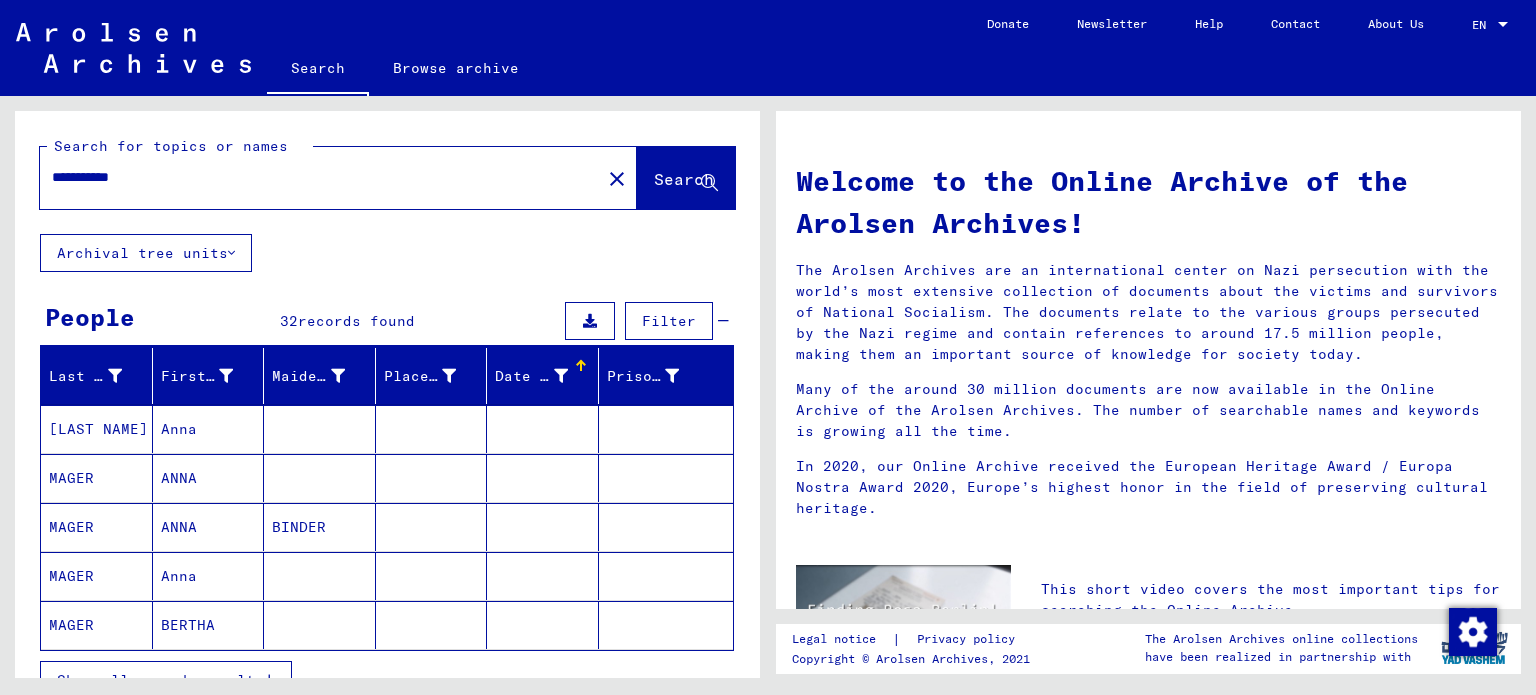 click on "Date of Birth" at bounding box center (531, 376) 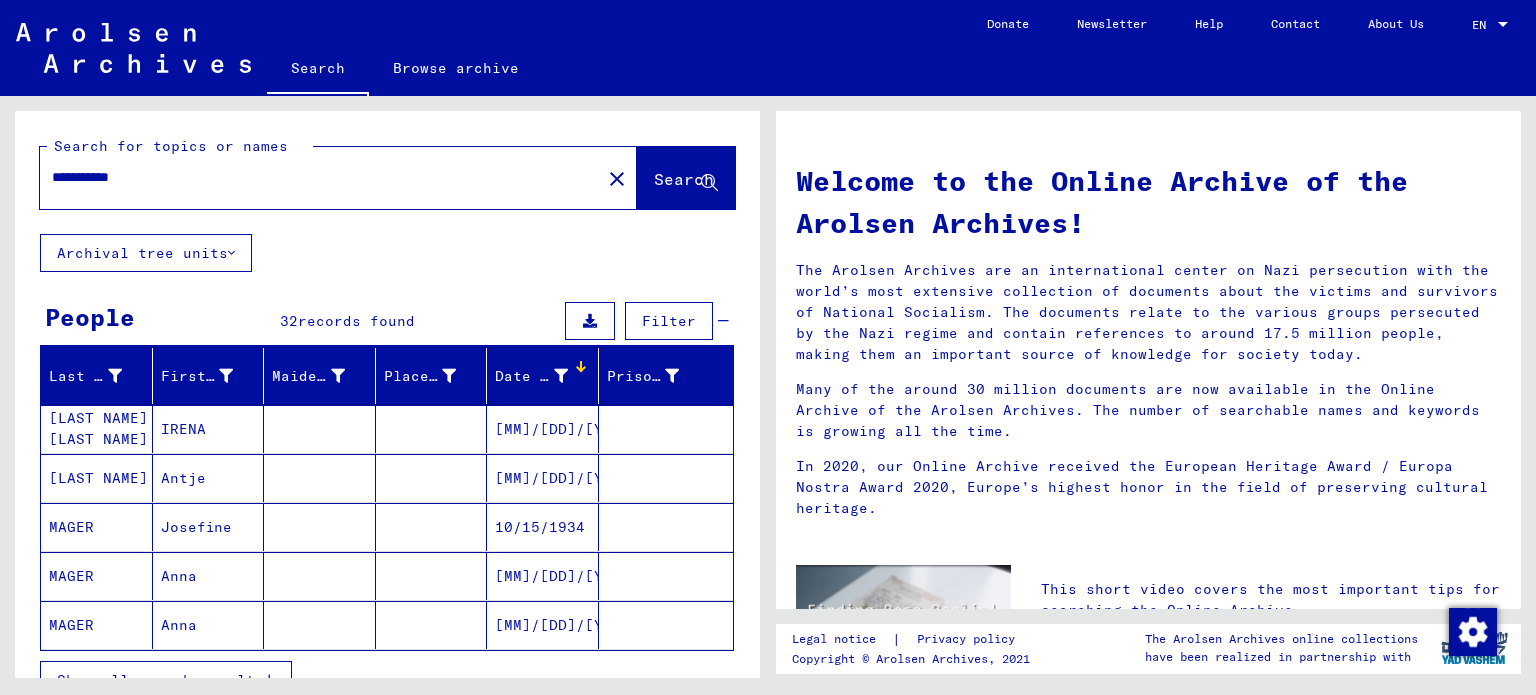 click on "Show all search results" at bounding box center (160, 680) 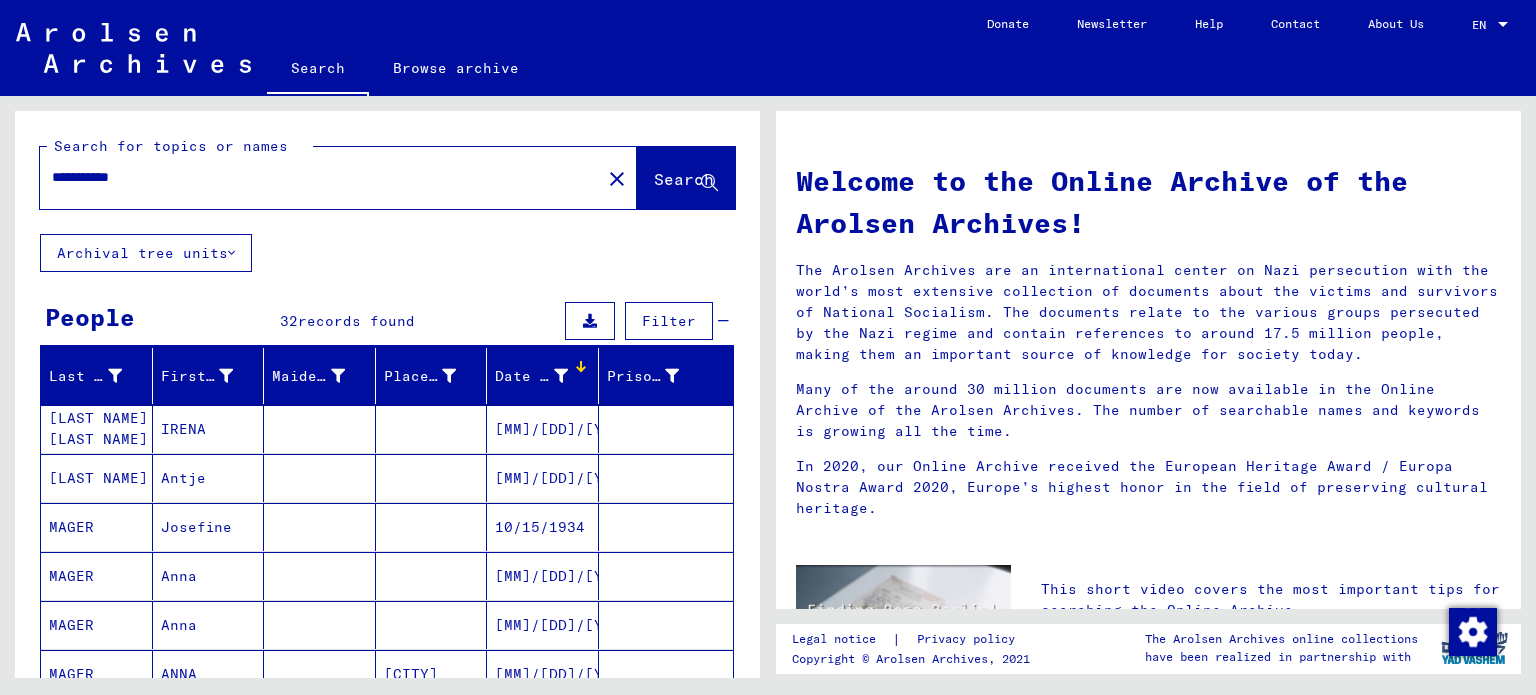 click on "Welcome to the Online Archive of the Arolsen Archives!
The Arolsen Archives are an international center on Nazi persecution with the world’s most extensive collection of documents about the victims and survivors of National Socialism. The documents relate to the various groups persecuted by the Nazi regime and contain references to around 17.5 million people, making them an important source of knowledge for society today.
Many of the around 30 million documents are now available in the Online Archive of the Arolsen Archives. The number of searchable names and keywords is growing all the time.
In 2020, our Online Archive received the European Heritage Award / Europa Nostra Award 2020, Europe’s highest honor in the field of preserving cultural heritage." 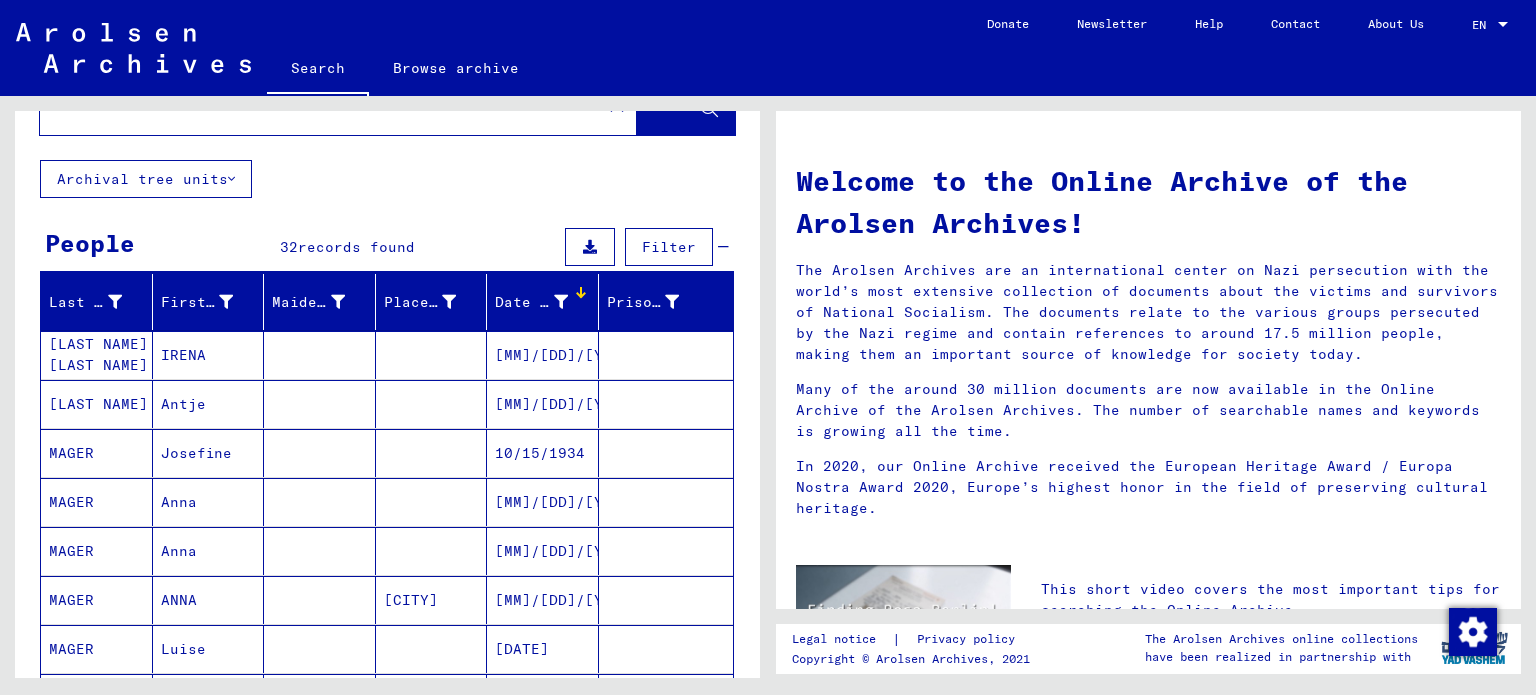 scroll, scrollTop: 0, scrollLeft: 0, axis: both 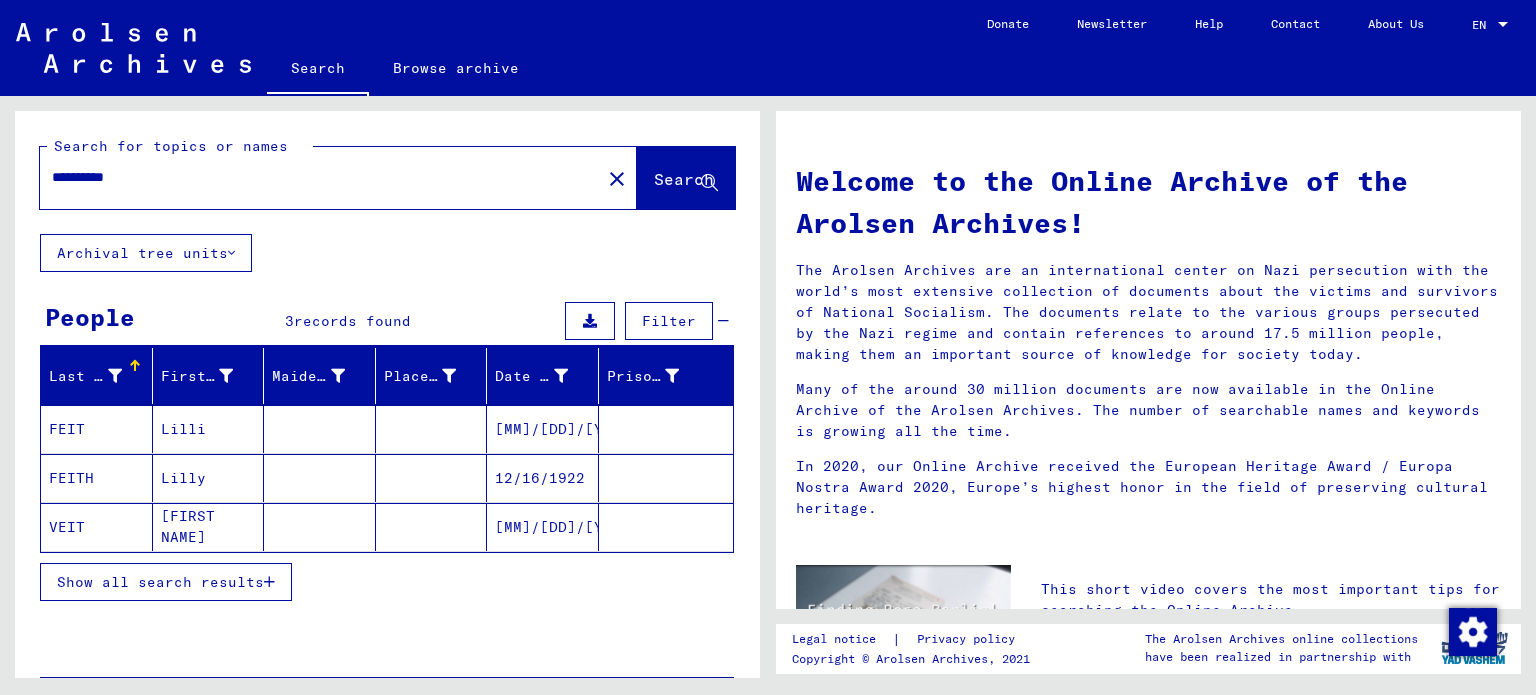click on "Show all search results" at bounding box center (387, 582) 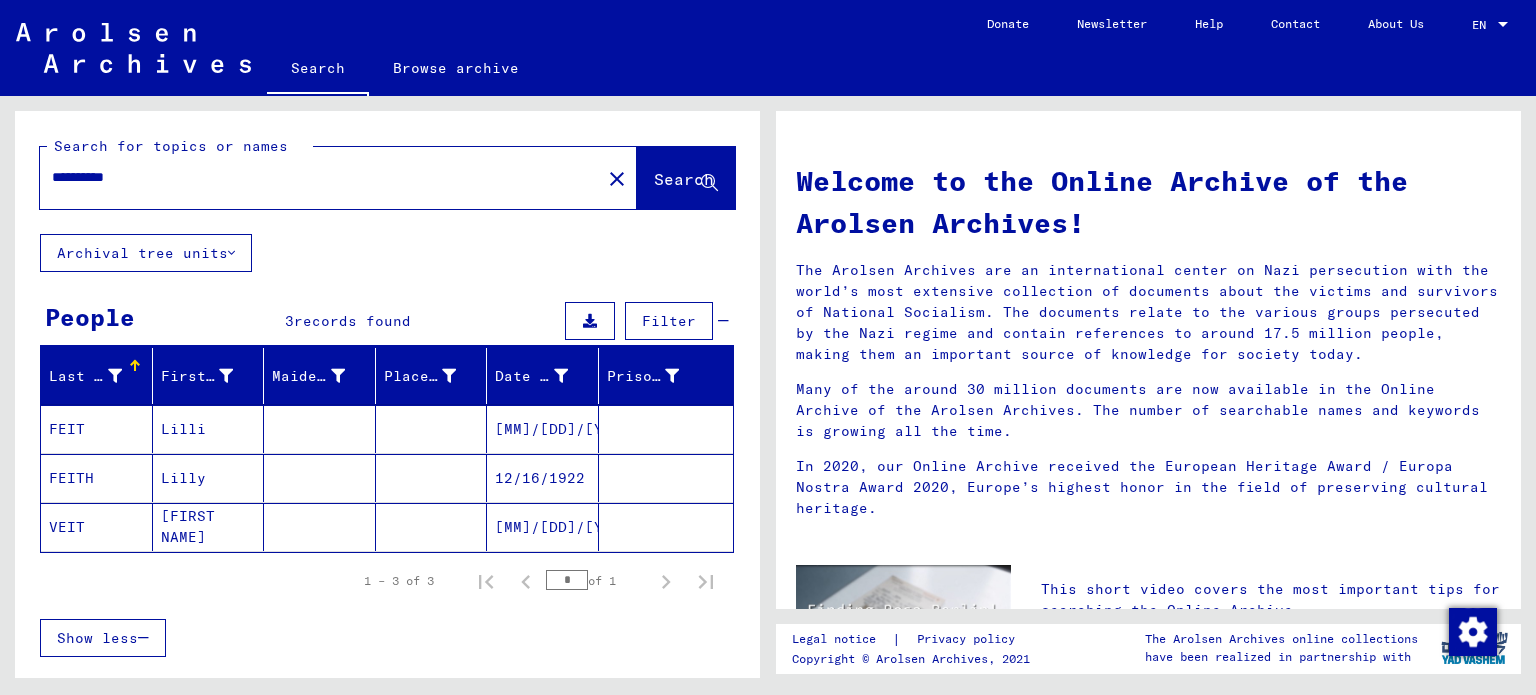 type on "**********" 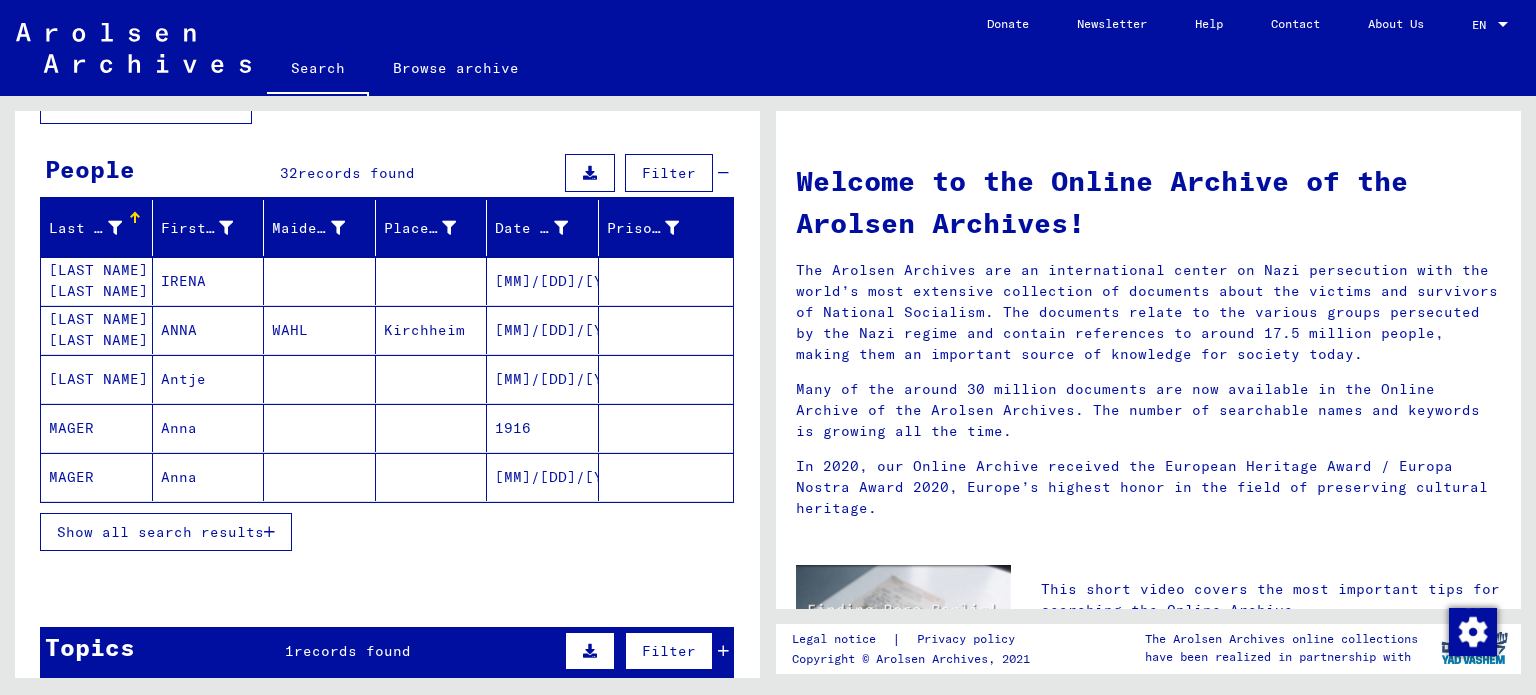 scroll, scrollTop: 172, scrollLeft: 0, axis: vertical 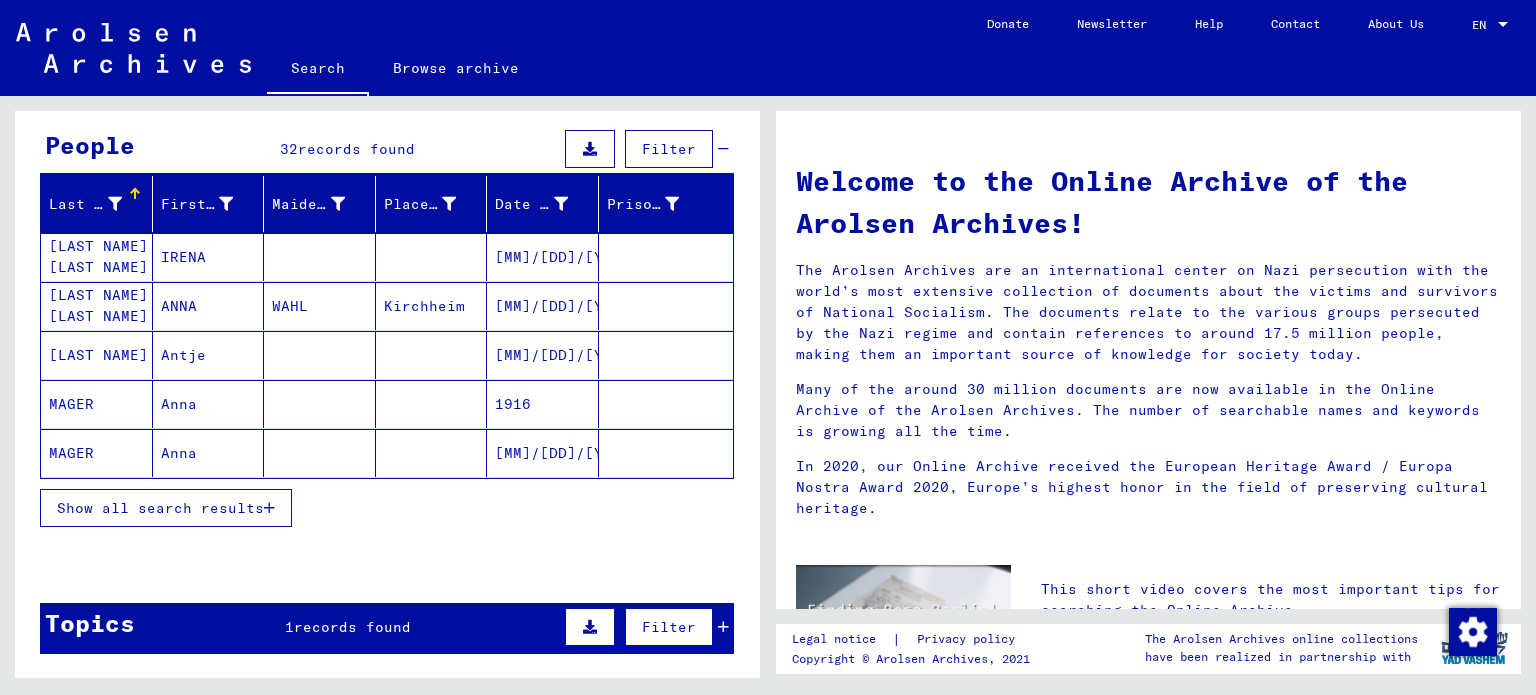 click on "Show all search results" at bounding box center (387, 508) 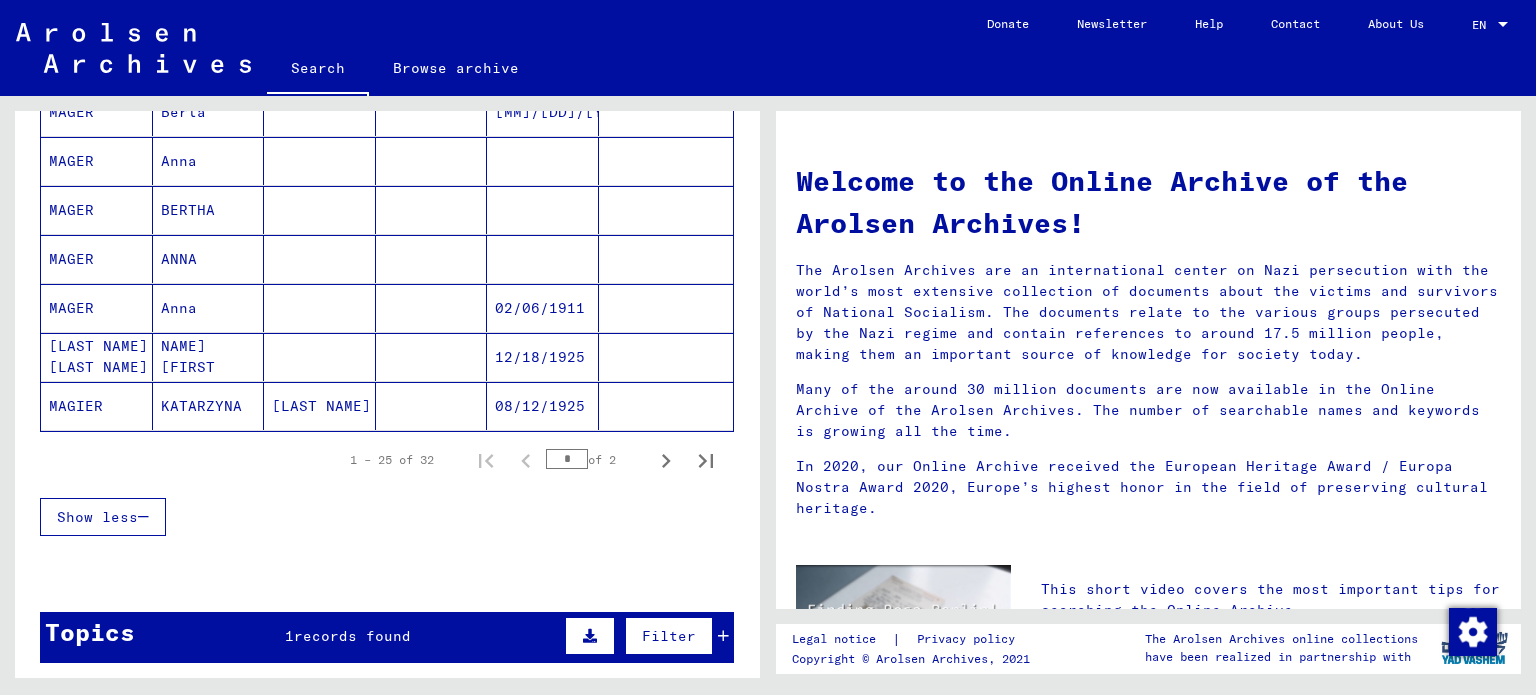 scroll, scrollTop: 1201, scrollLeft: 0, axis: vertical 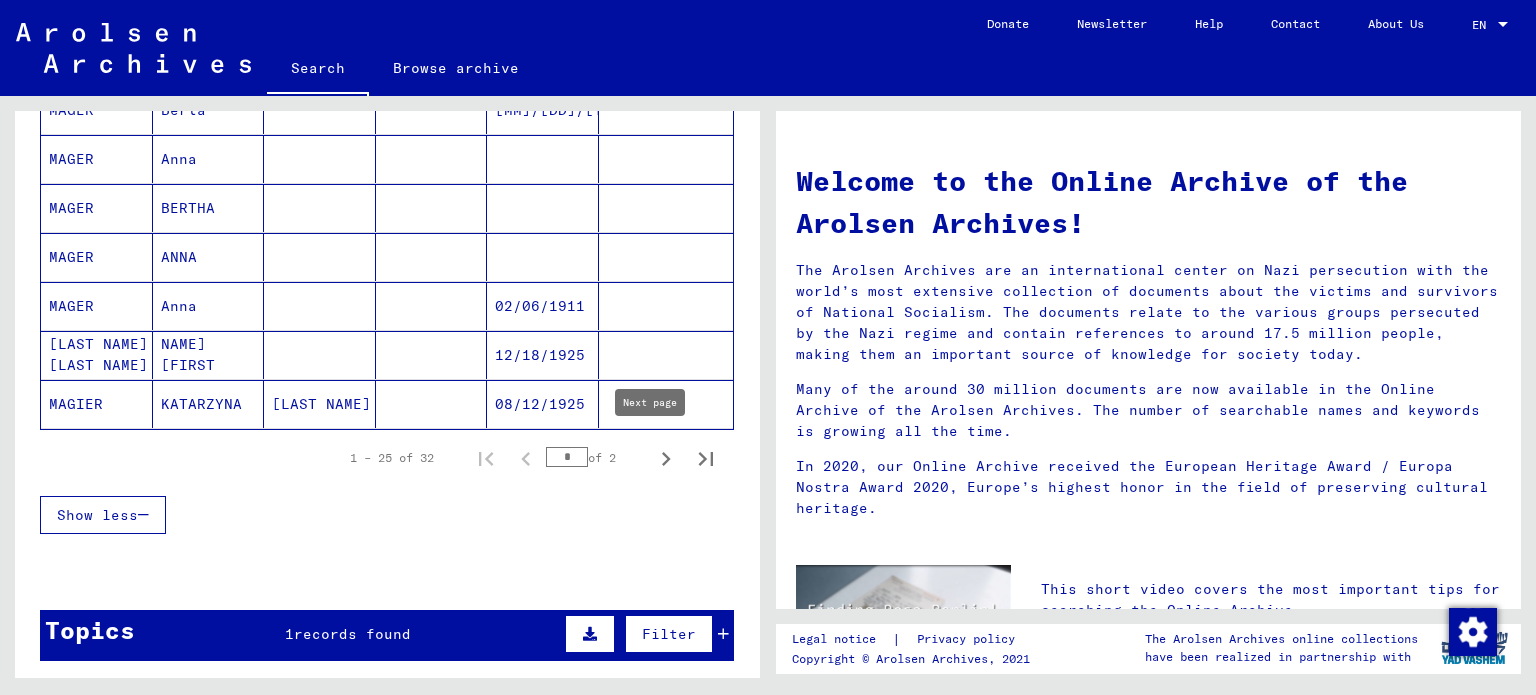 click 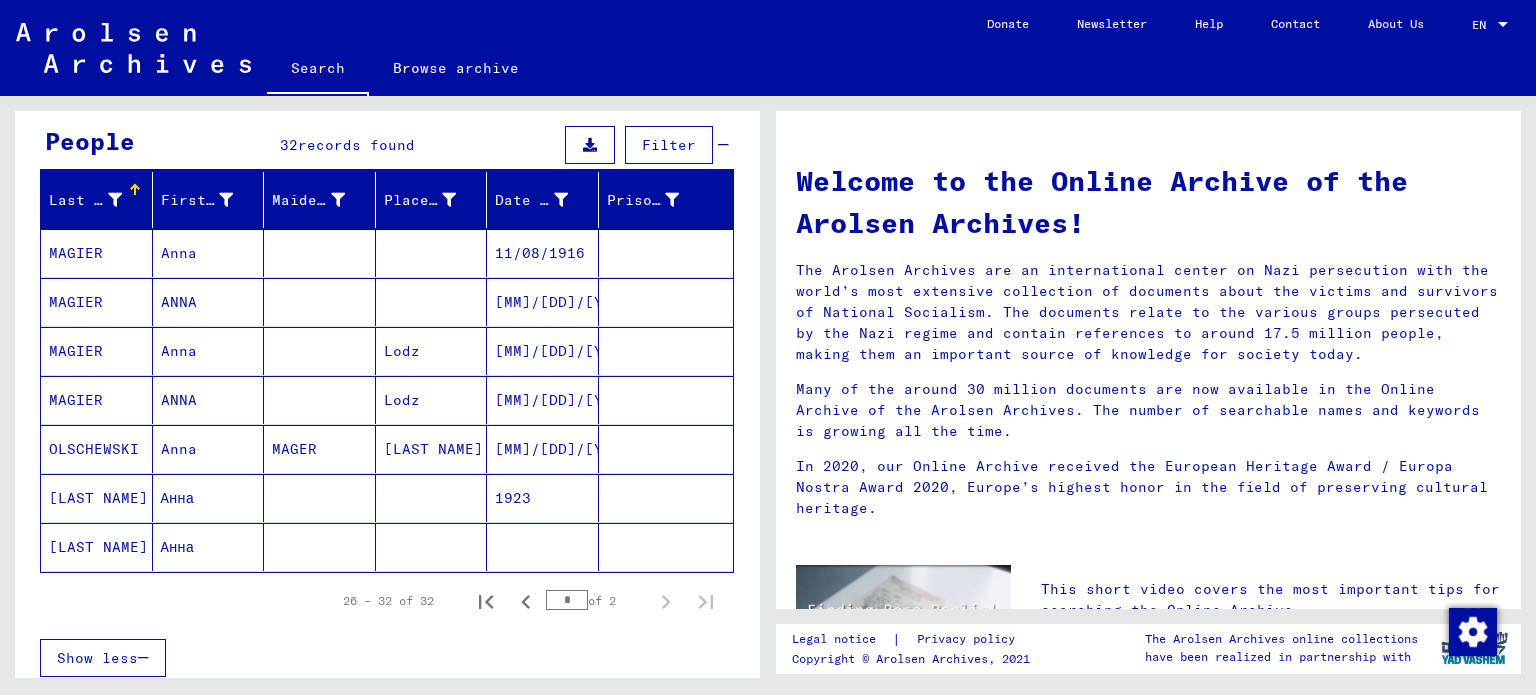 scroll, scrollTop: 172, scrollLeft: 0, axis: vertical 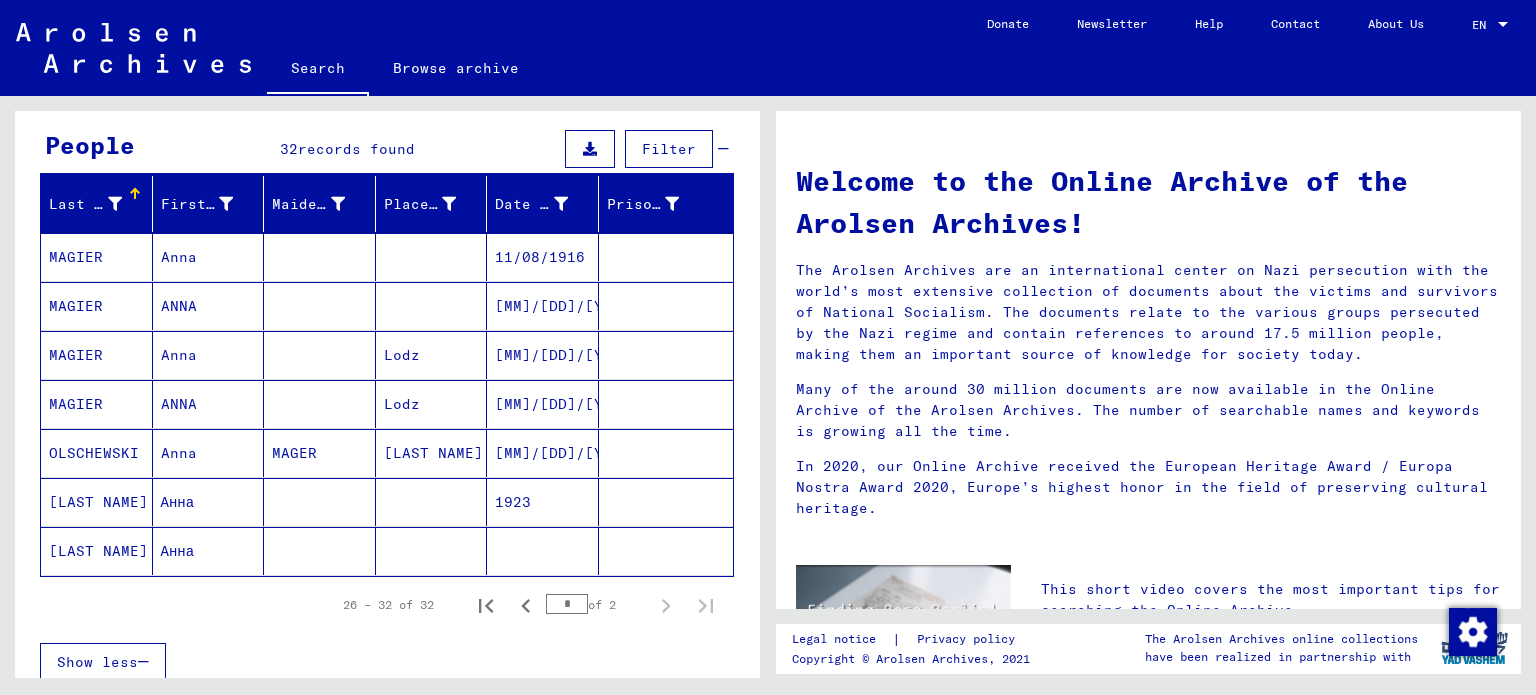 click at bounding box center [590, 149] 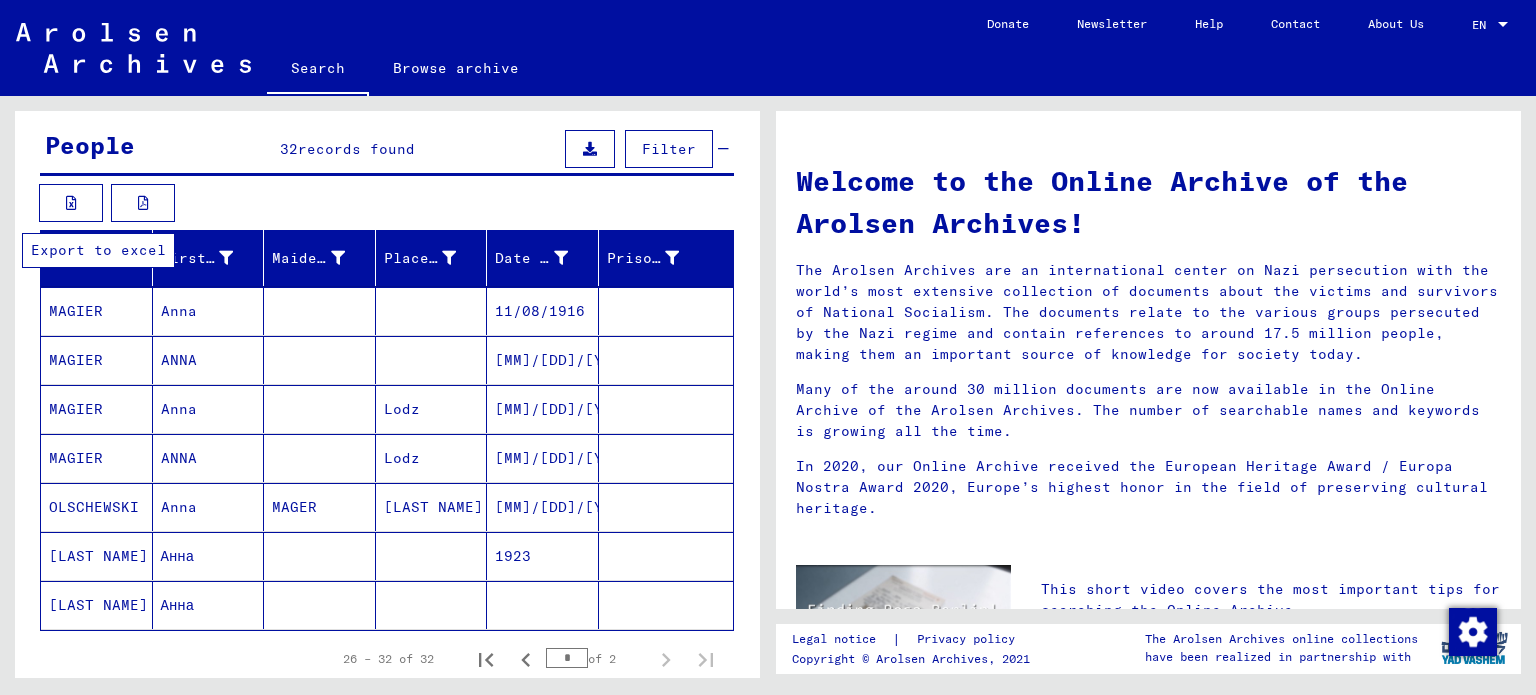 click at bounding box center [71, 203] 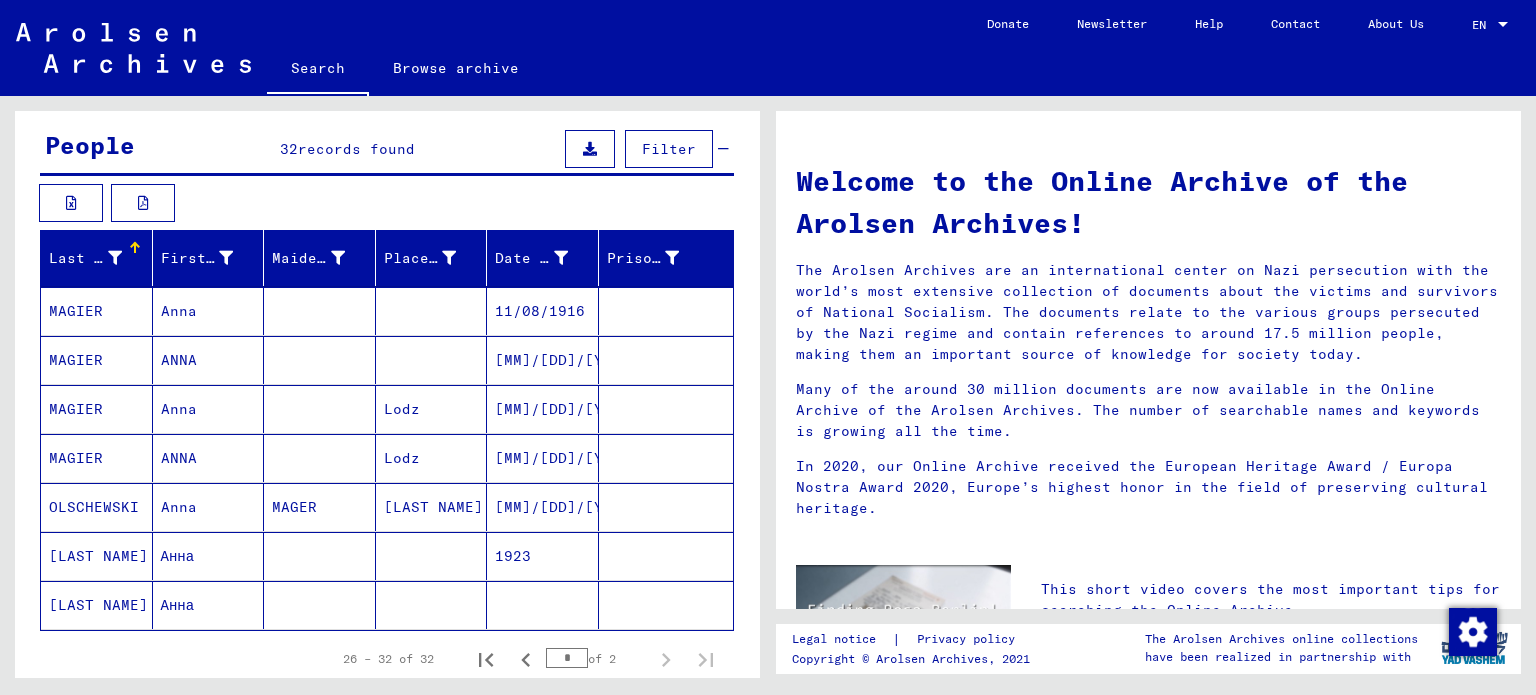 scroll, scrollTop: 0, scrollLeft: 0, axis: both 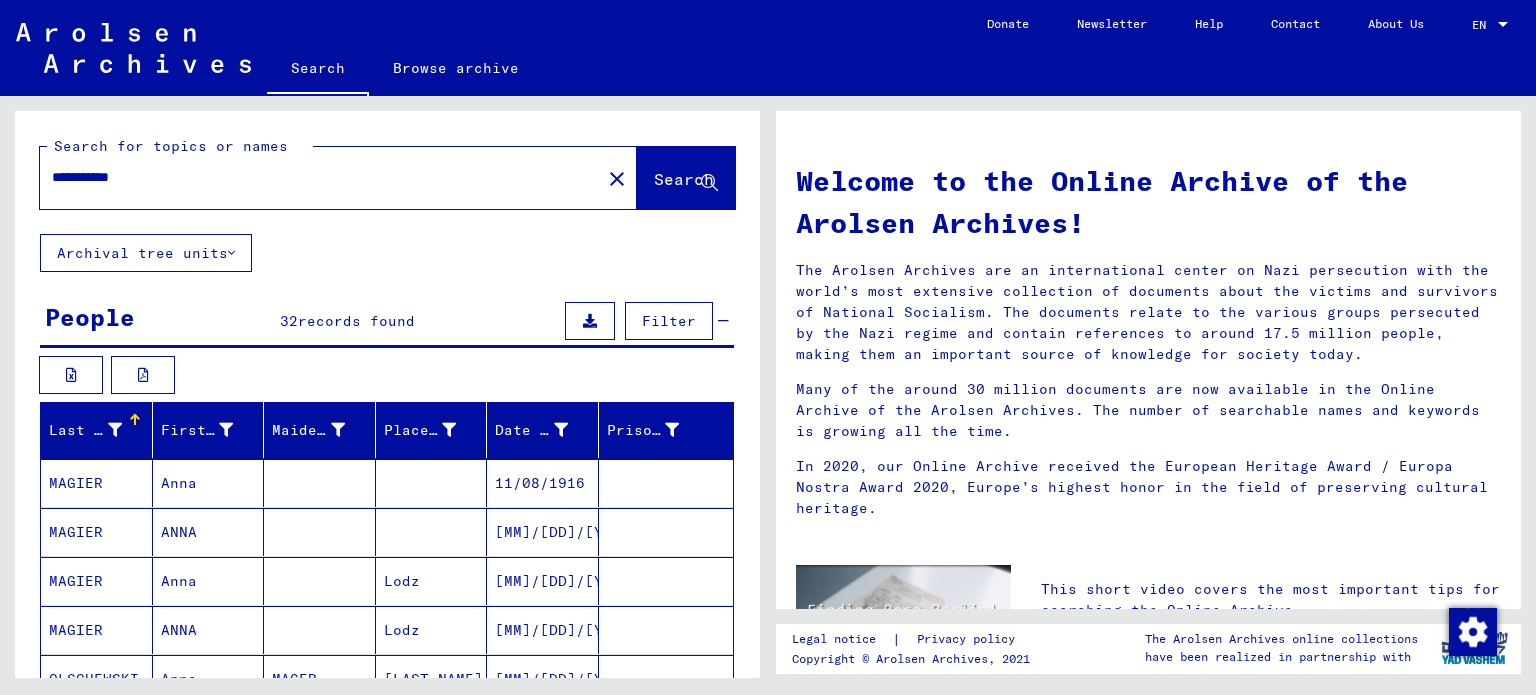 click on "**********" at bounding box center [314, 177] 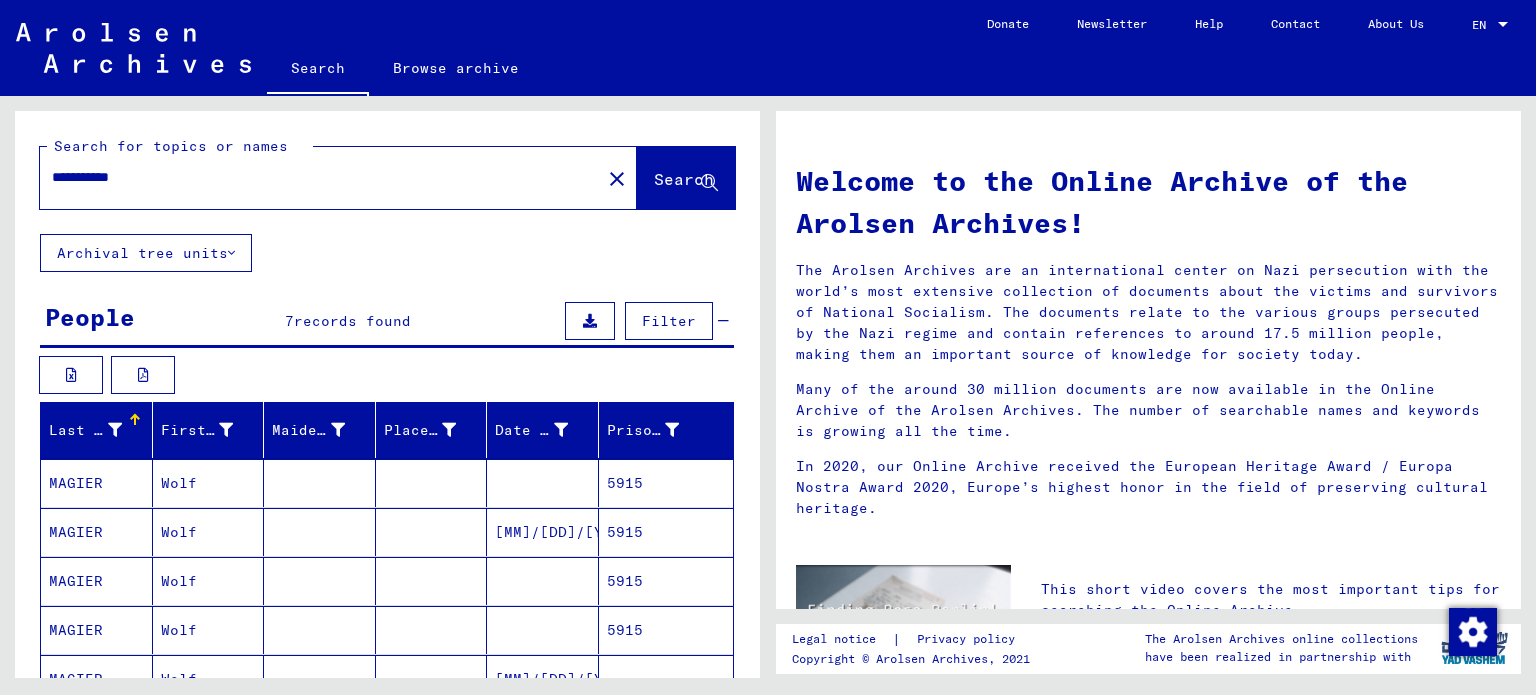 click on "MAGIER" at bounding box center (97, 581) 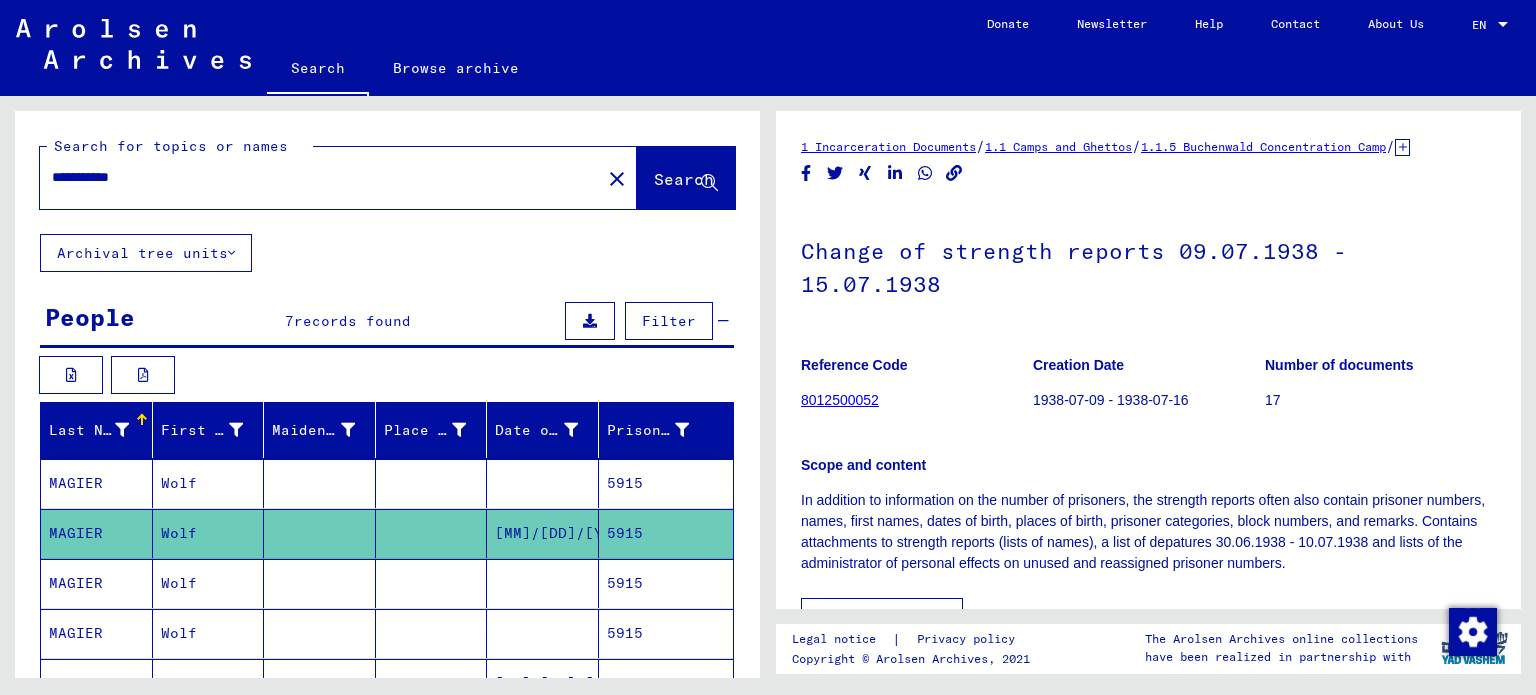 scroll, scrollTop: 0, scrollLeft: 0, axis: both 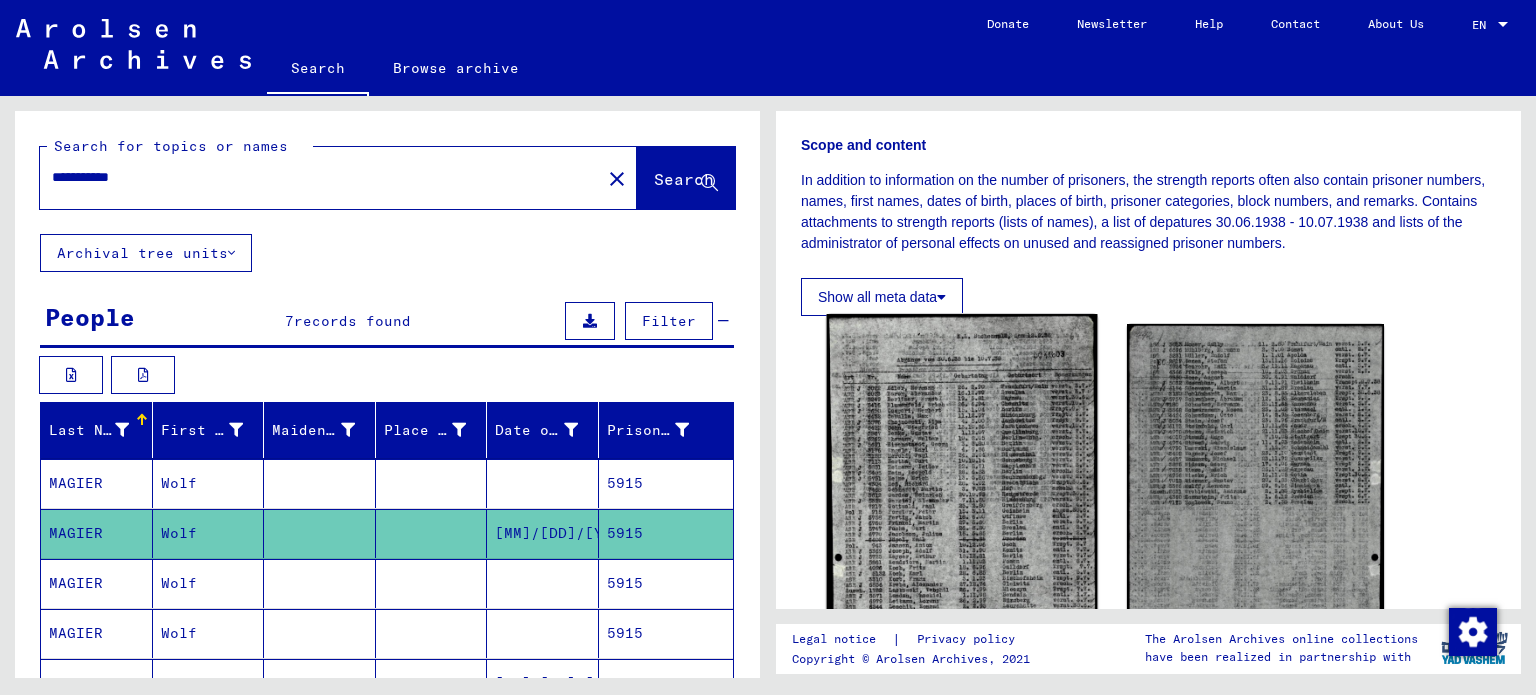 click 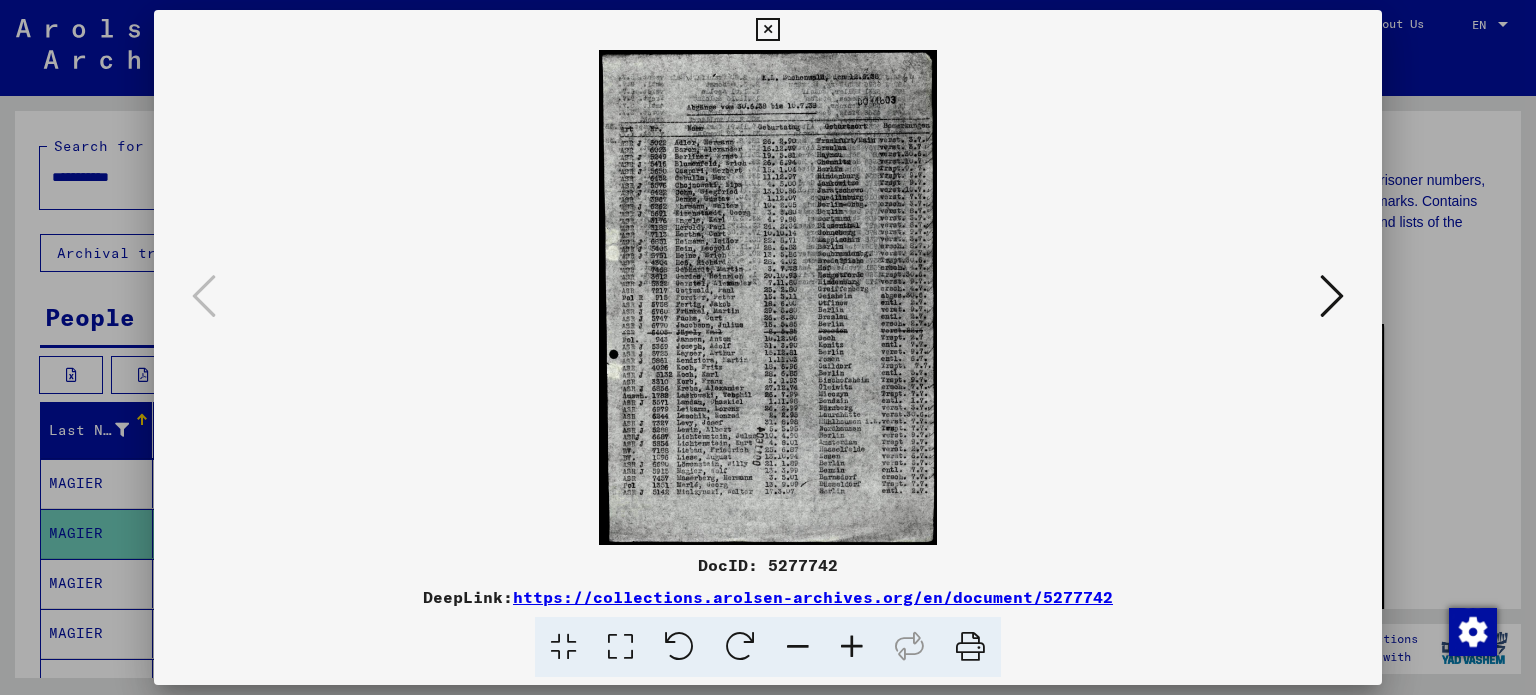 click at bounding box center (768, 297) 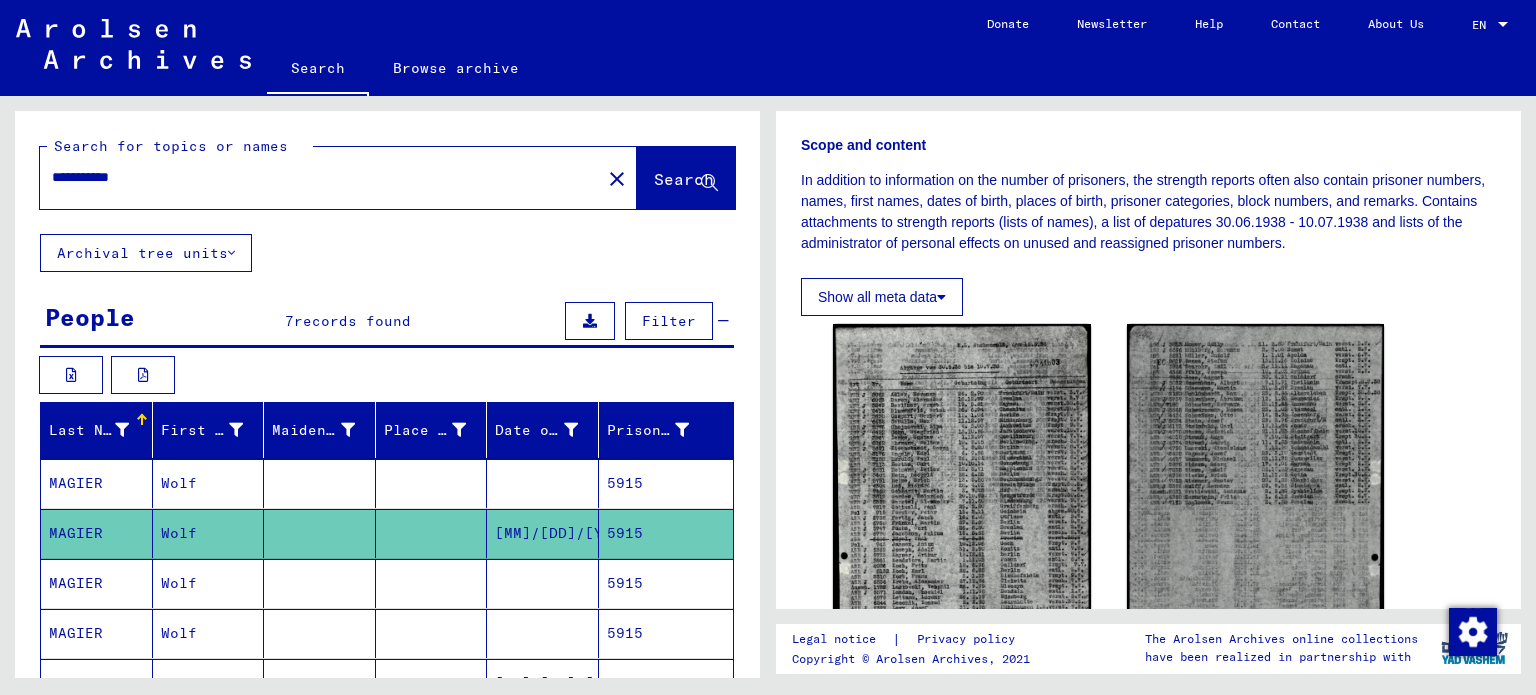 click on "Show all meta data" 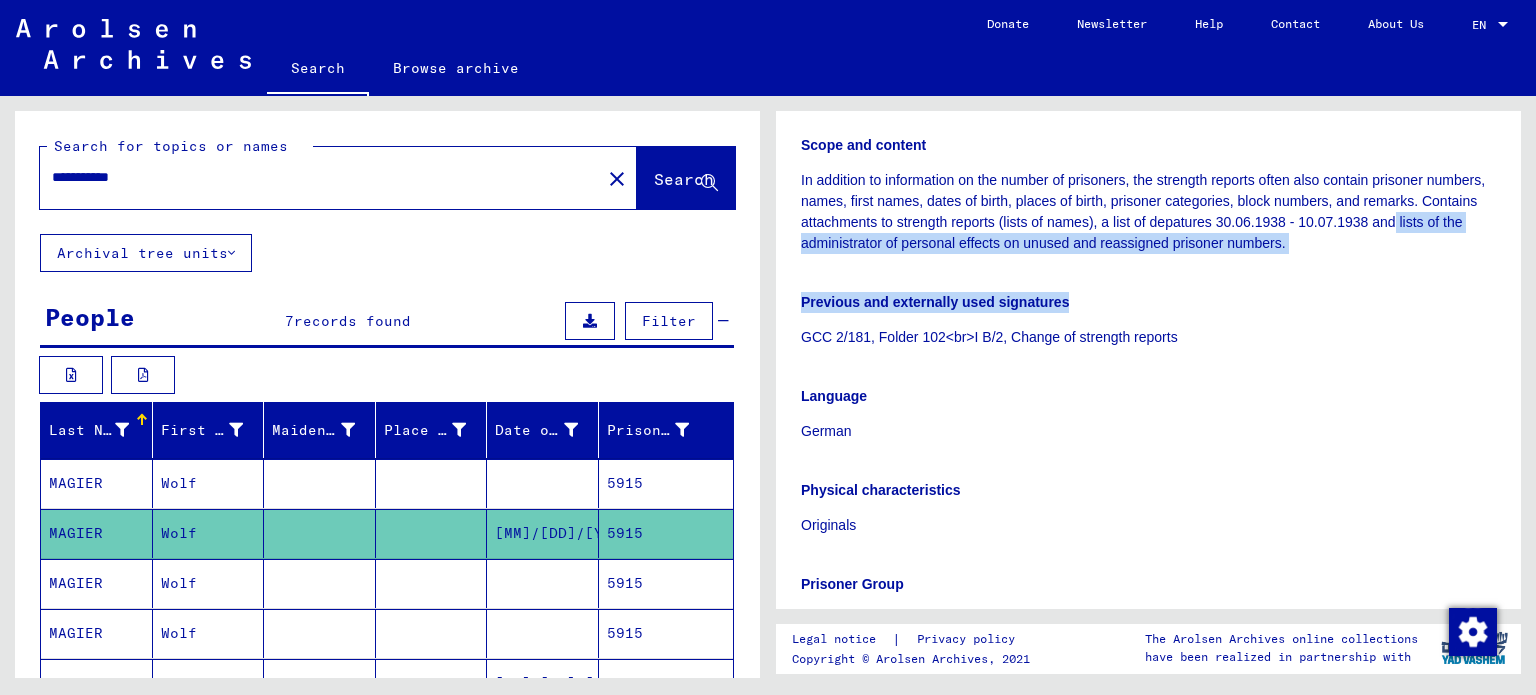 drag, startPoint x: 1503, startPoint y: 240, endPoint x: 1511, endPoint y: 302, distance: 62.514 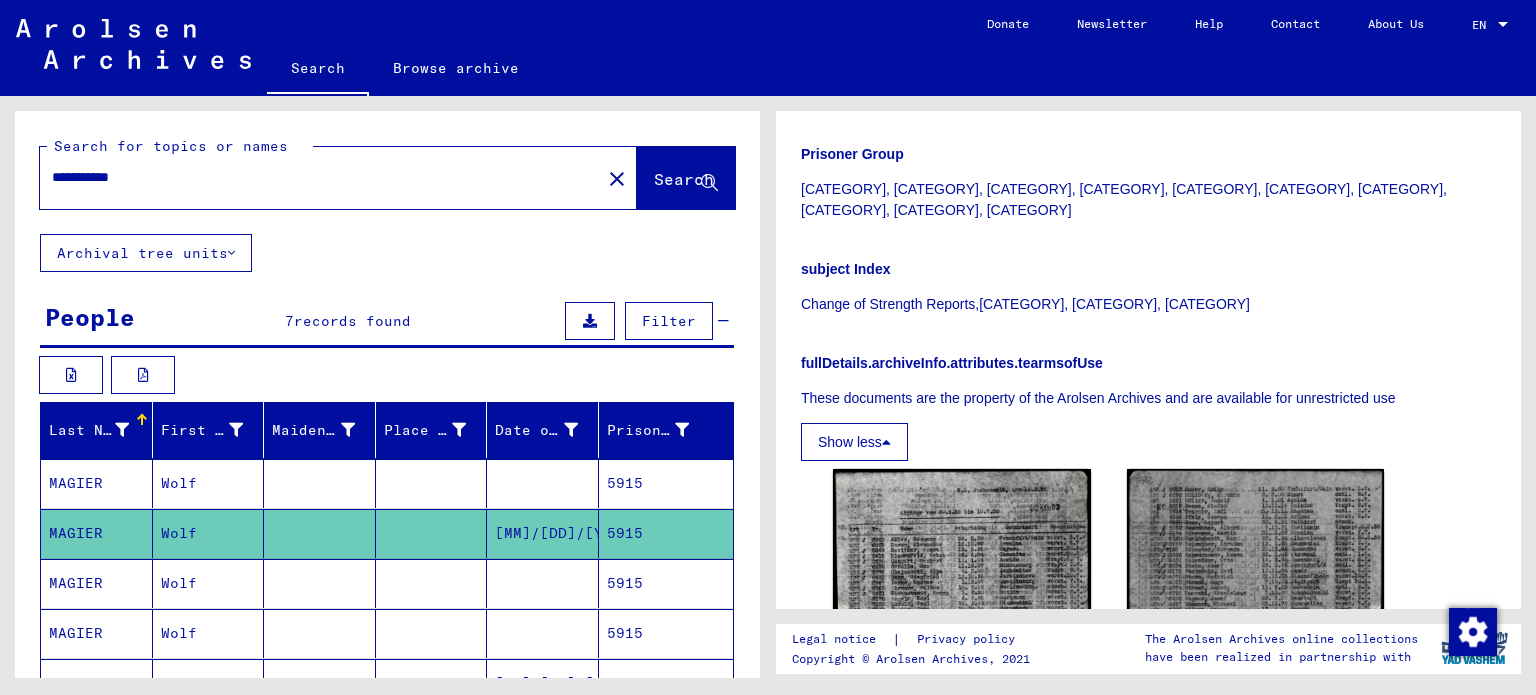 scroll, scrollTop: 1156, scrollLeft: 0, axis: vertical 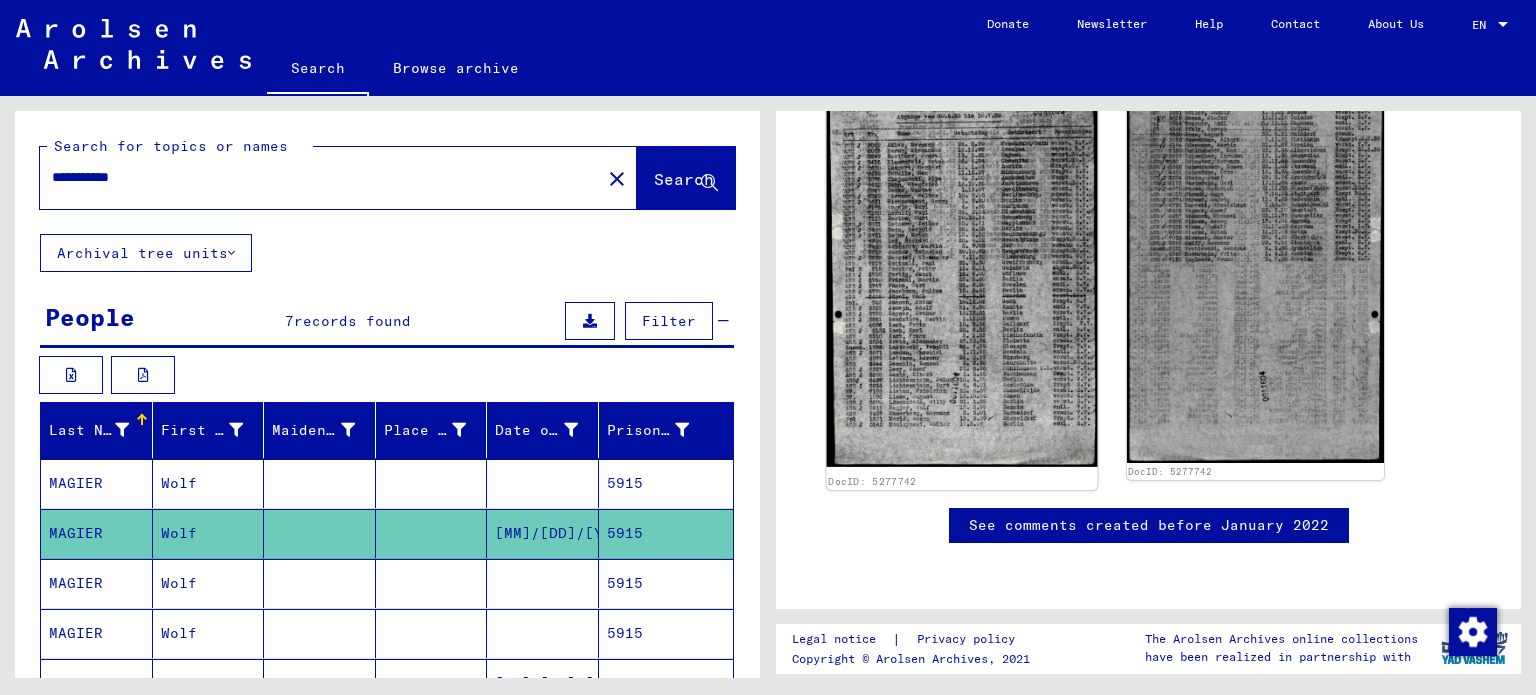 click 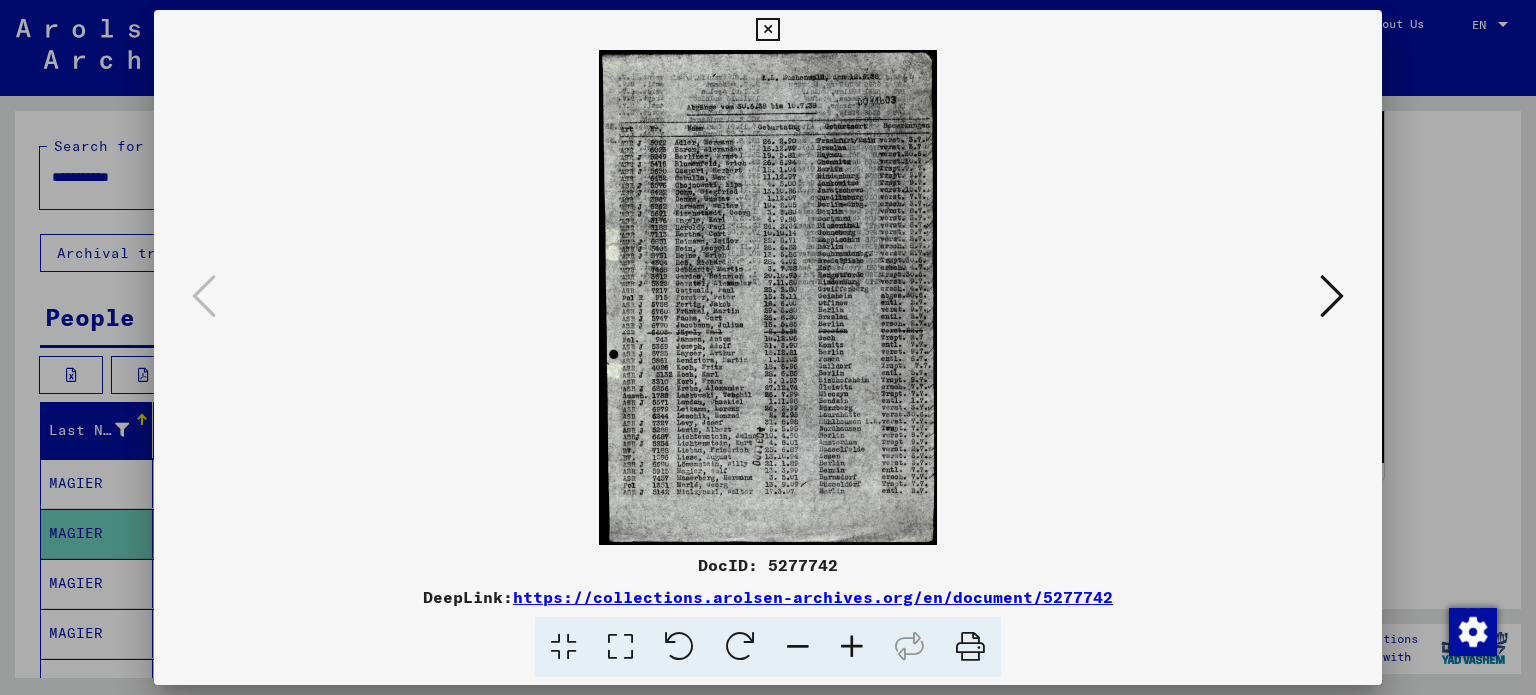 drag, startPoint x: 696, startPoint y: 453, endPoint x: 712, endPoint y: 186, distance: 267.47897 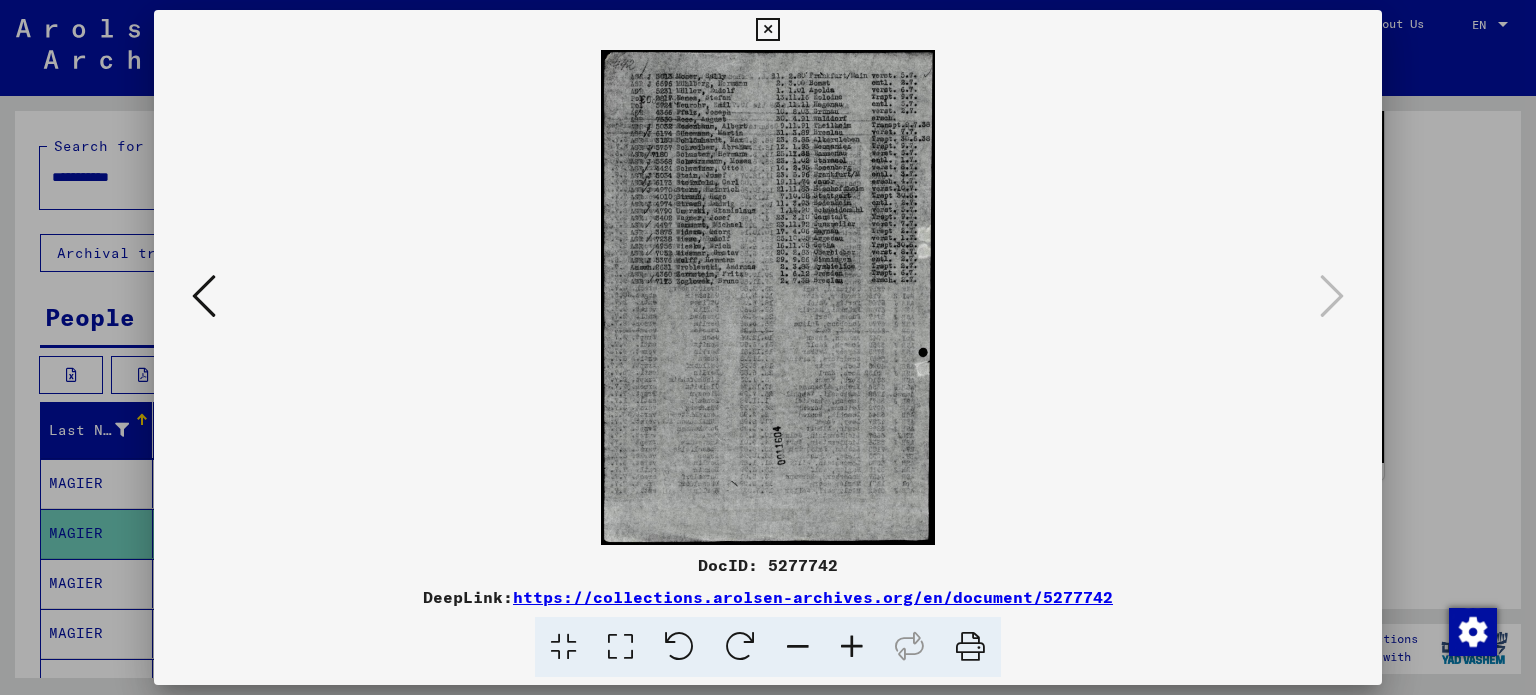 click at bounding box center (970, 647) 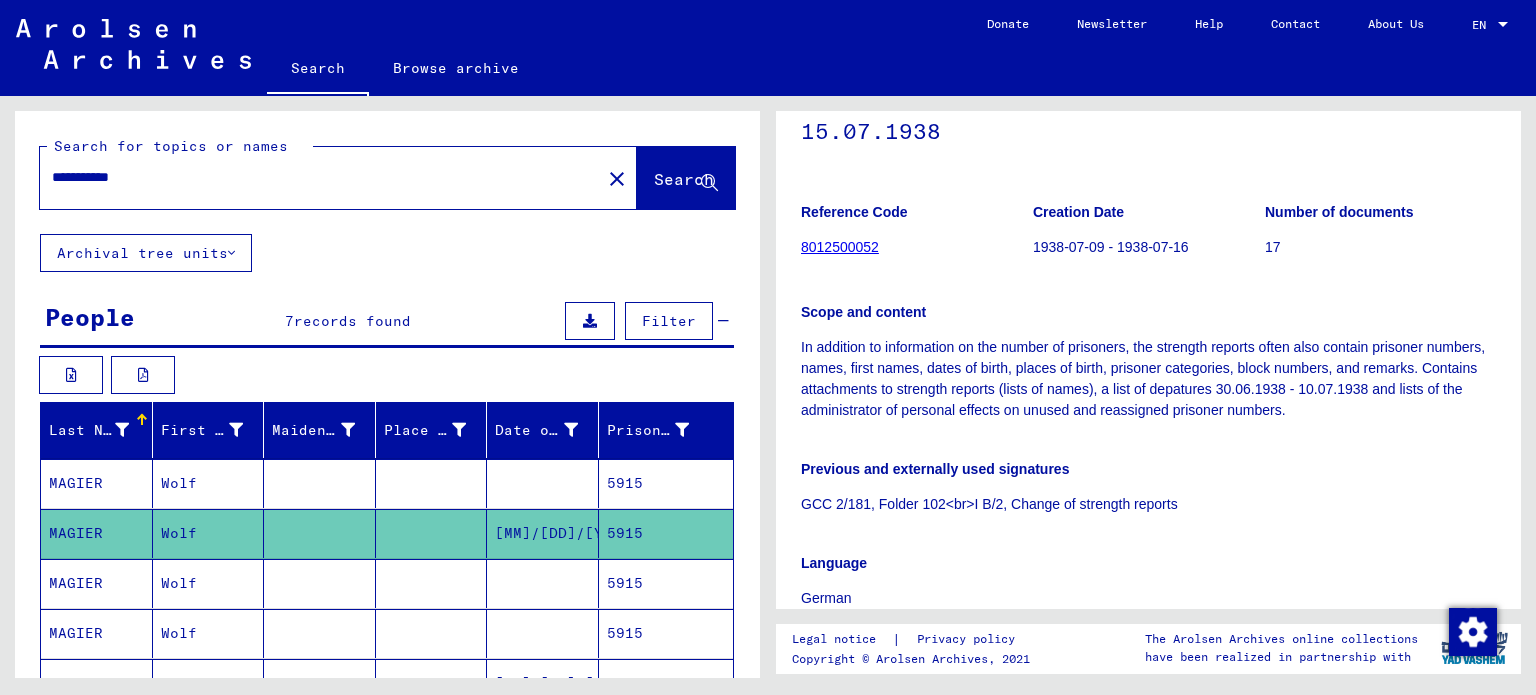 scroll, scrollTop: 0, scrollLeft: 0, axis: both 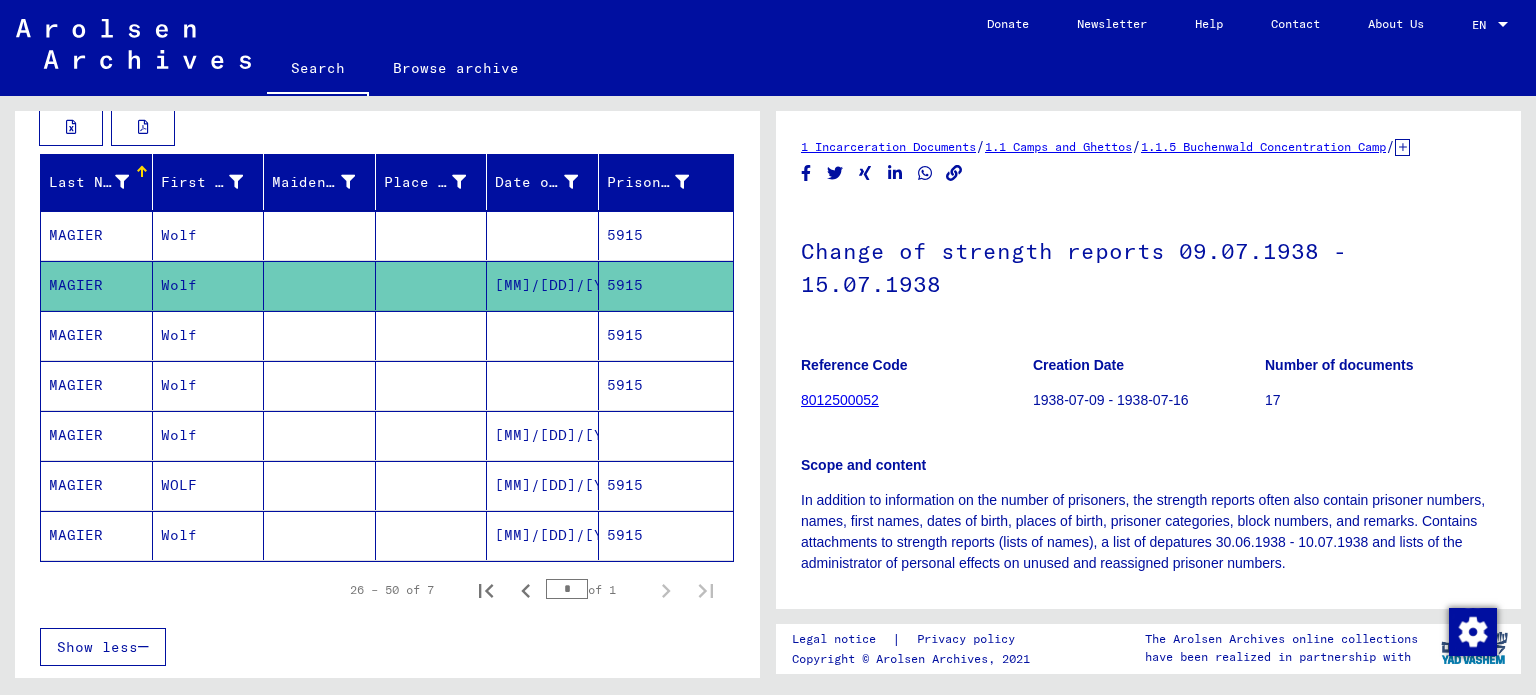 click on "[MM]/[DD]/[YYYY]" at bounding box center [543, 535] 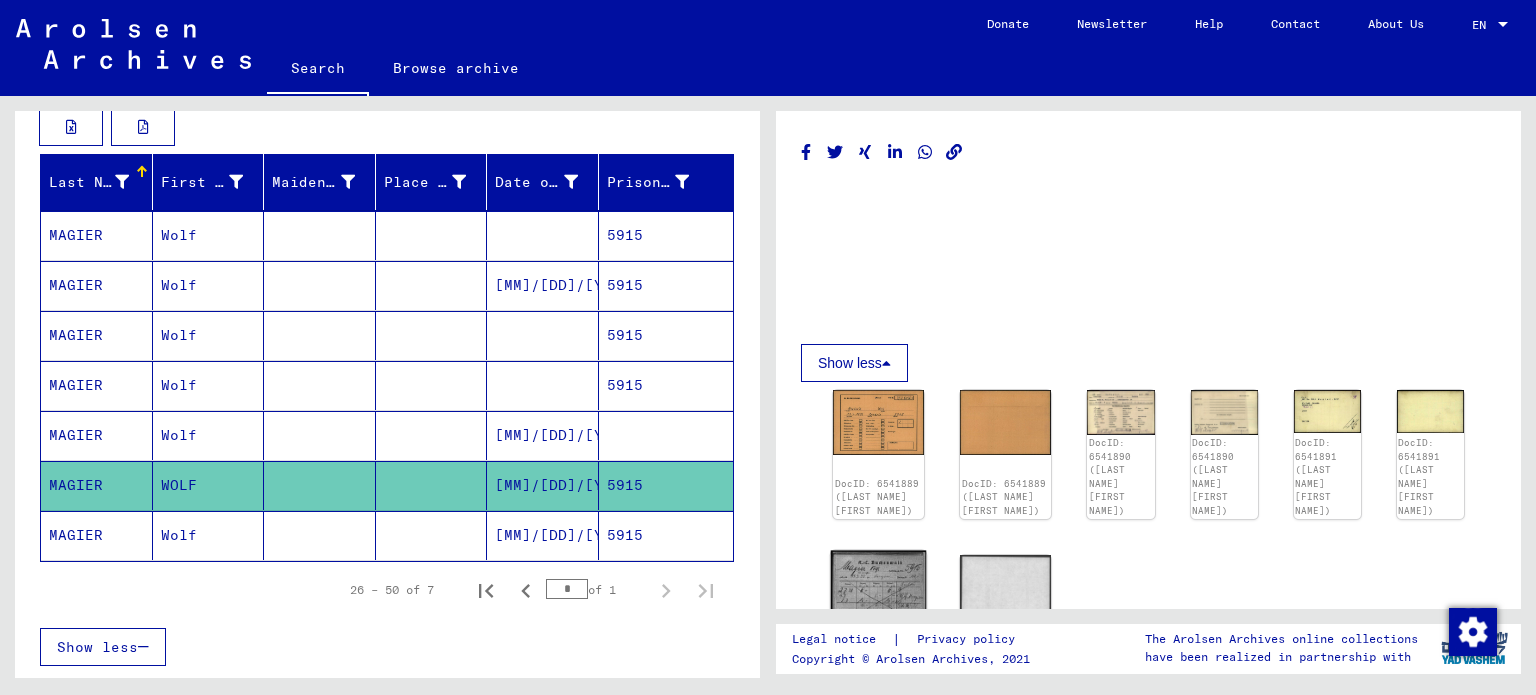 click 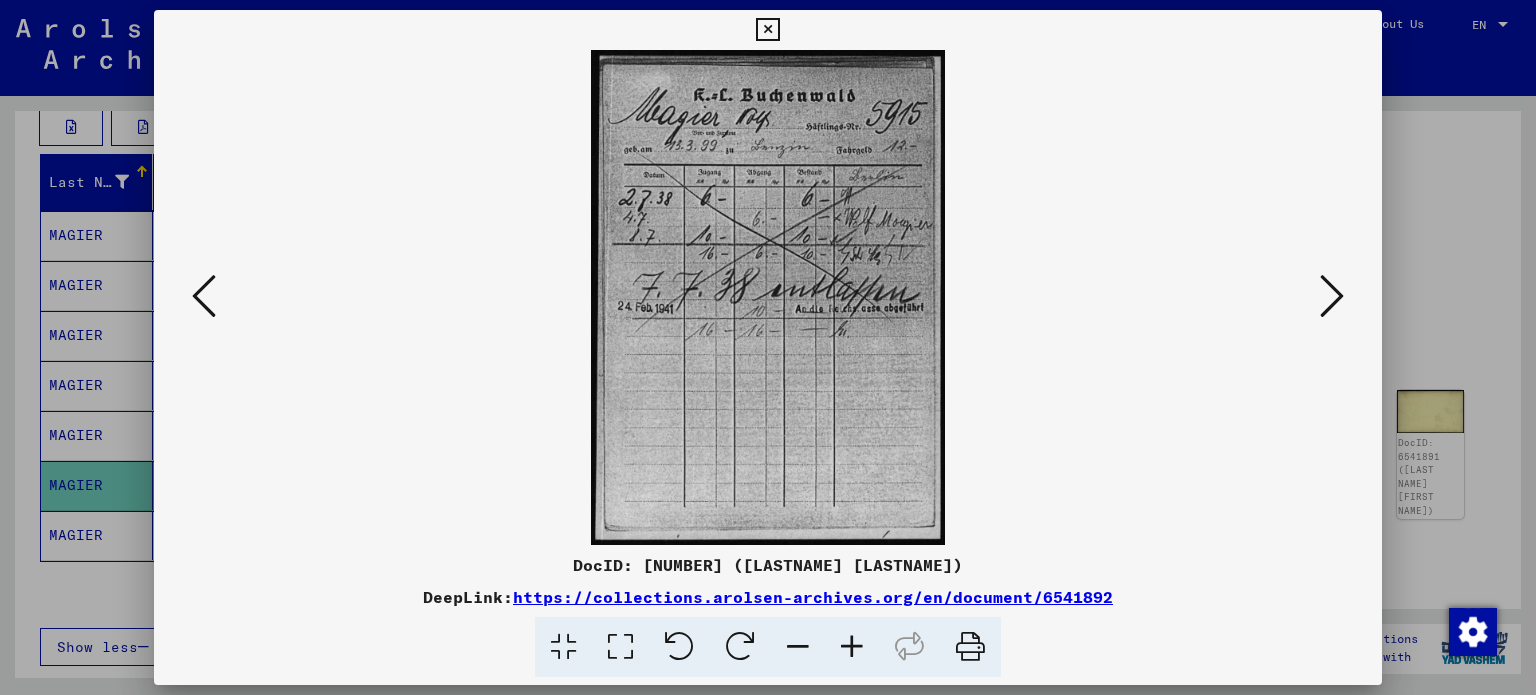 click at bounding box center (768, 297) 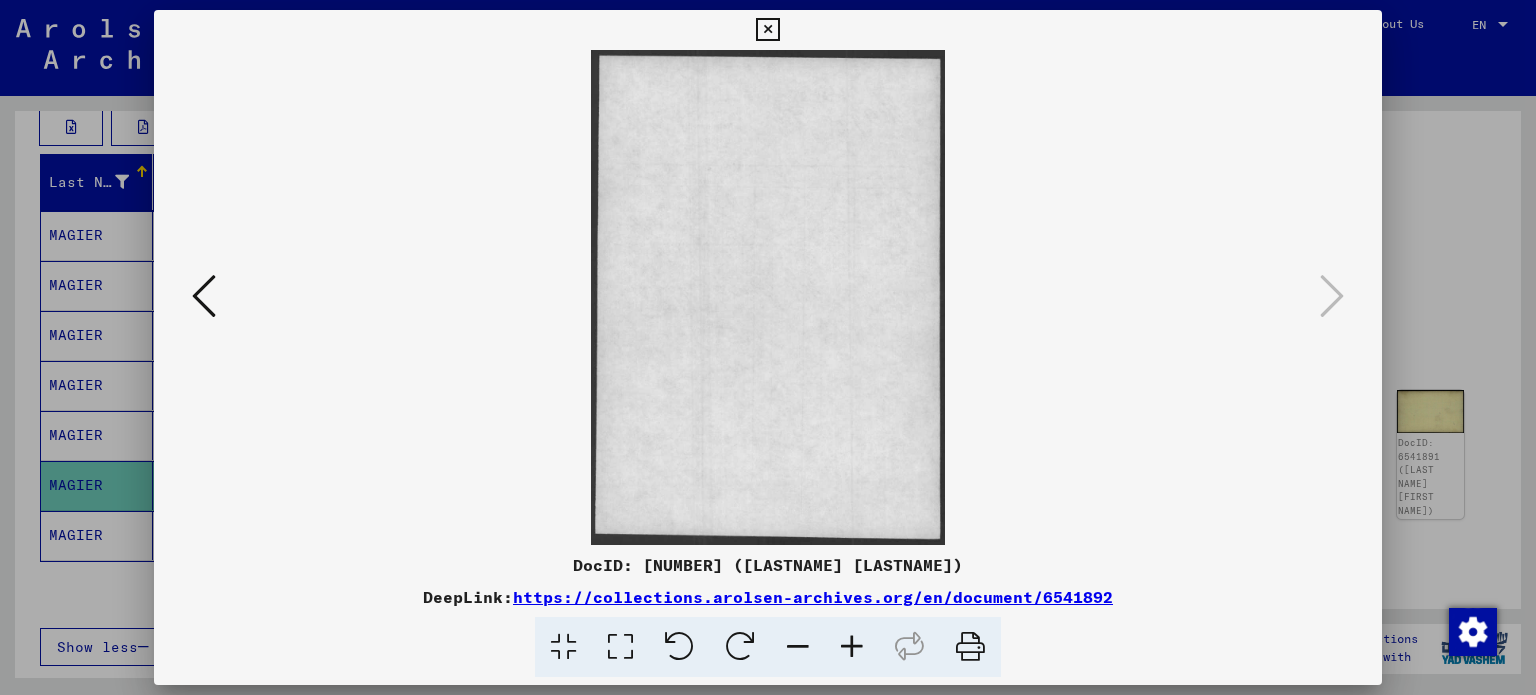 click at bounding box center [768, 297] 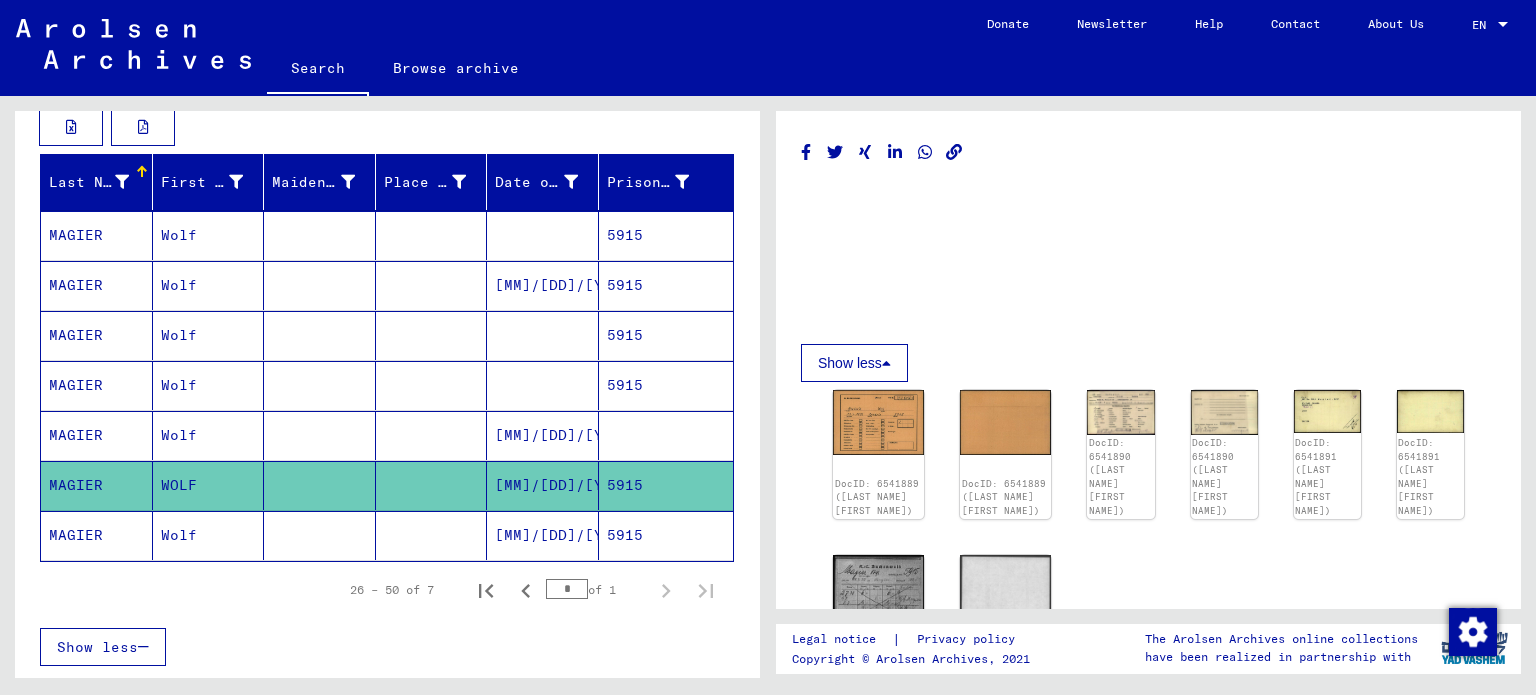 click on "DocID: 6541889 ([LAST NAME] [FIRST NAME]) DocID: 6541889 ([LAST NAME] [FIRST NAME]) DocID: 6541890 ([LAST NAME] [FIRST NAME]) DocID: 6541890 ([LAST NAME] [FIRST NAME]) DocID: 6541891 ([LAST NAME] [FIRST NAME]) DocID: 6541891 ([LAST NAME] [FIRST NAME]) DocID: 6541892 ([LAST NAME] [FIRST NAME]) DocID: 6541892 ([LAST NAME] [FIRST NAME])" 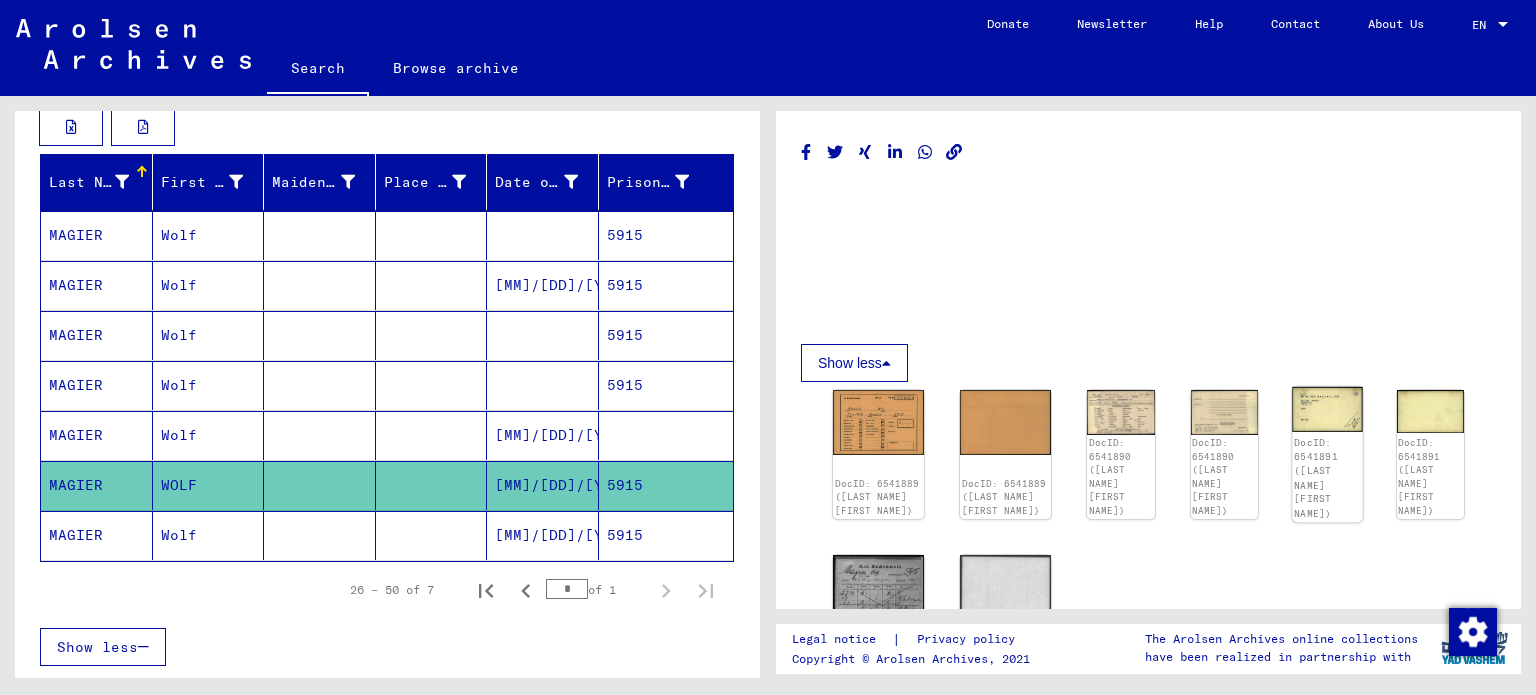 click 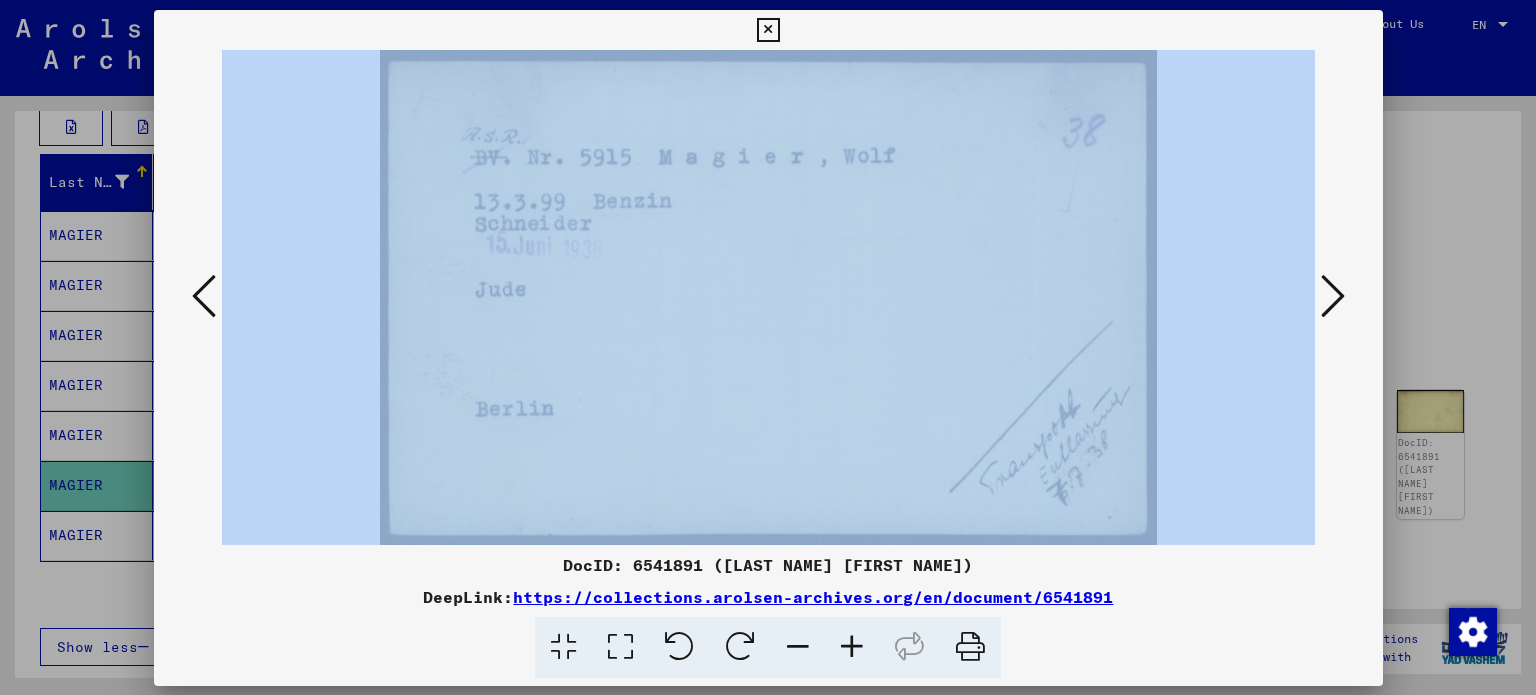 click at bounding box center [768, 297] 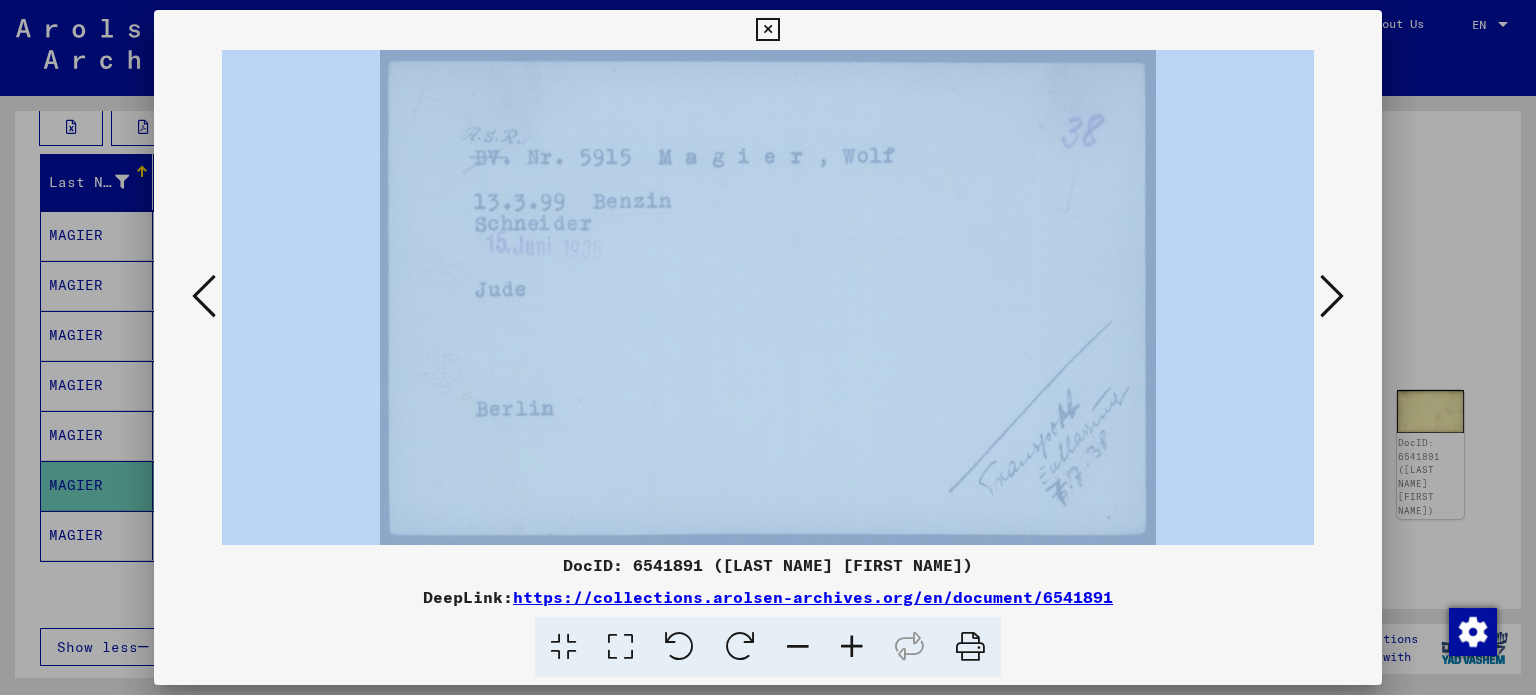 click at bounding box center (768, 297) 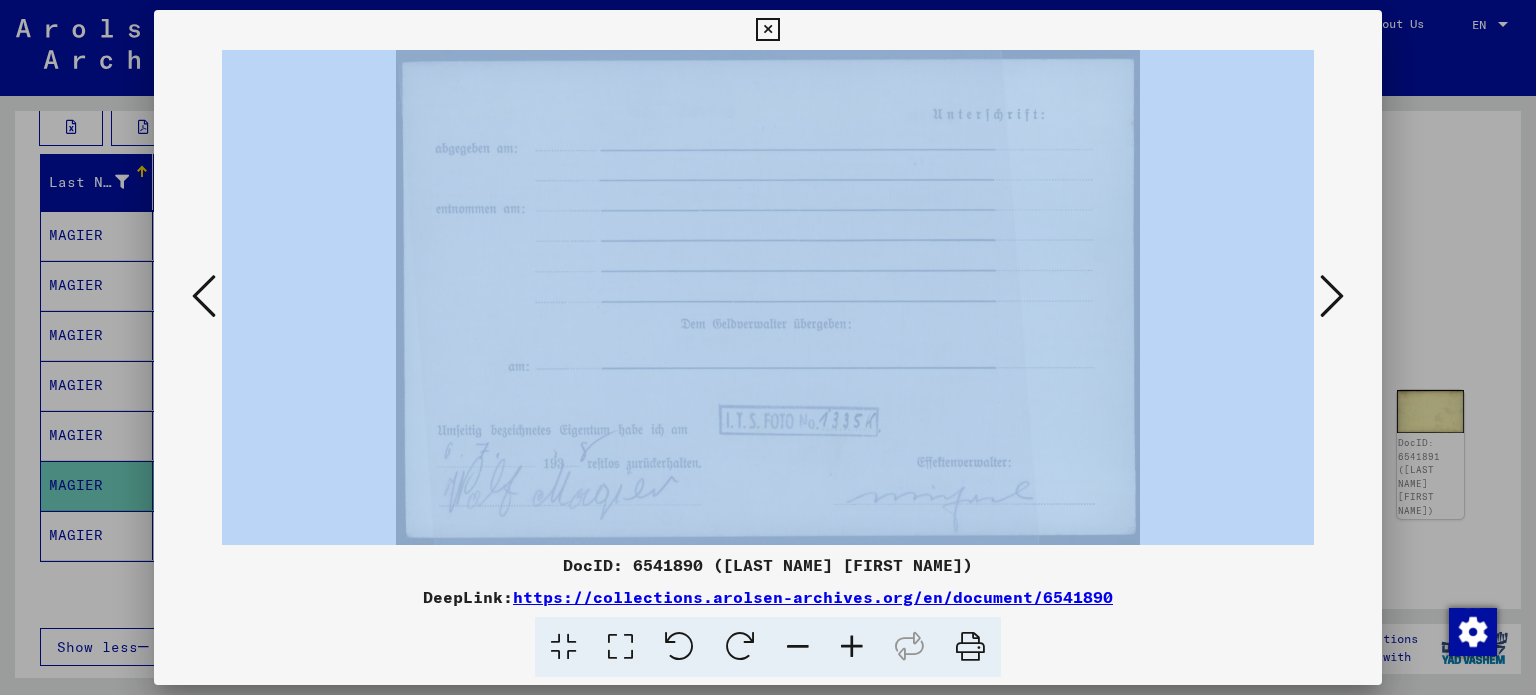click at bounding box center [768, 297] 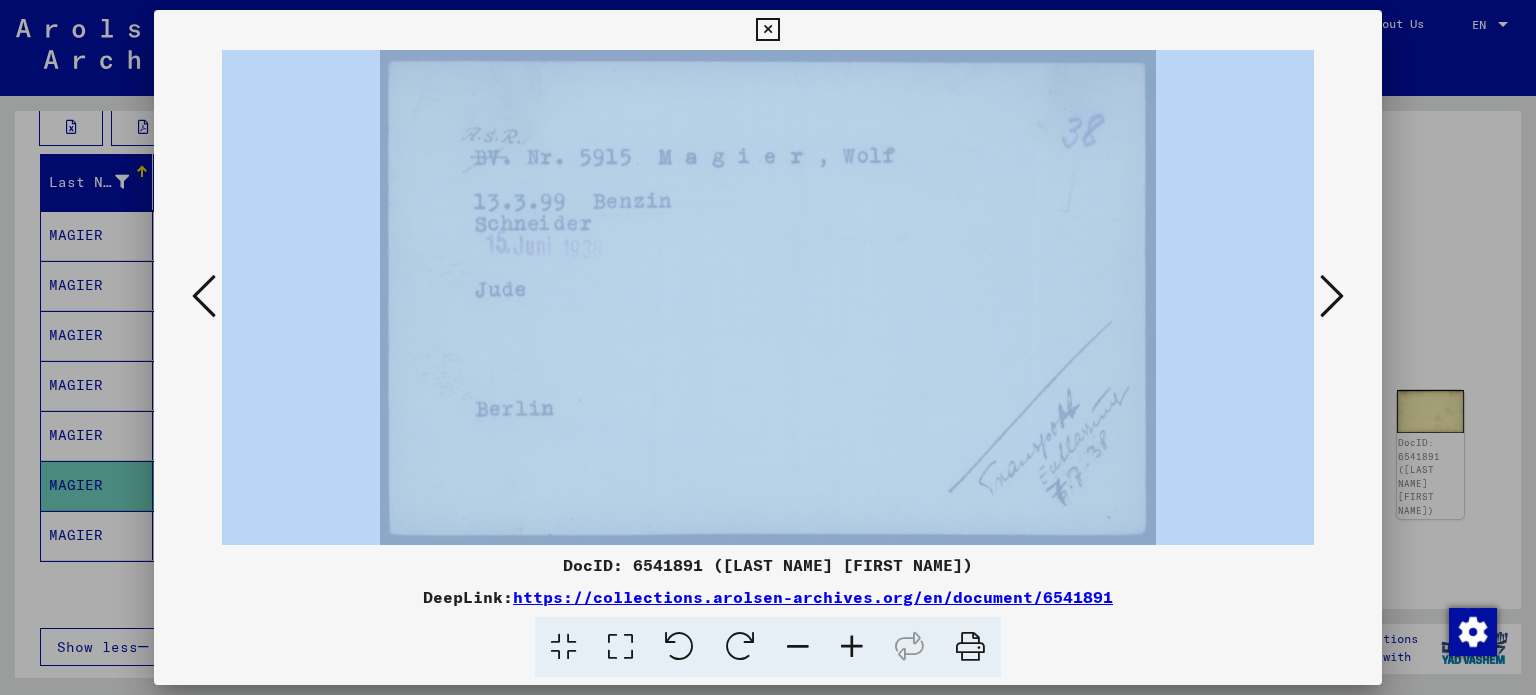 click at bounding box center (768, 297) 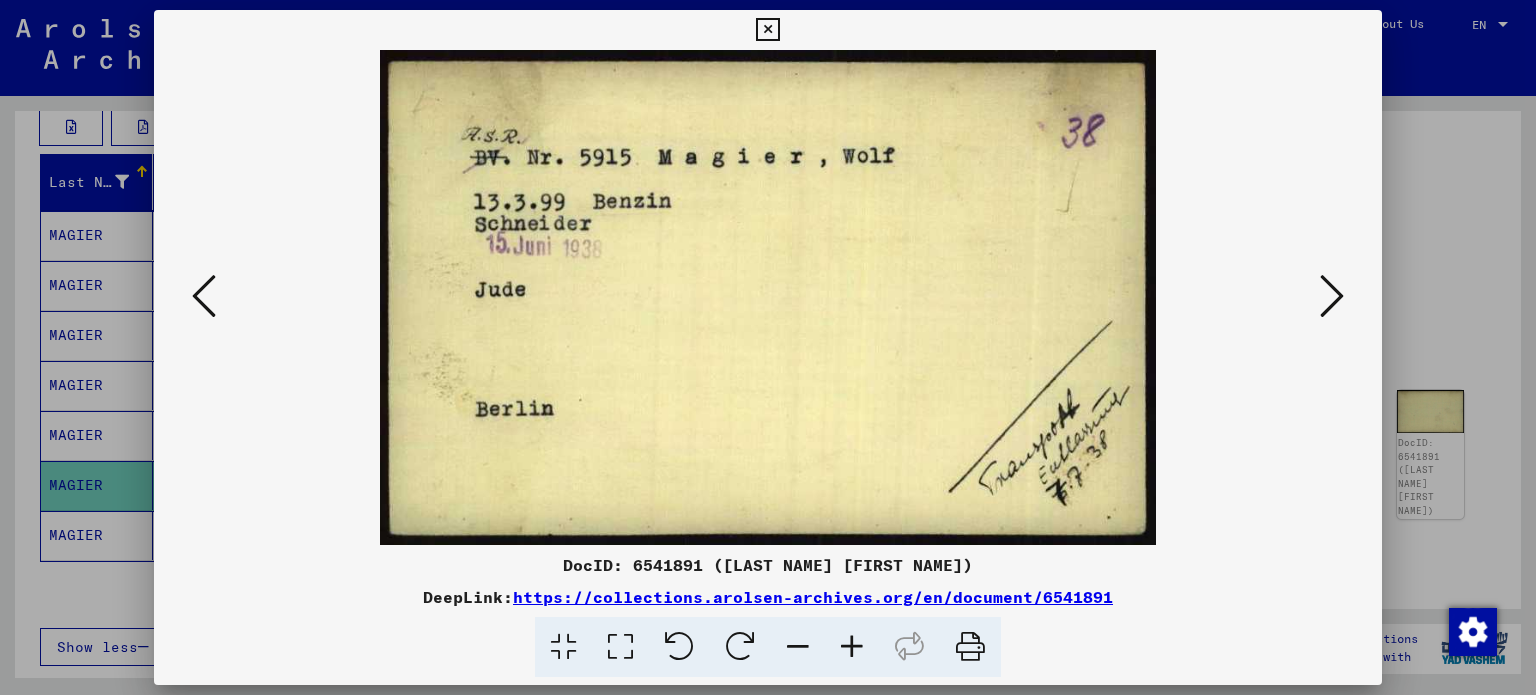 click on "DeepLink:  https://collections.arolsen-archives.org/en/document/6541891" at bounding box center (768, 597) 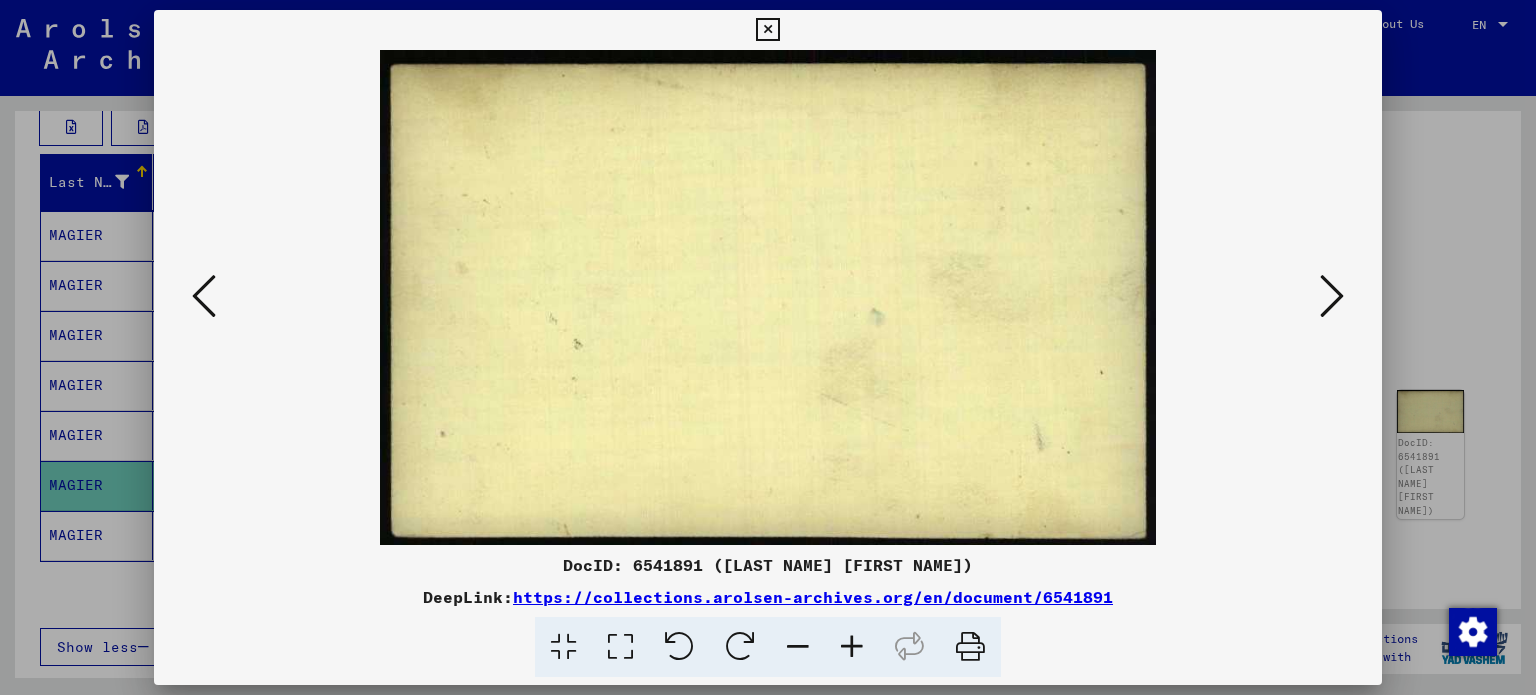 click at bounding box center (1332, 297) 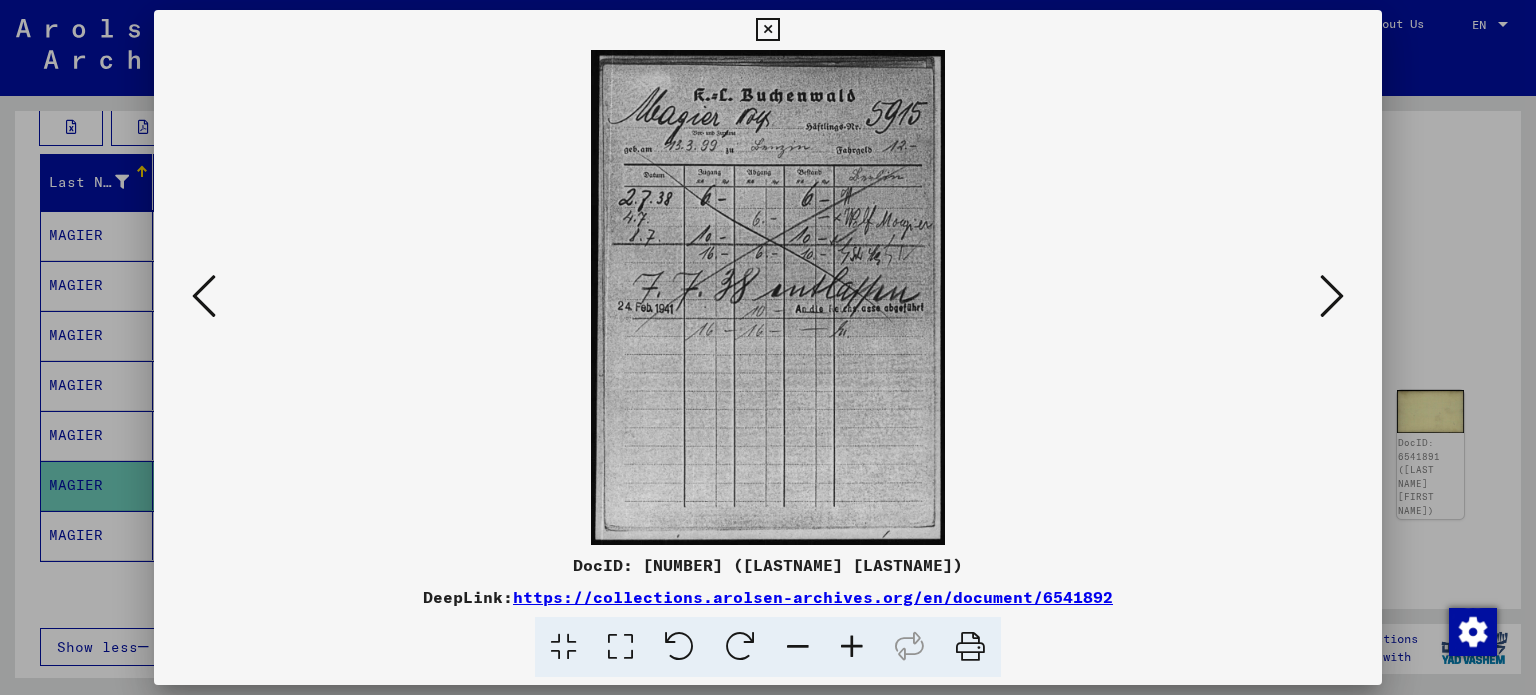 click at bounding box center [1332, 297] 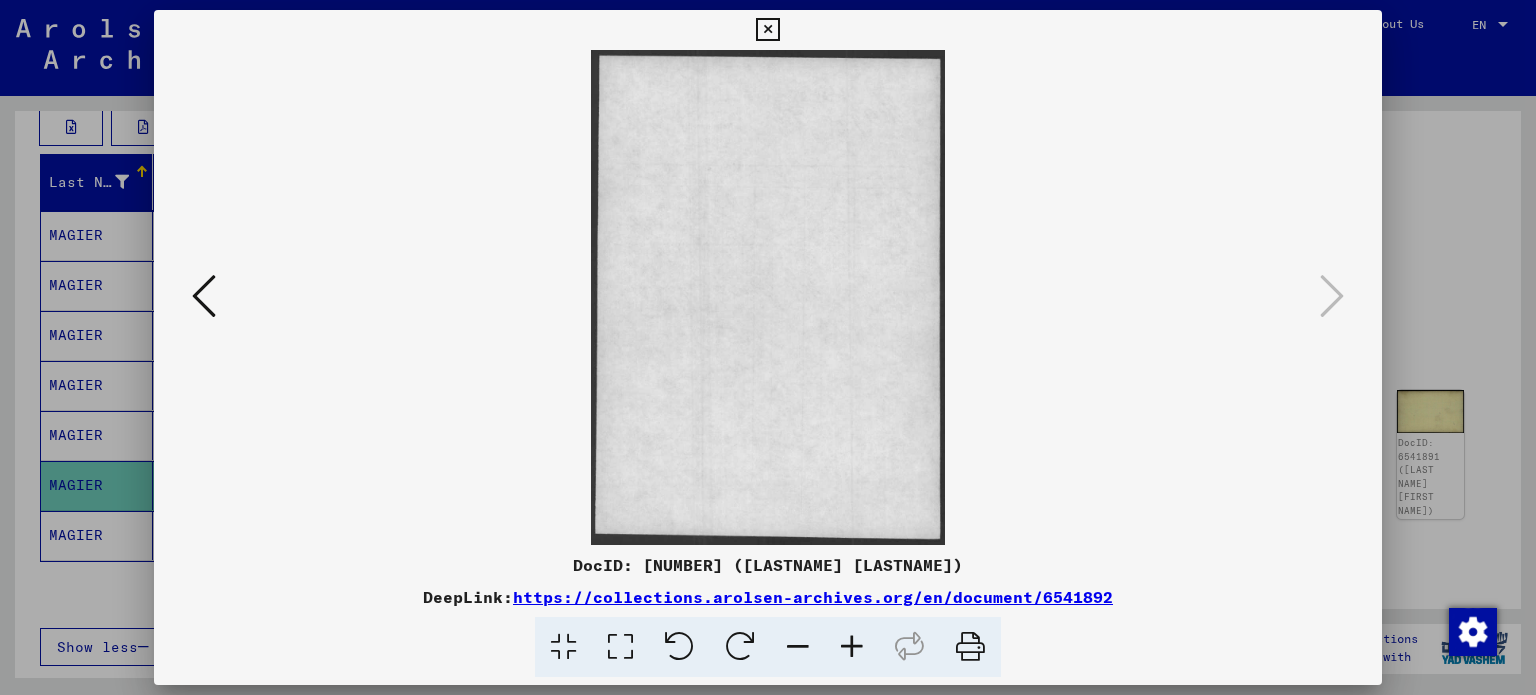 click at bounding box center (204, 296) 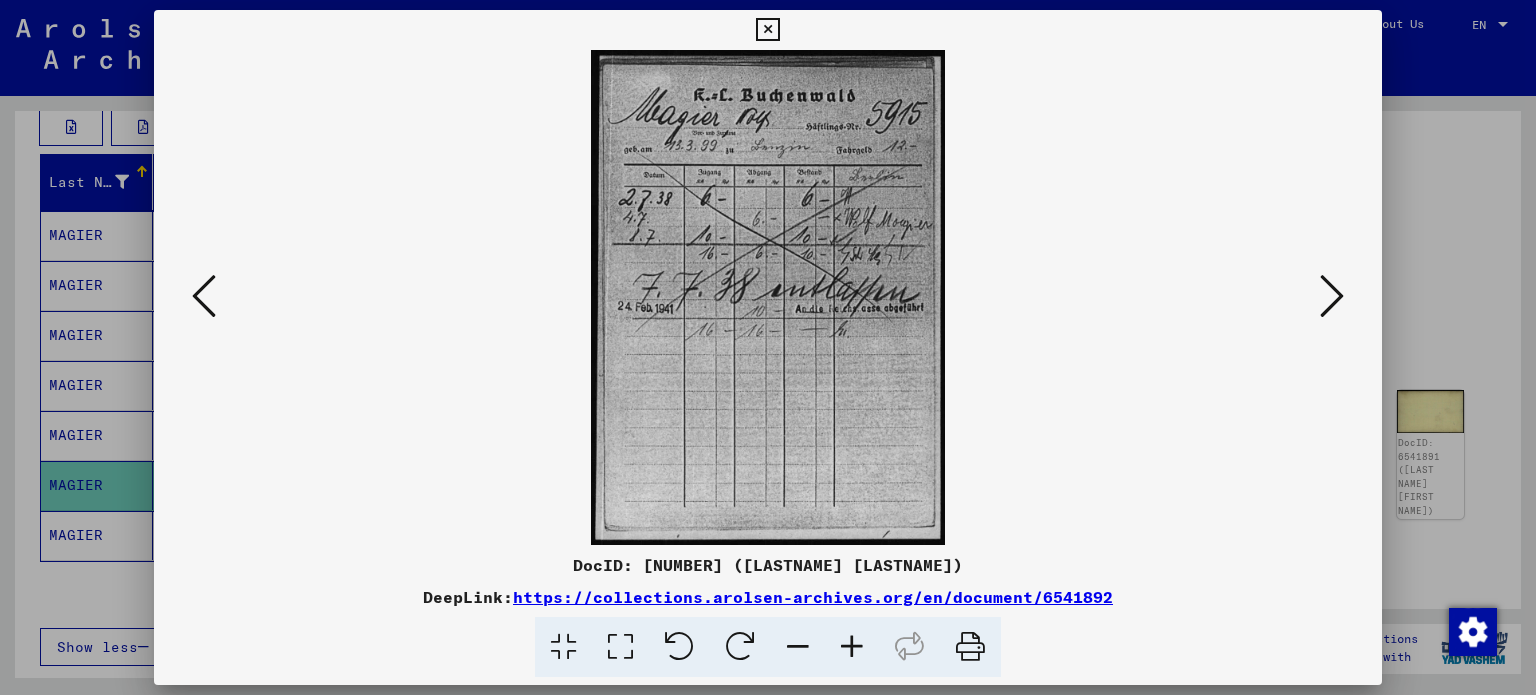 click at bounding box center [970, 647] 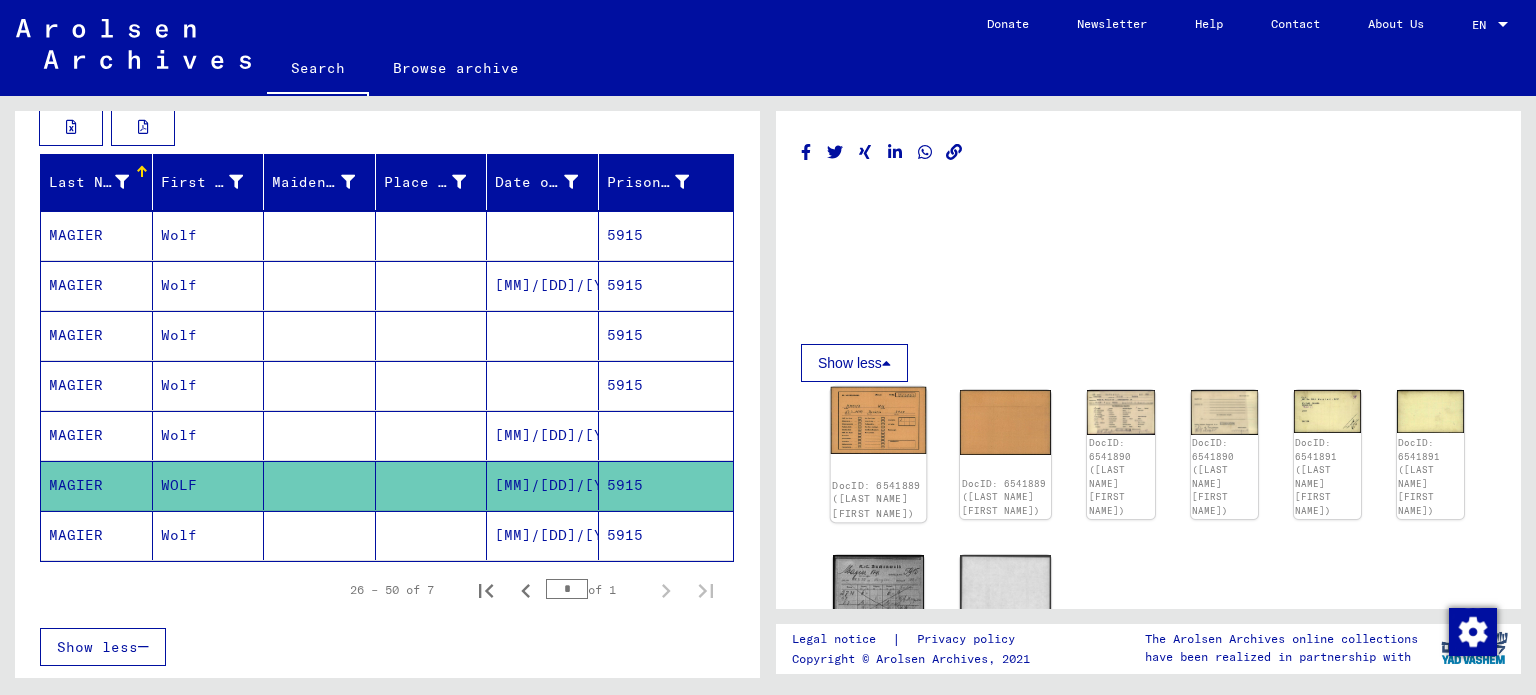 click on "DocID: 6541889 ([LAST NAME] [FIRST NAME])" 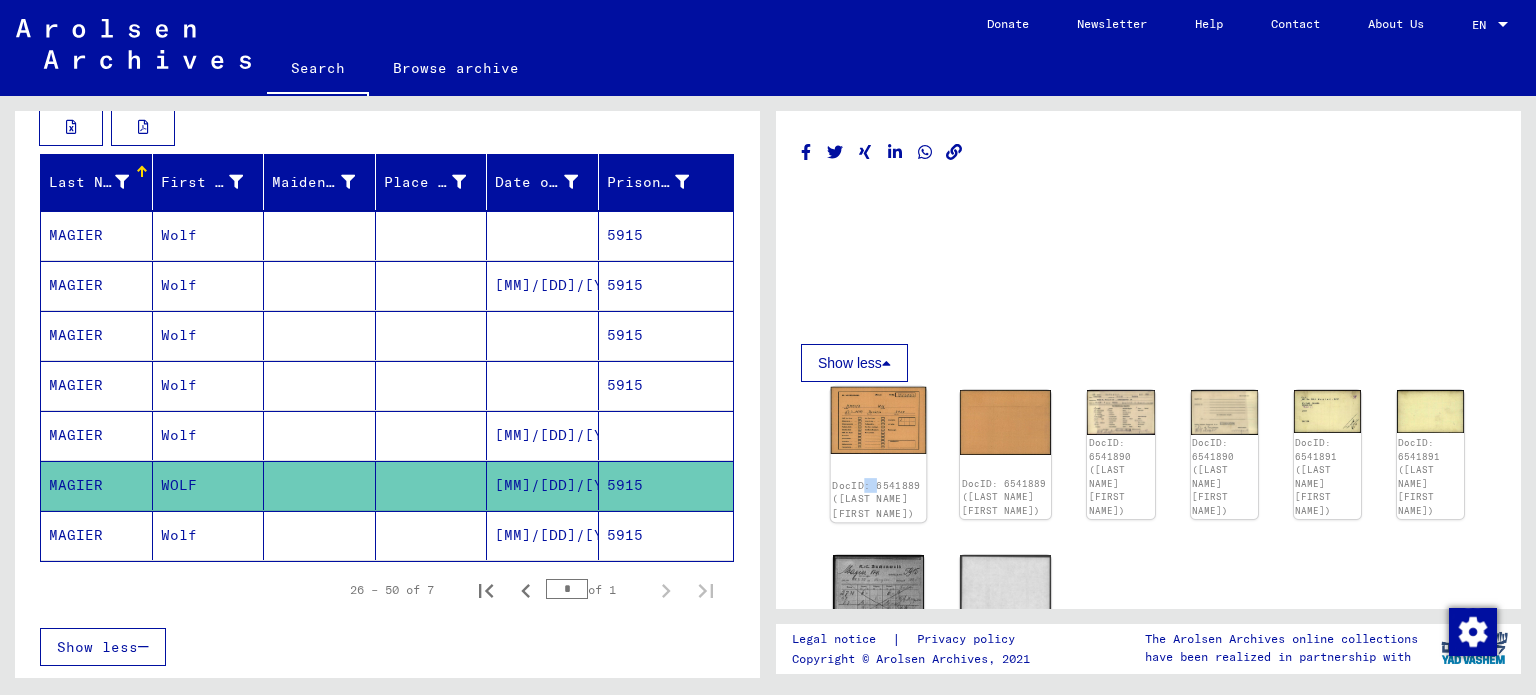 click on "DocID: 6541889 ([LAST NAME] [FIRST NAME])" 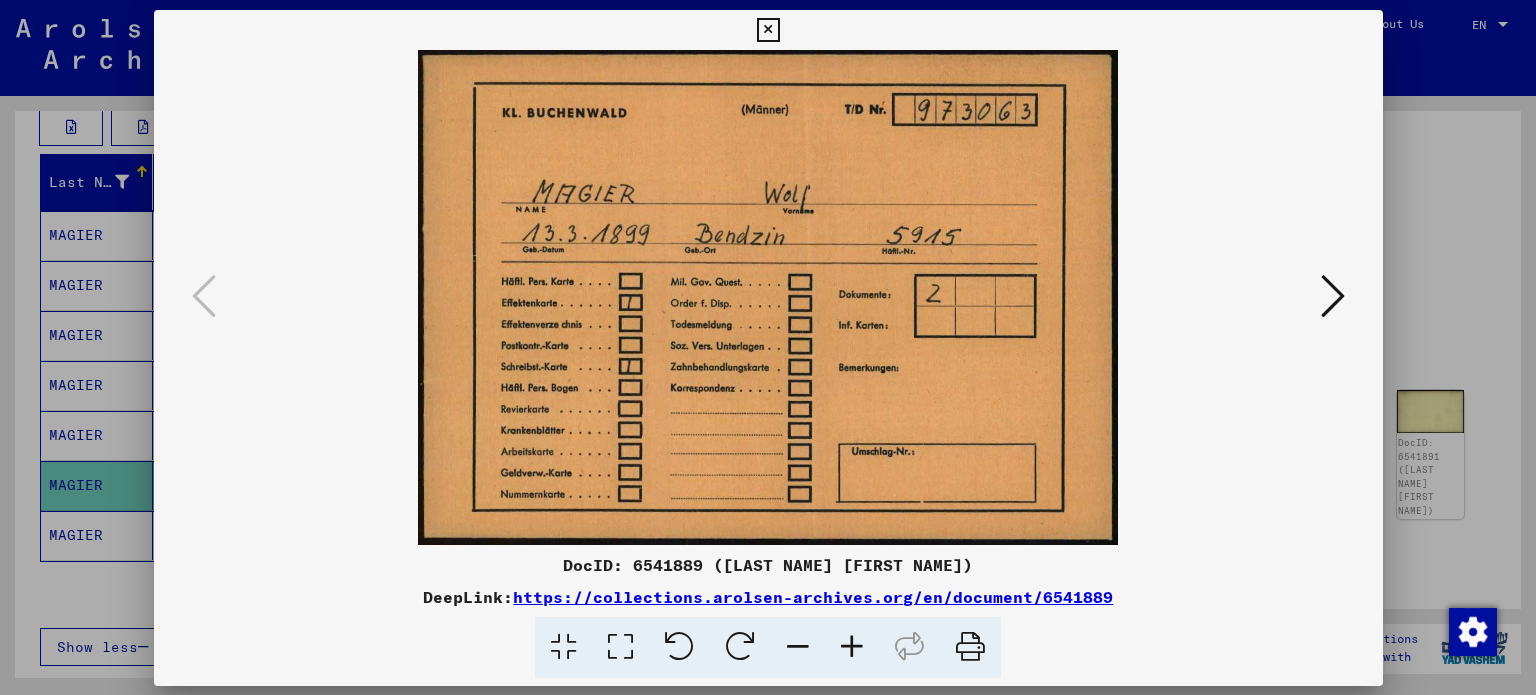 click at bounding box center [768, 297] 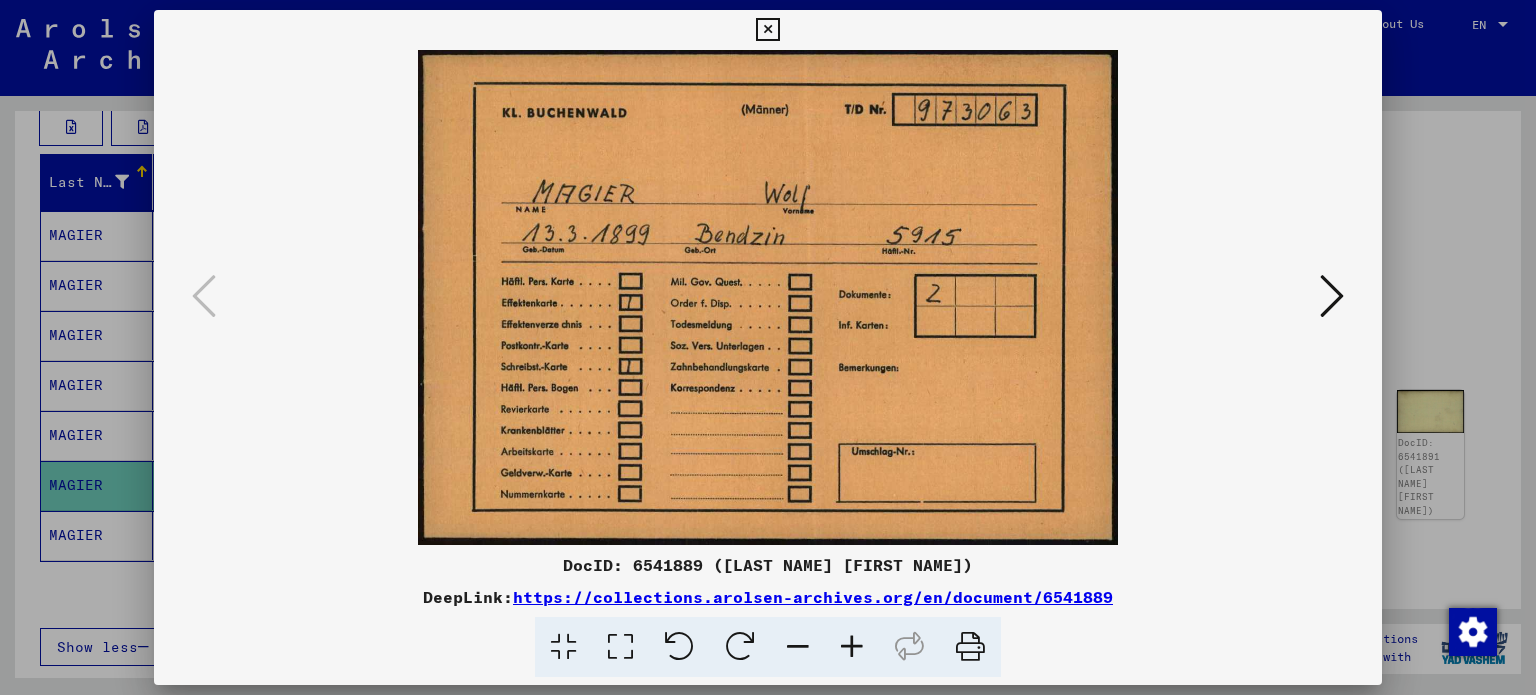 click at bounding box center (1332, 297) 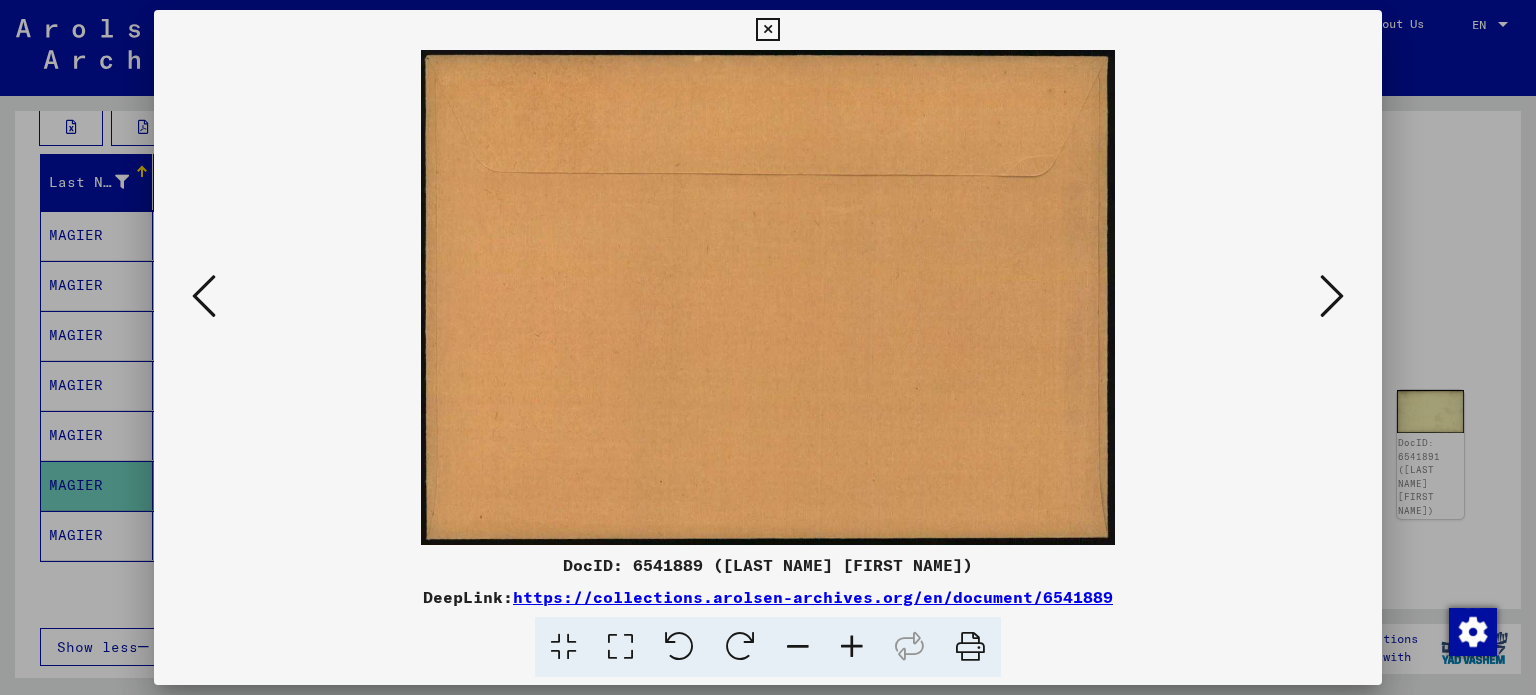 click at bounding box center [1332, 297] 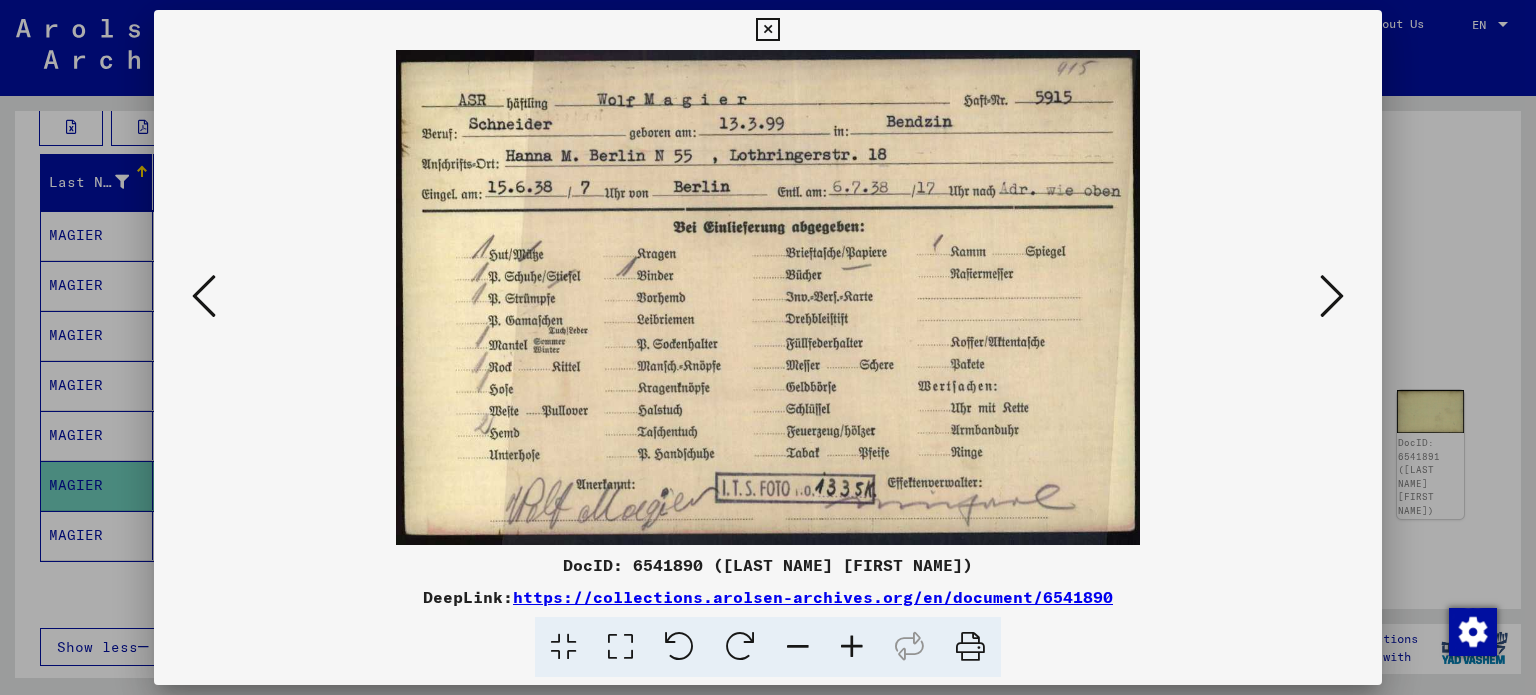 click at bounding box center (1332, 297) 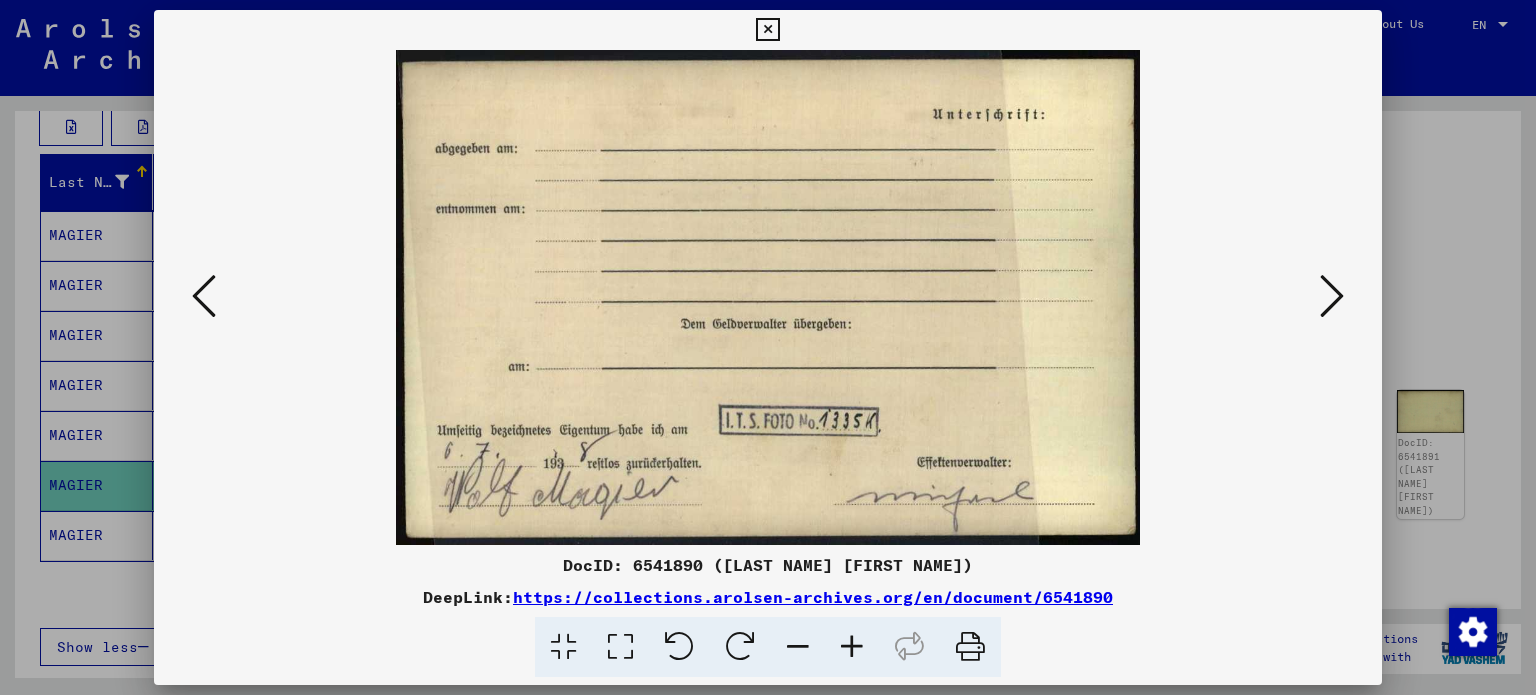 click at bounding box center [204, 297] 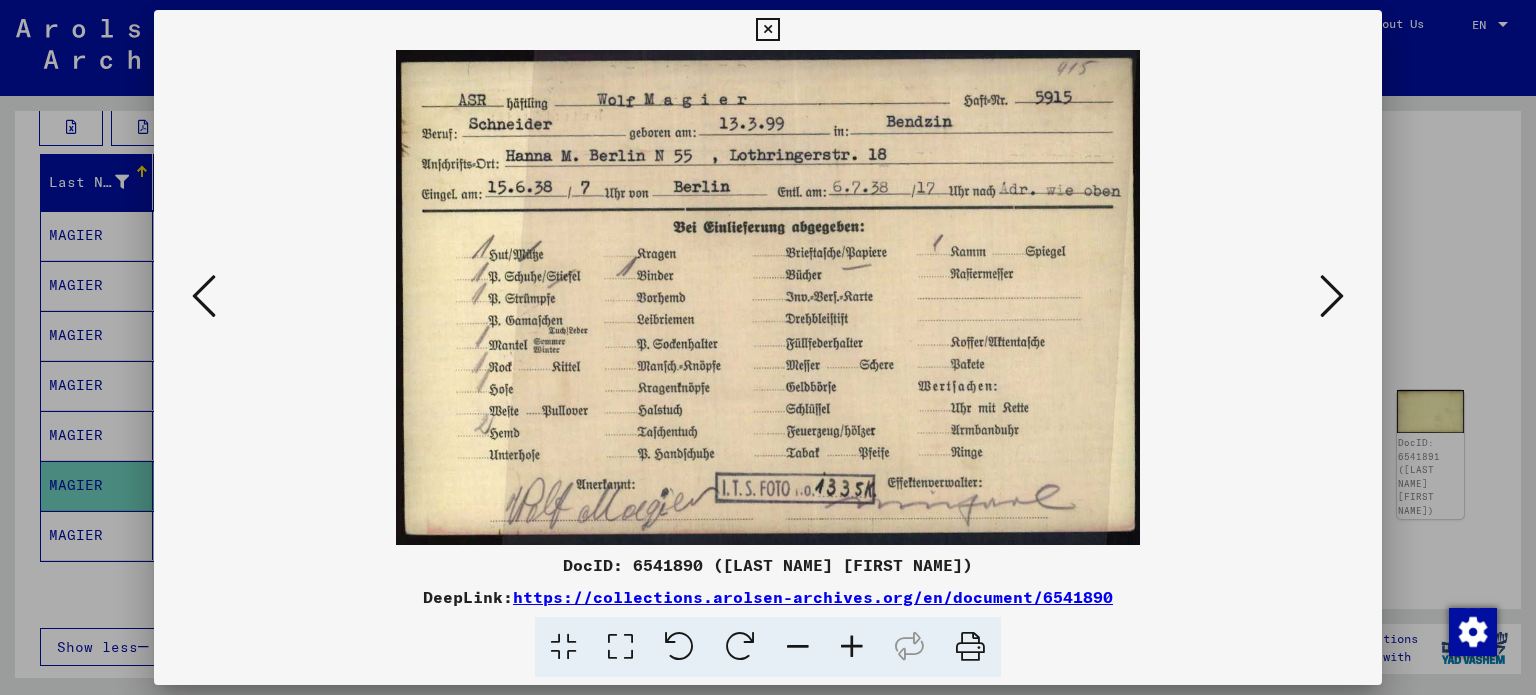 click at bounding box center [970, 647] 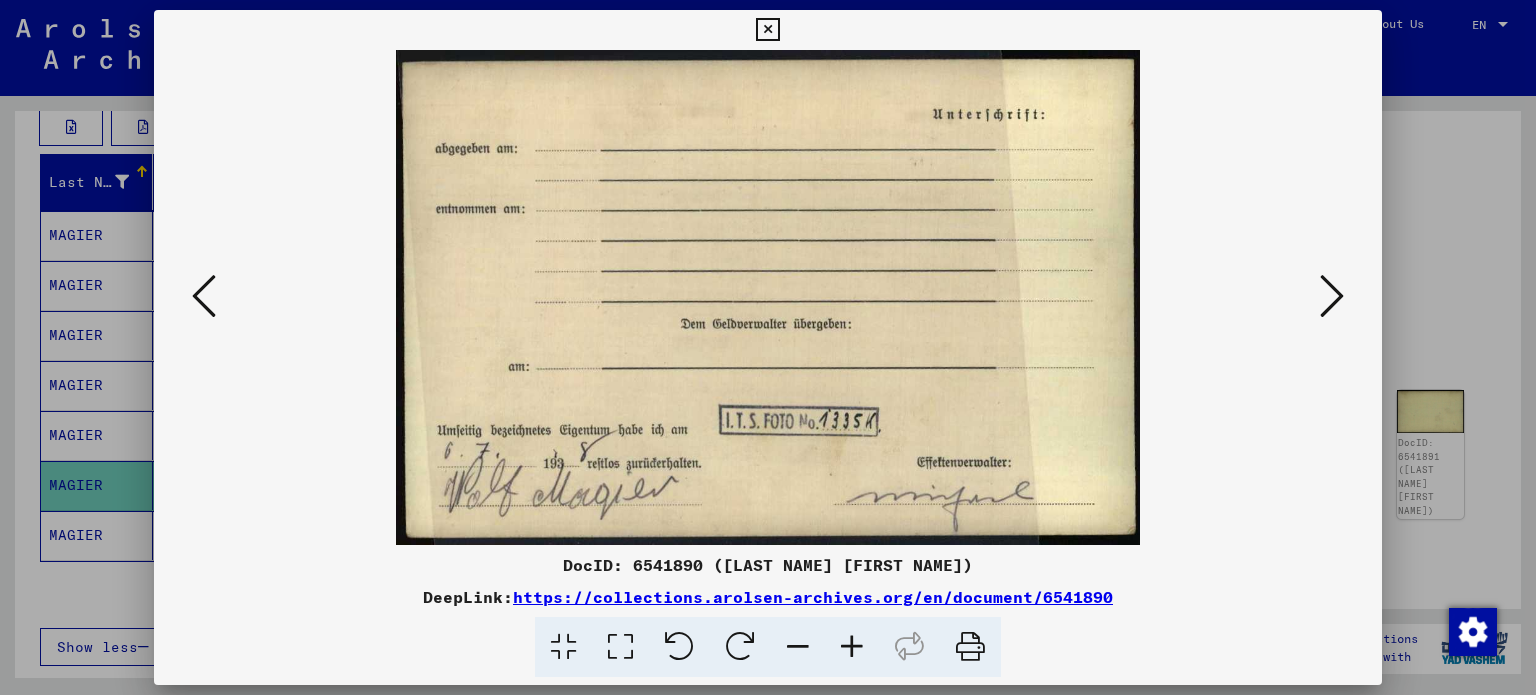 click at bounding box center [1332, 297] 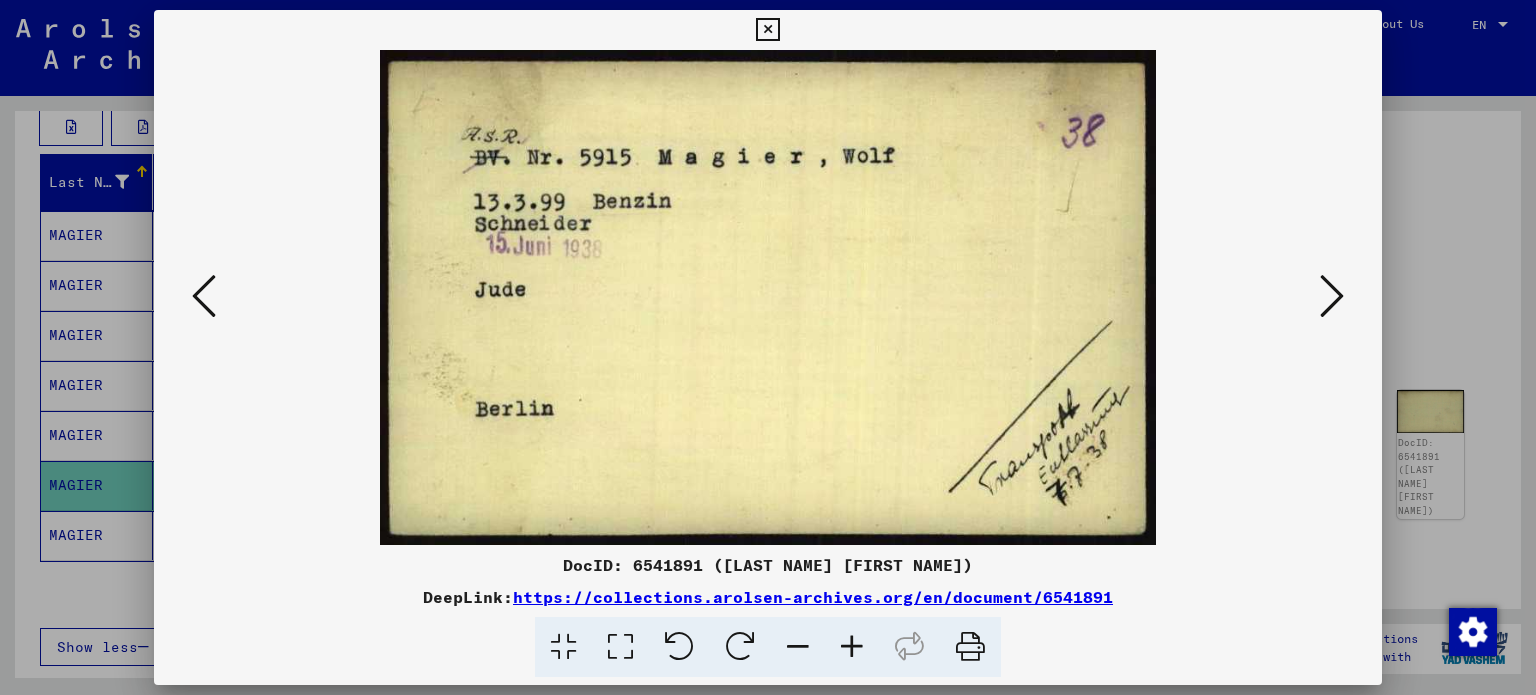 click at bounding box center [1332, 296] 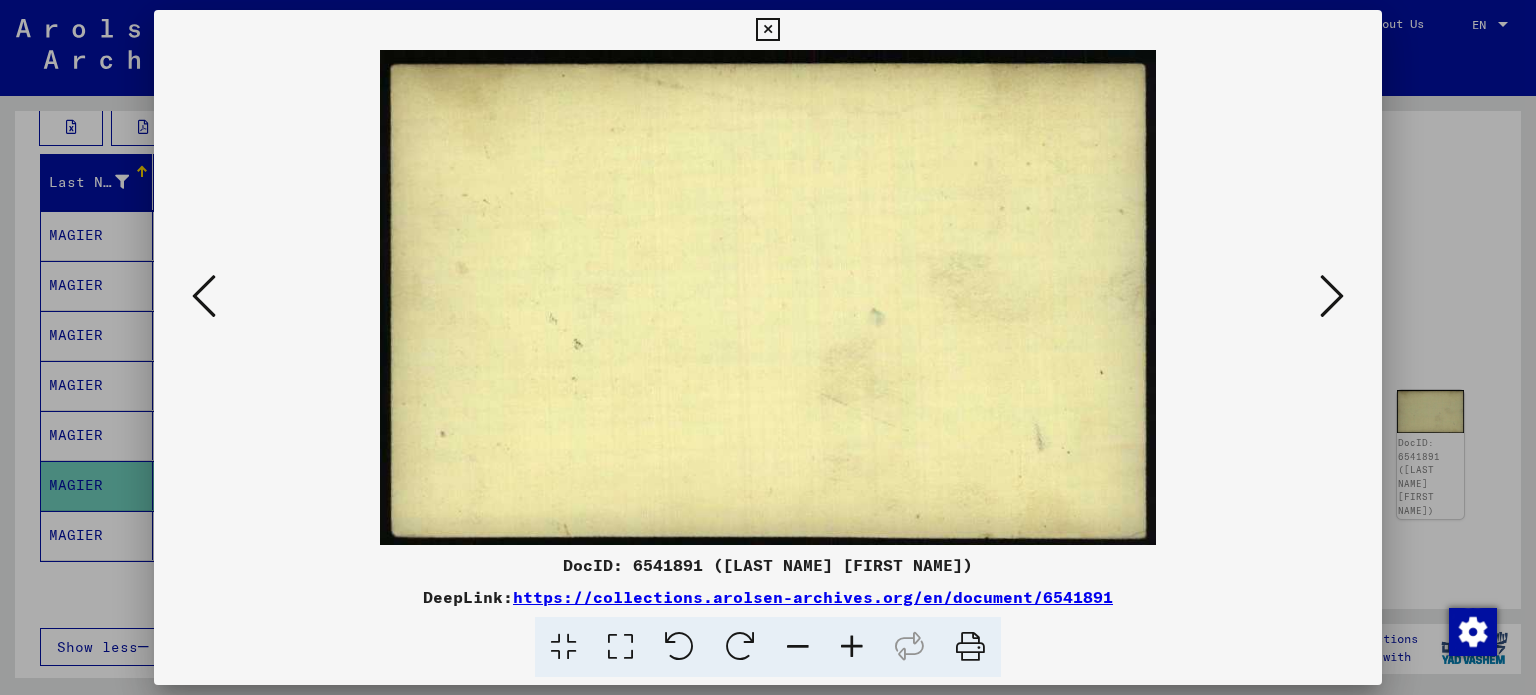 click at bounding box center (1332, 296) 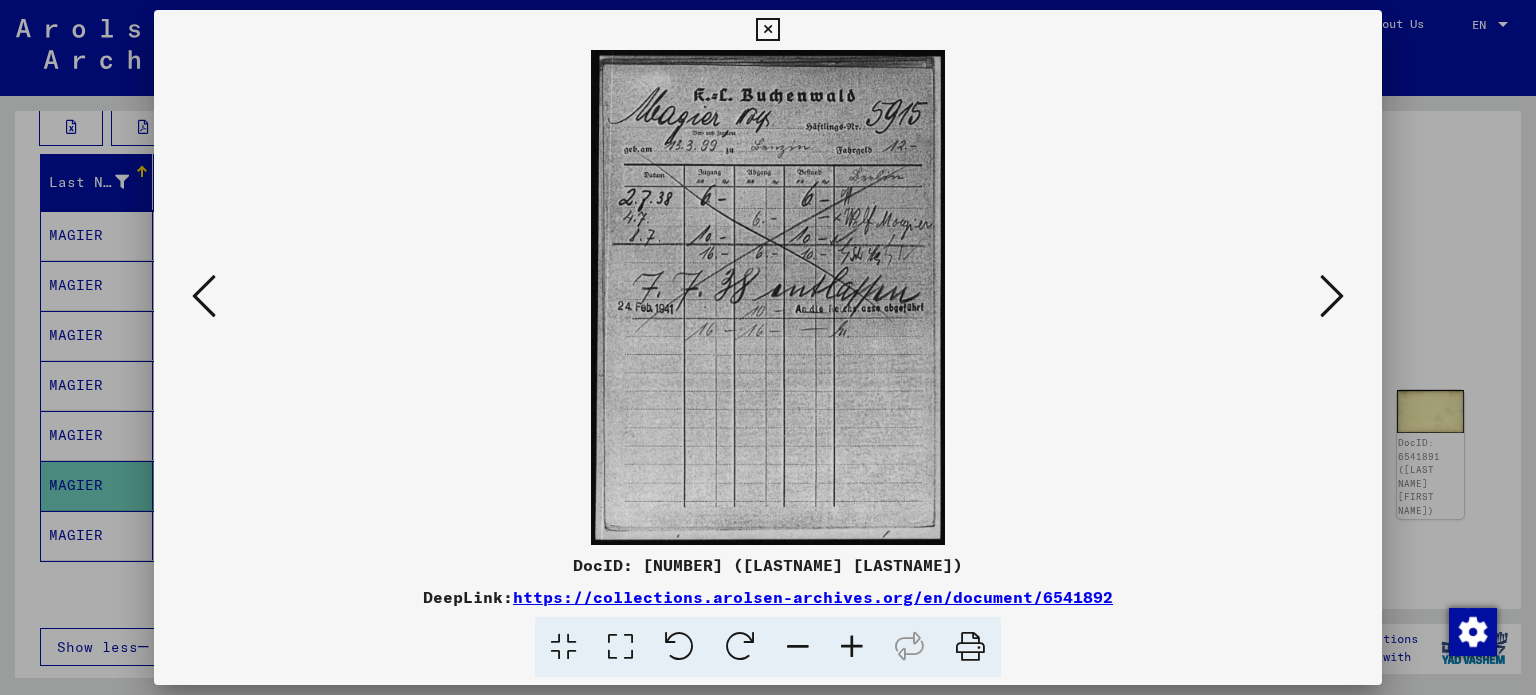 click at bounding box center [1332, 296] 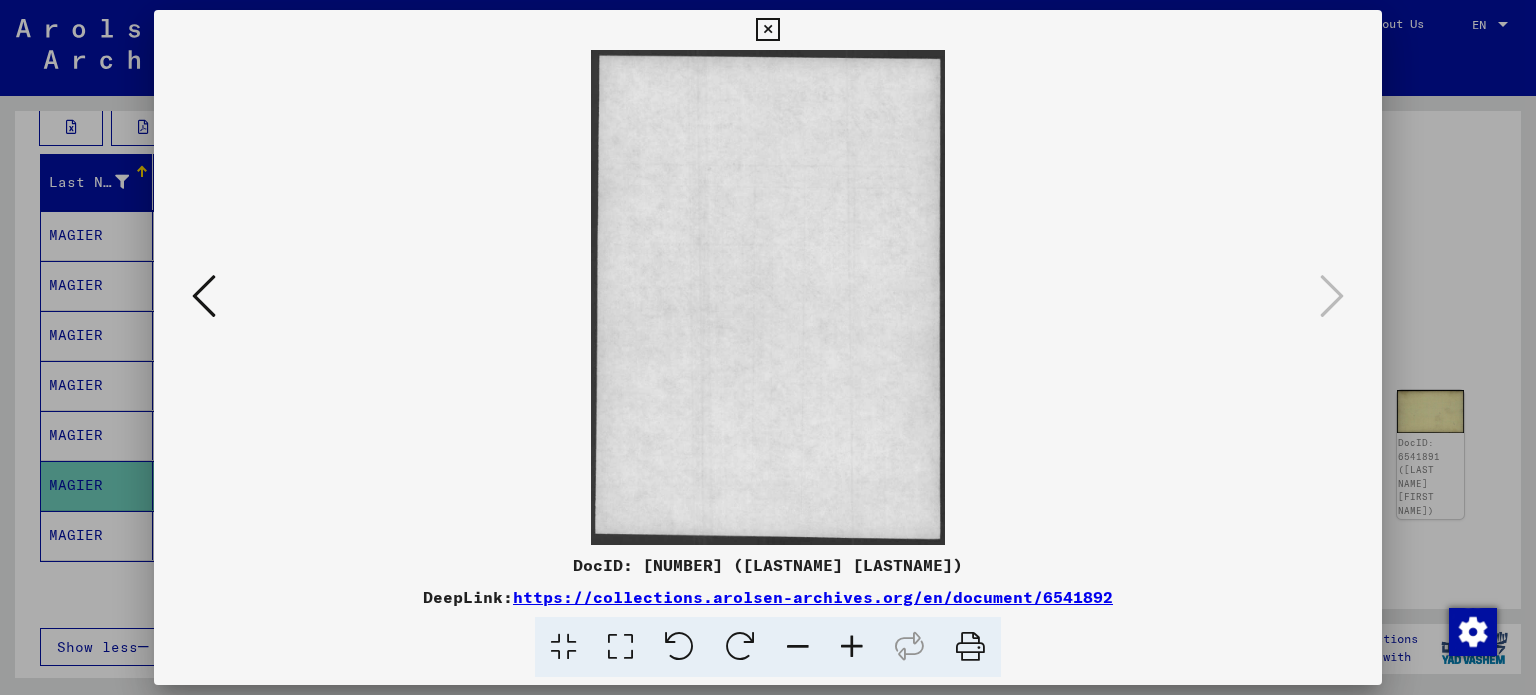 click at bounding box center (768, 347) 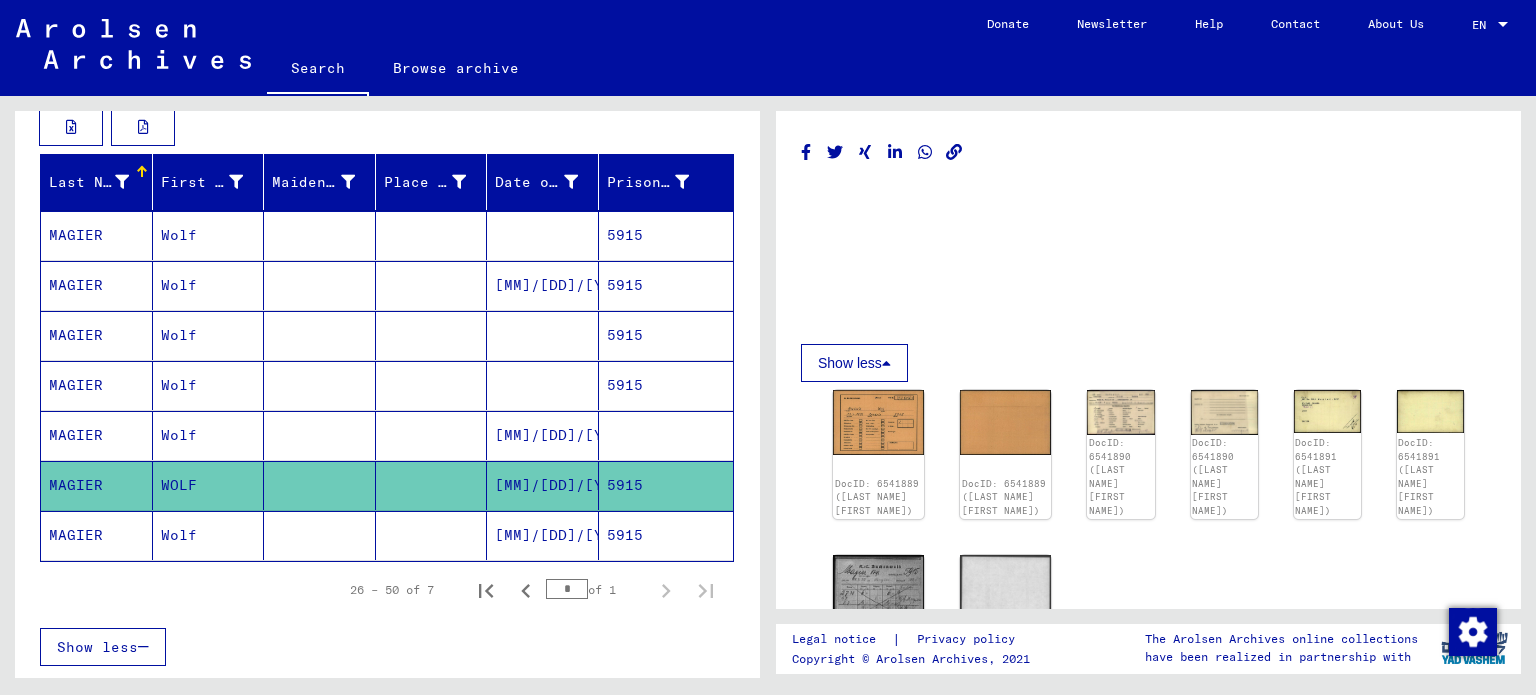 click on "[MM]/[DD]/[YYYY]" 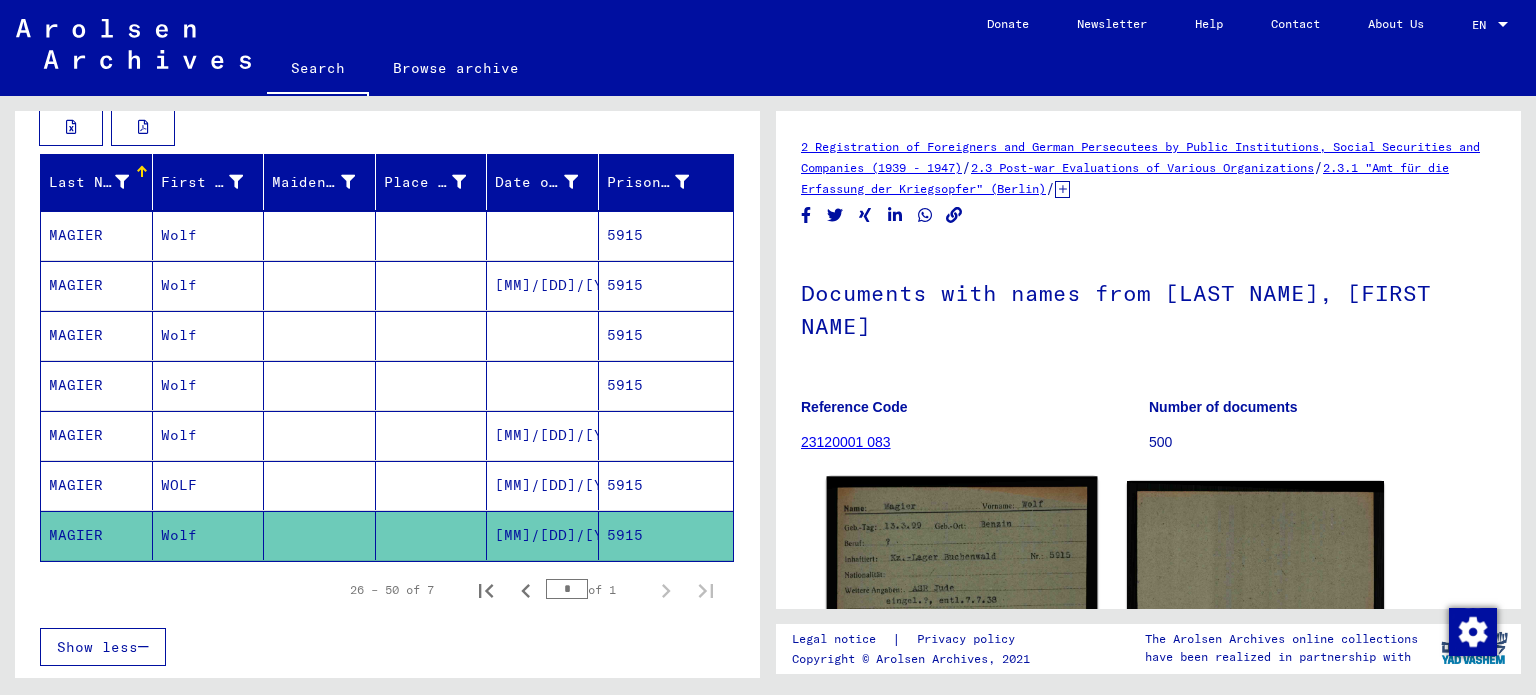 scroll, scrollTop: 0, scrollLeft: 0, axis: both 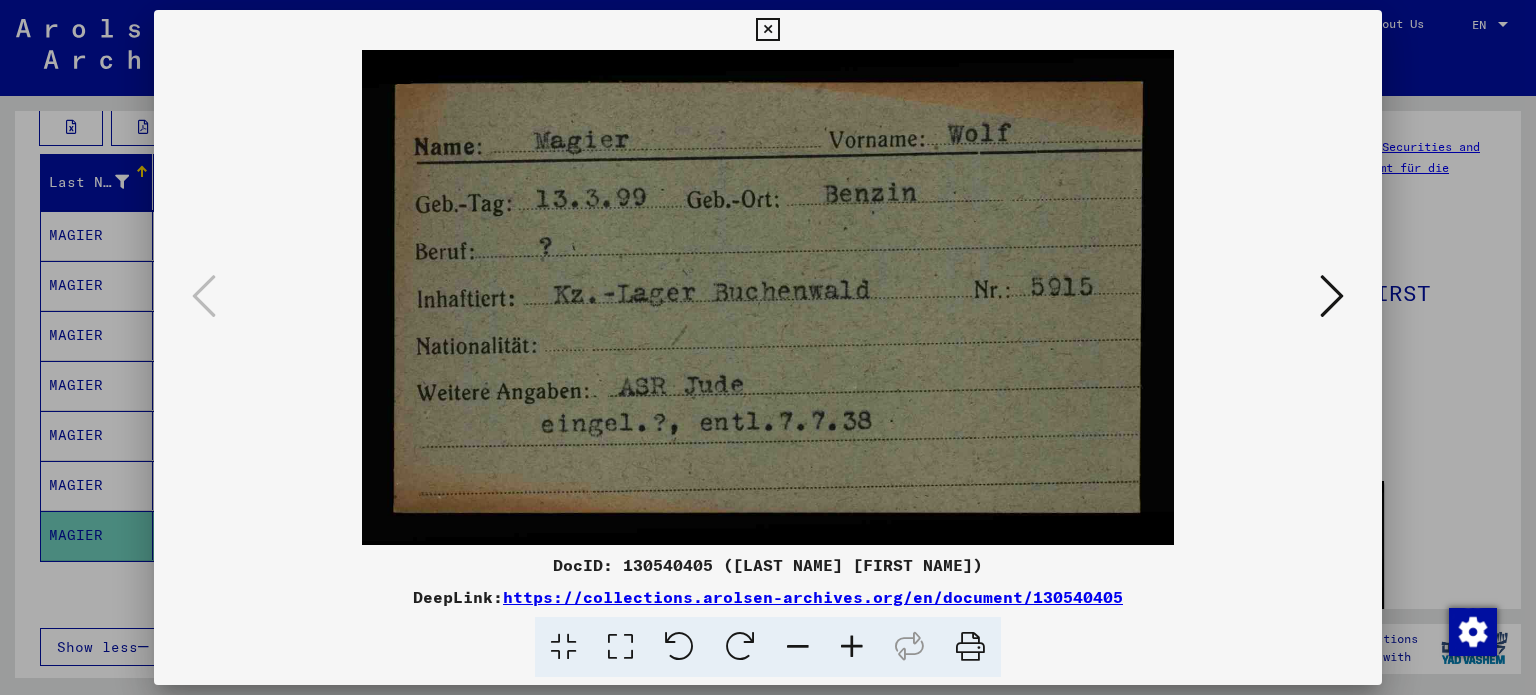click at bounding box center [768, 297] 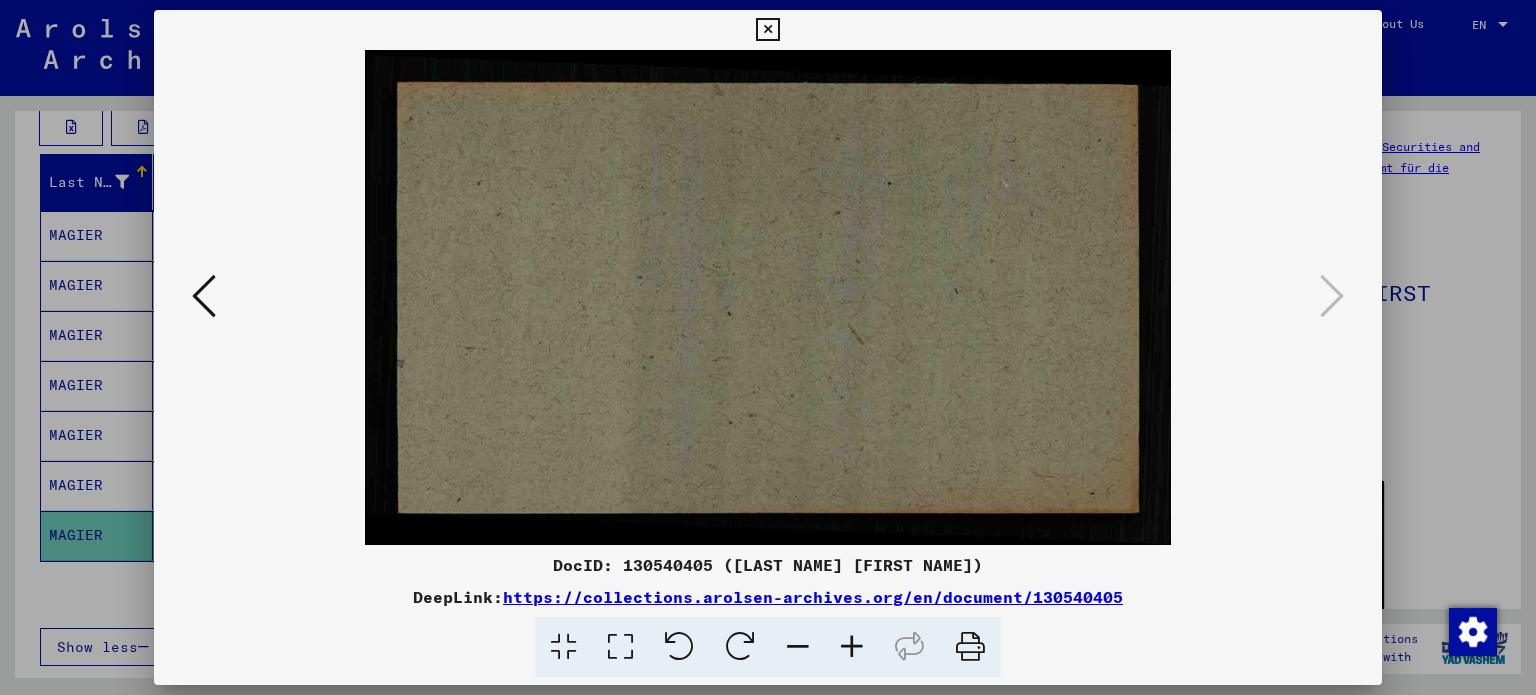 click at bounding box center (768, 347) 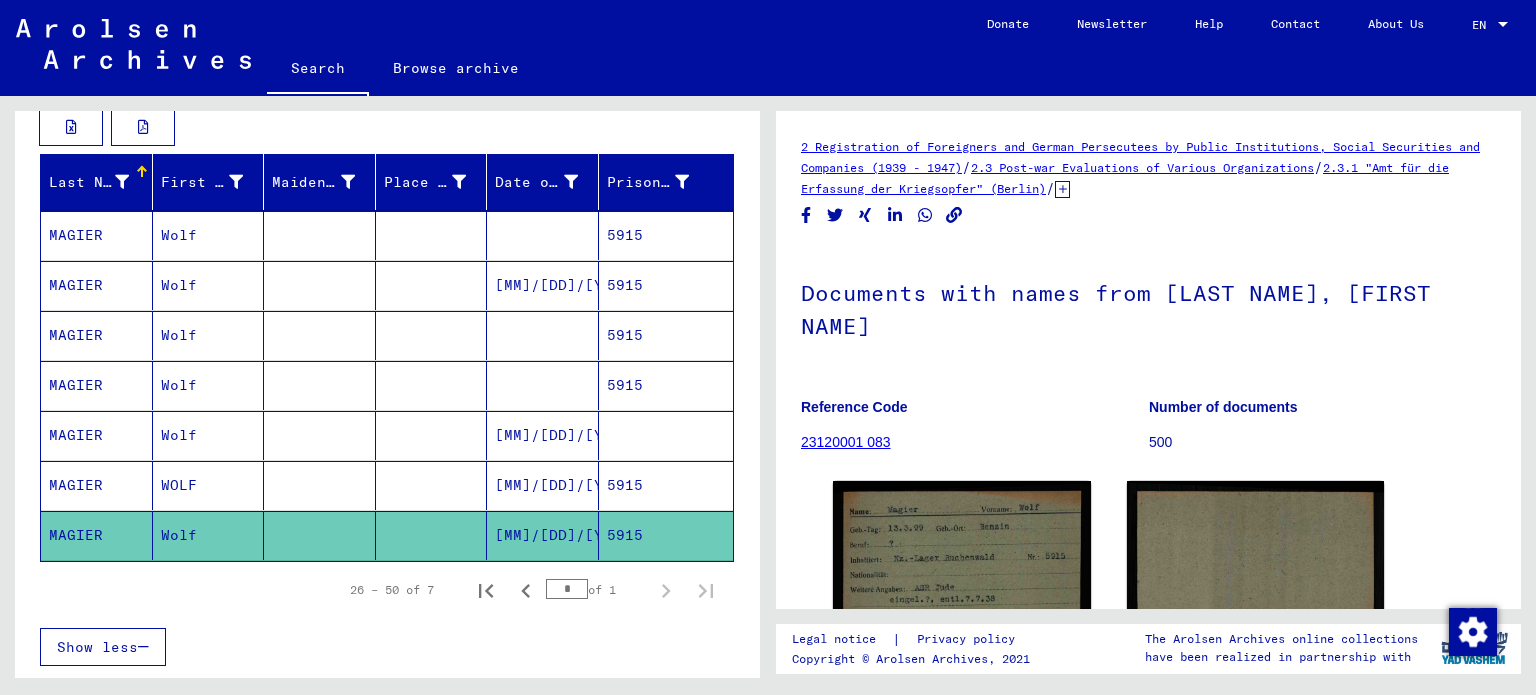 click on "5915" at bounding box center (666, 385) 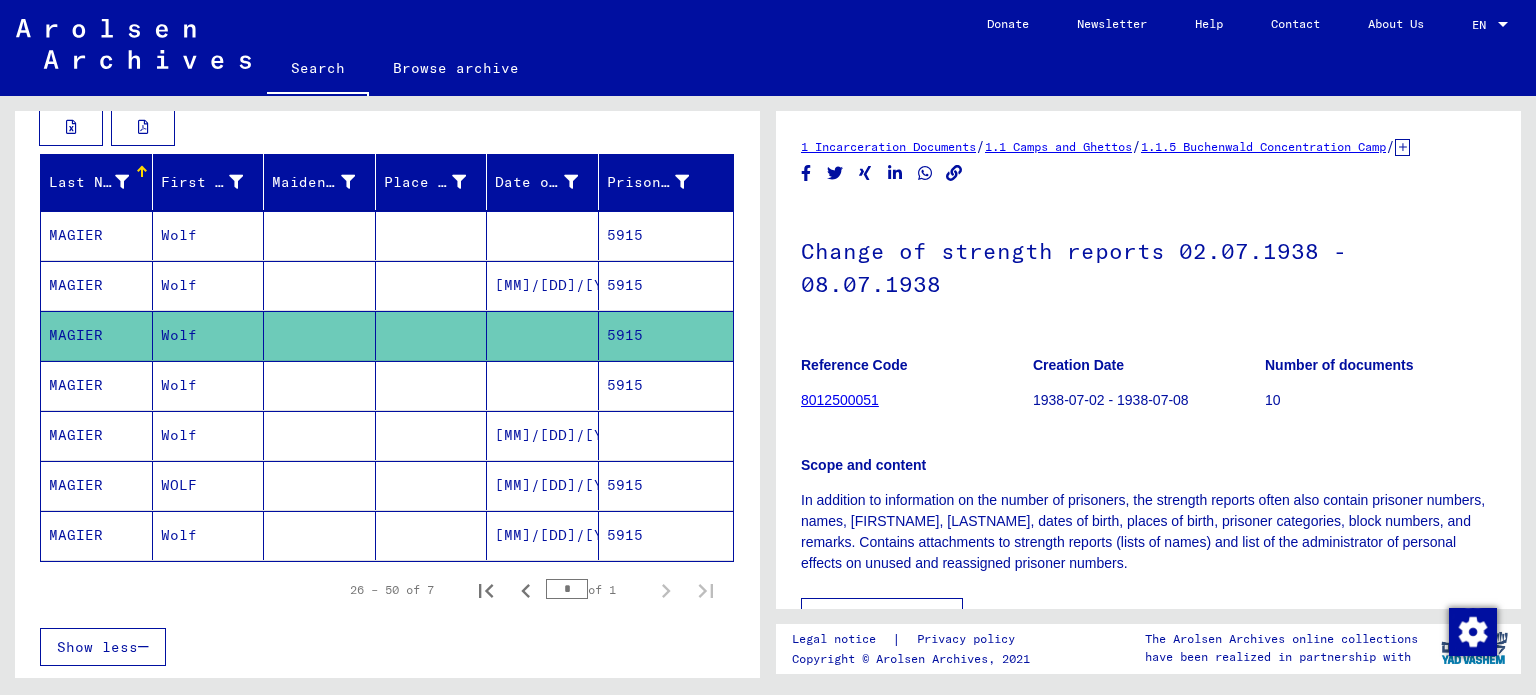 click on "5915" at bounding box center (666, 435) 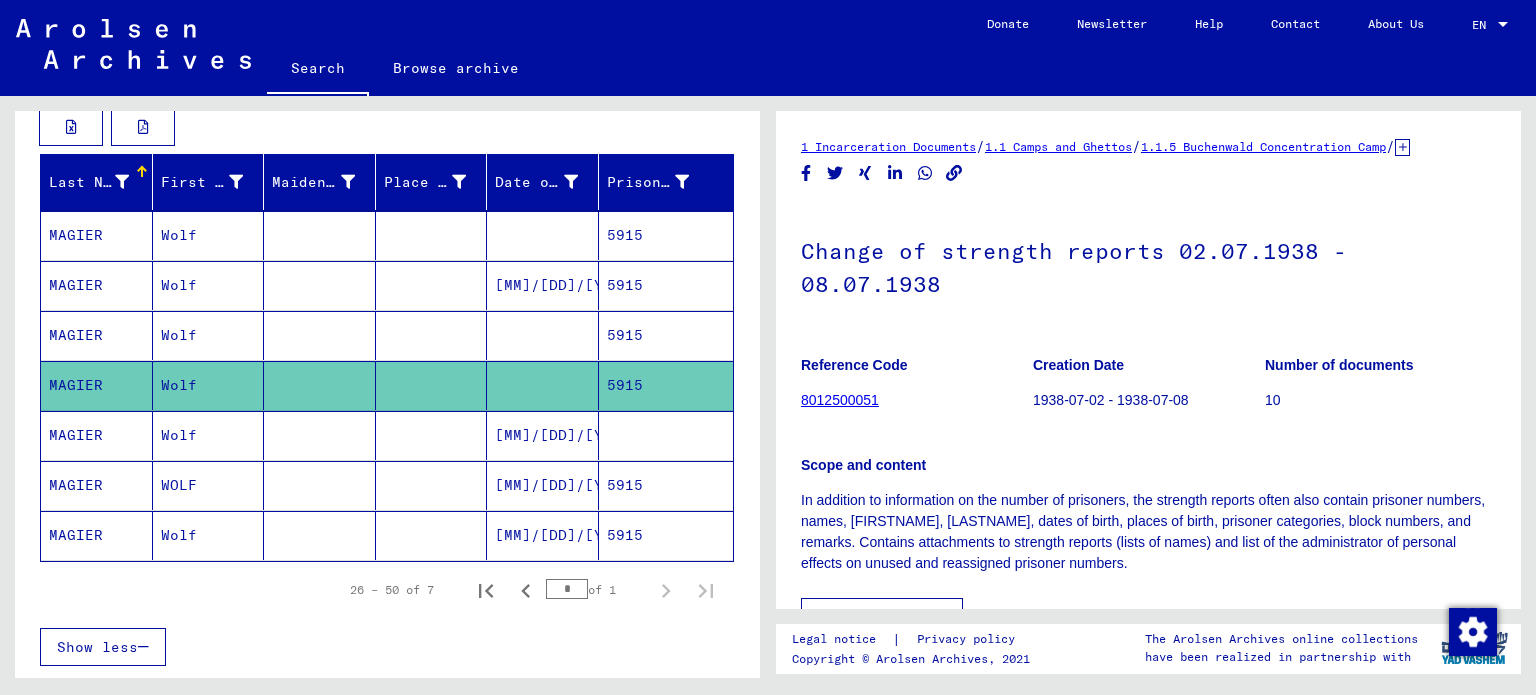 click on "5915" at bounding box center [666, 385] 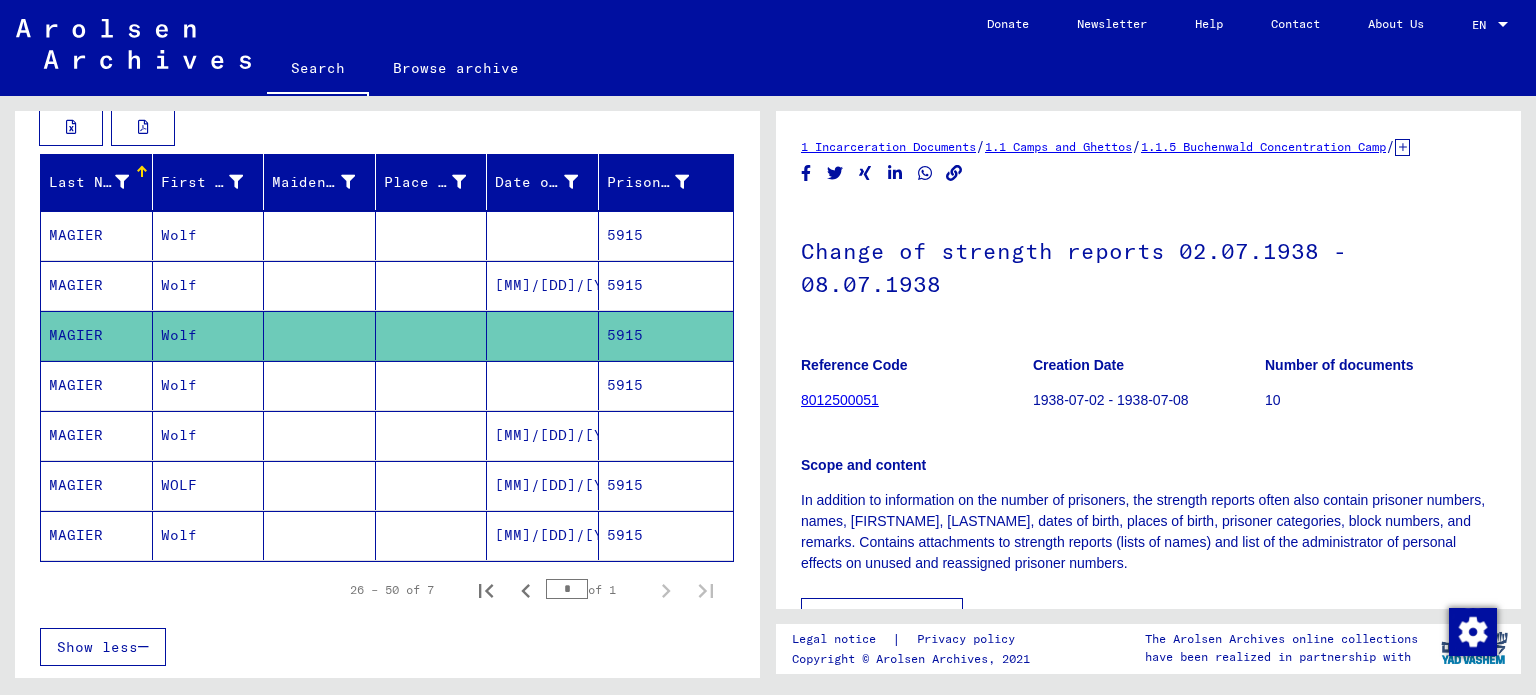 click on "5915" at bounding box center (666, 335) 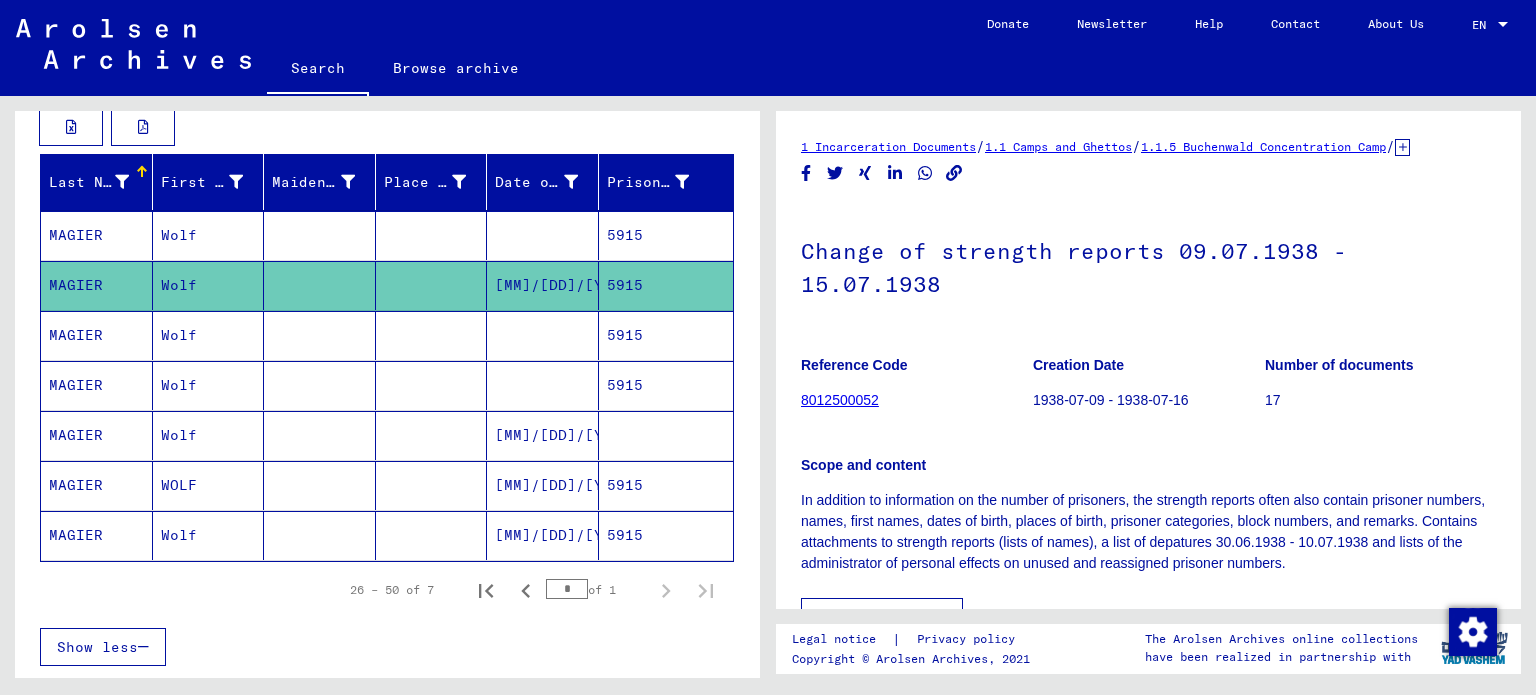 scroll, scrollTop: 0, scrollLeft: 0, axis: both 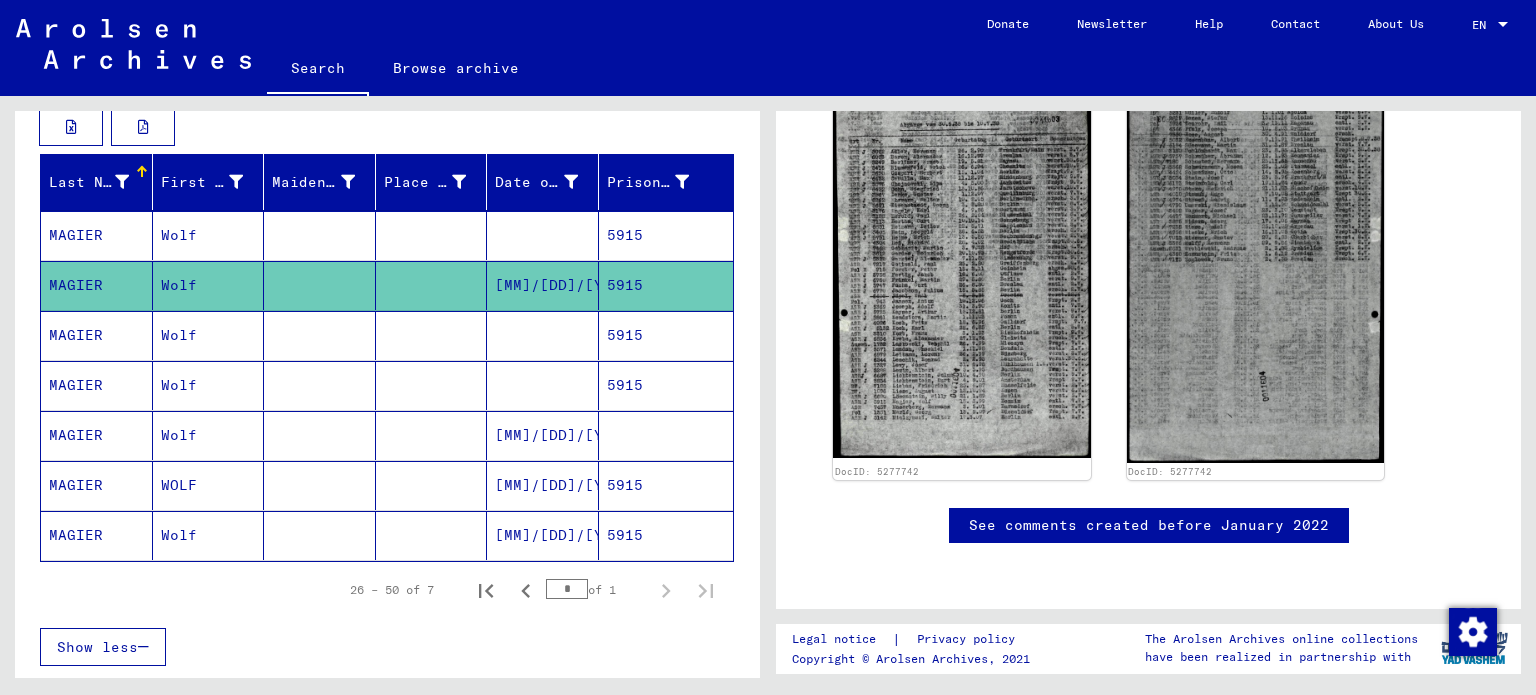 click on "5915" at bounding box center (666, 285) 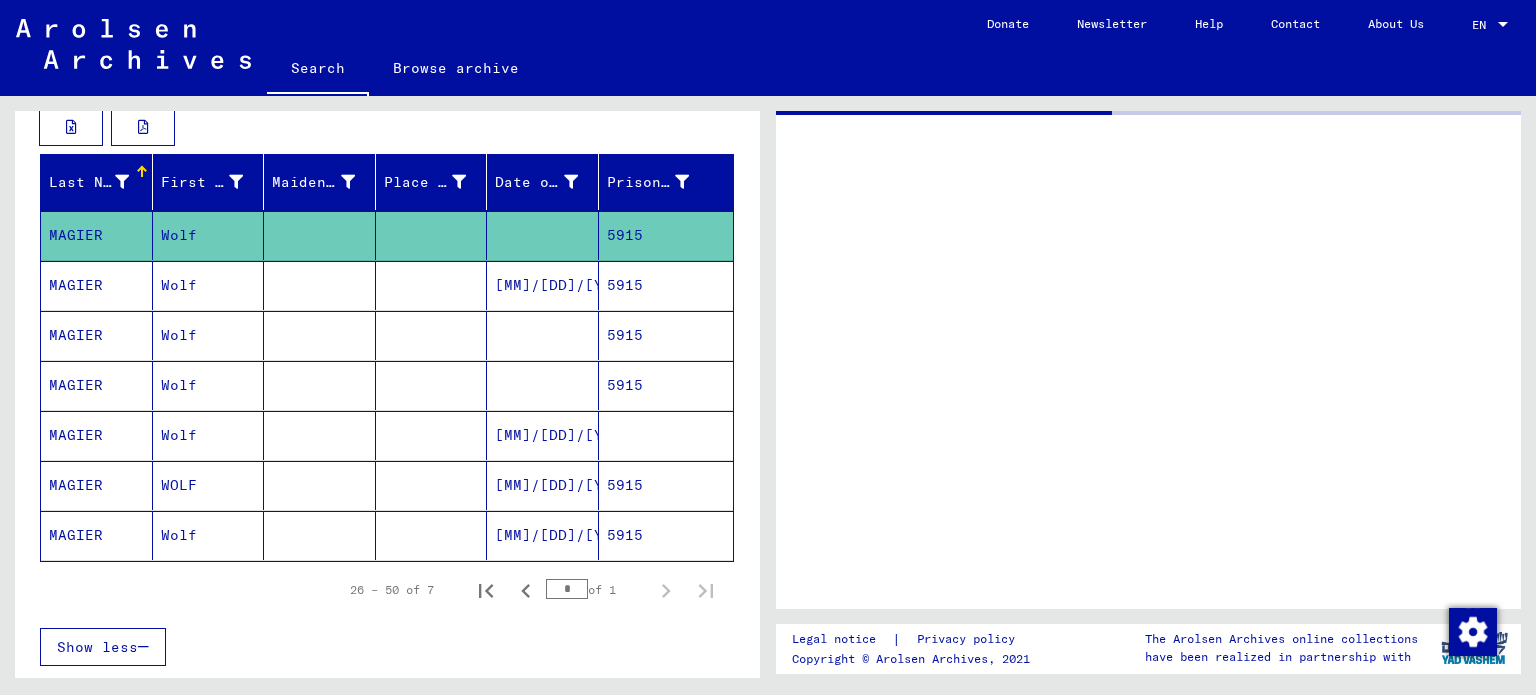 scroll, scrollTop: 0, scrollLeft: 0, axis: both 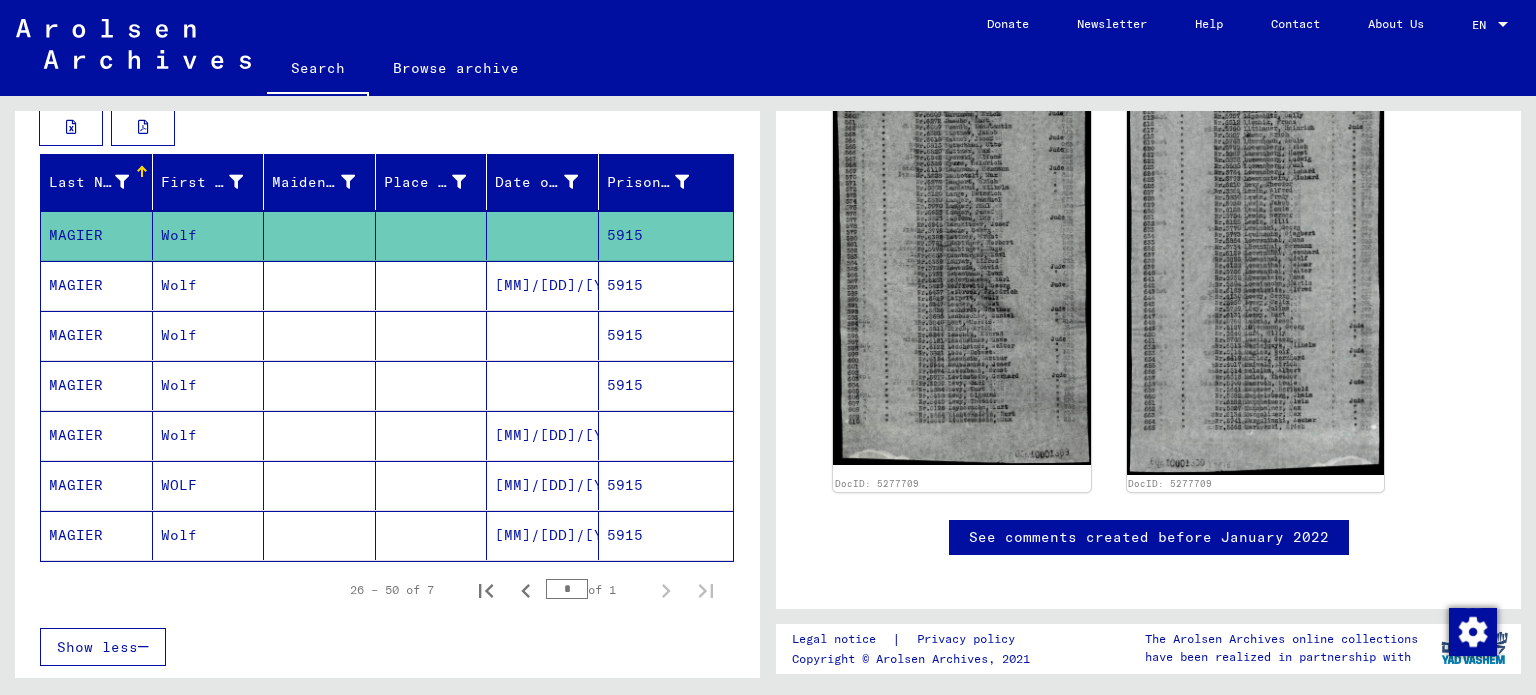 click at bounding box center [543, 385] 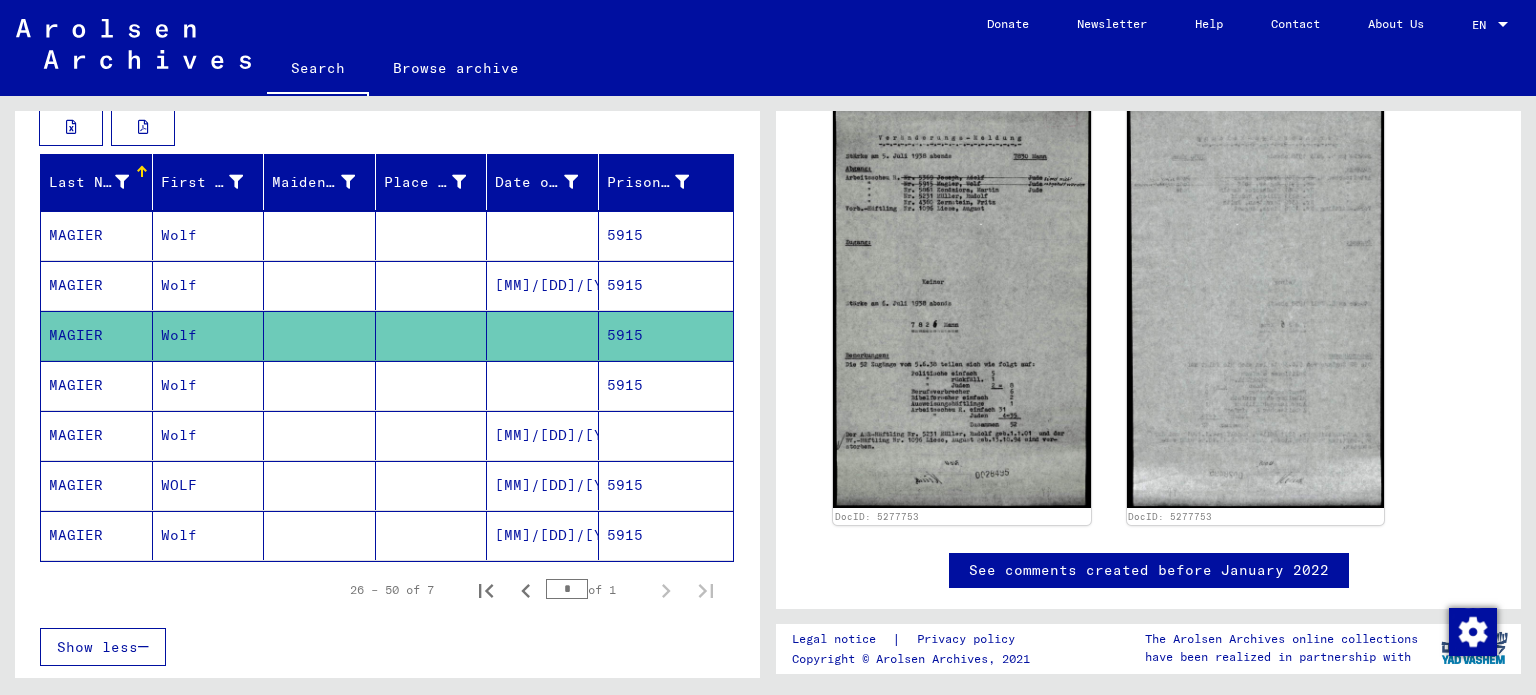 scroll, scrollTop: 0, scrollLeft: 0, axis: both 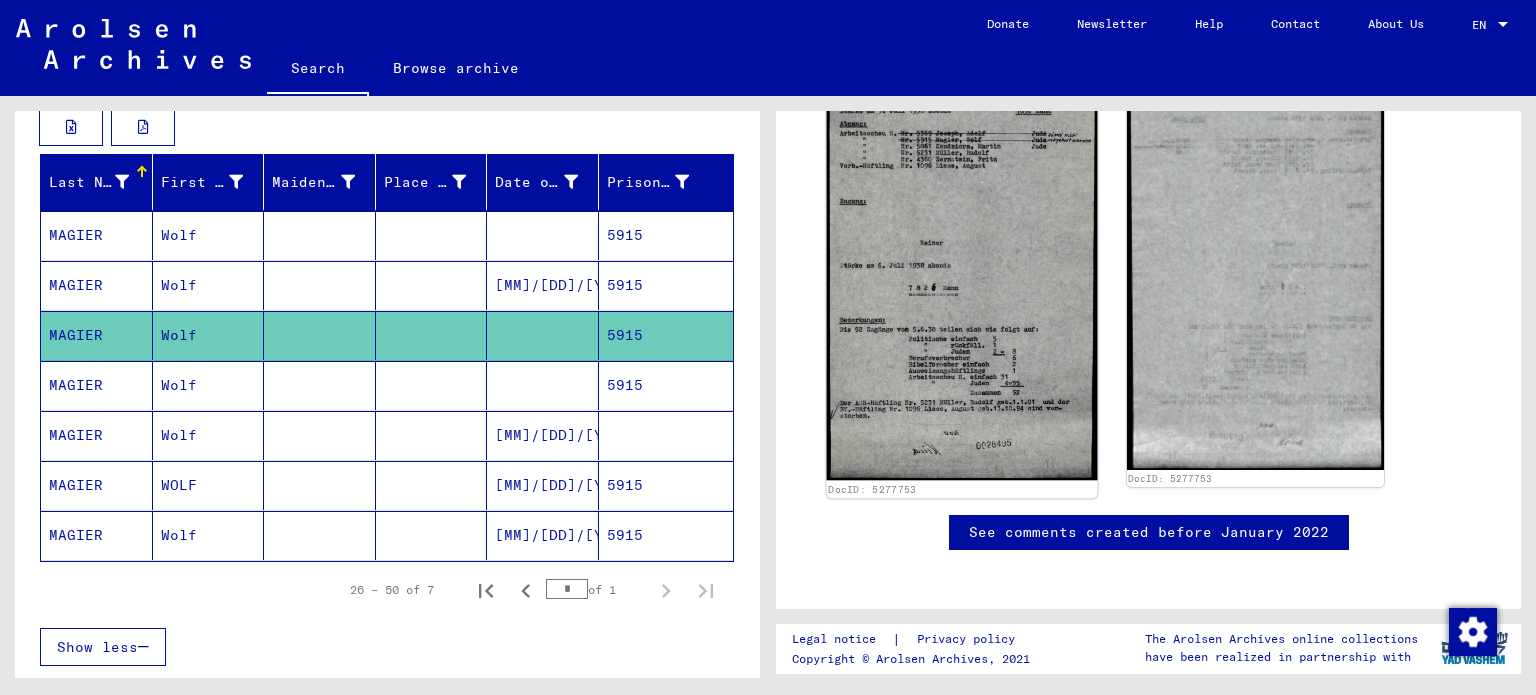 click 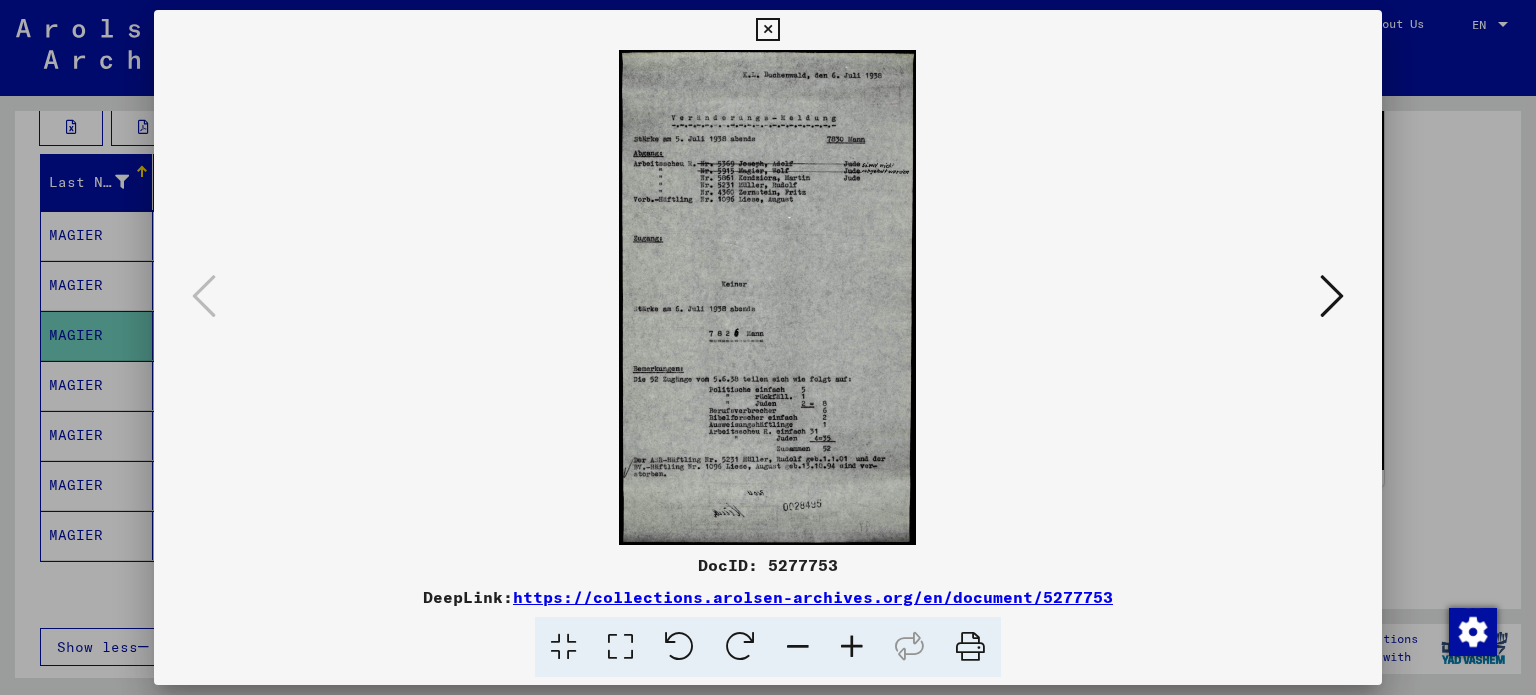 click at bounding box center [768, 297] 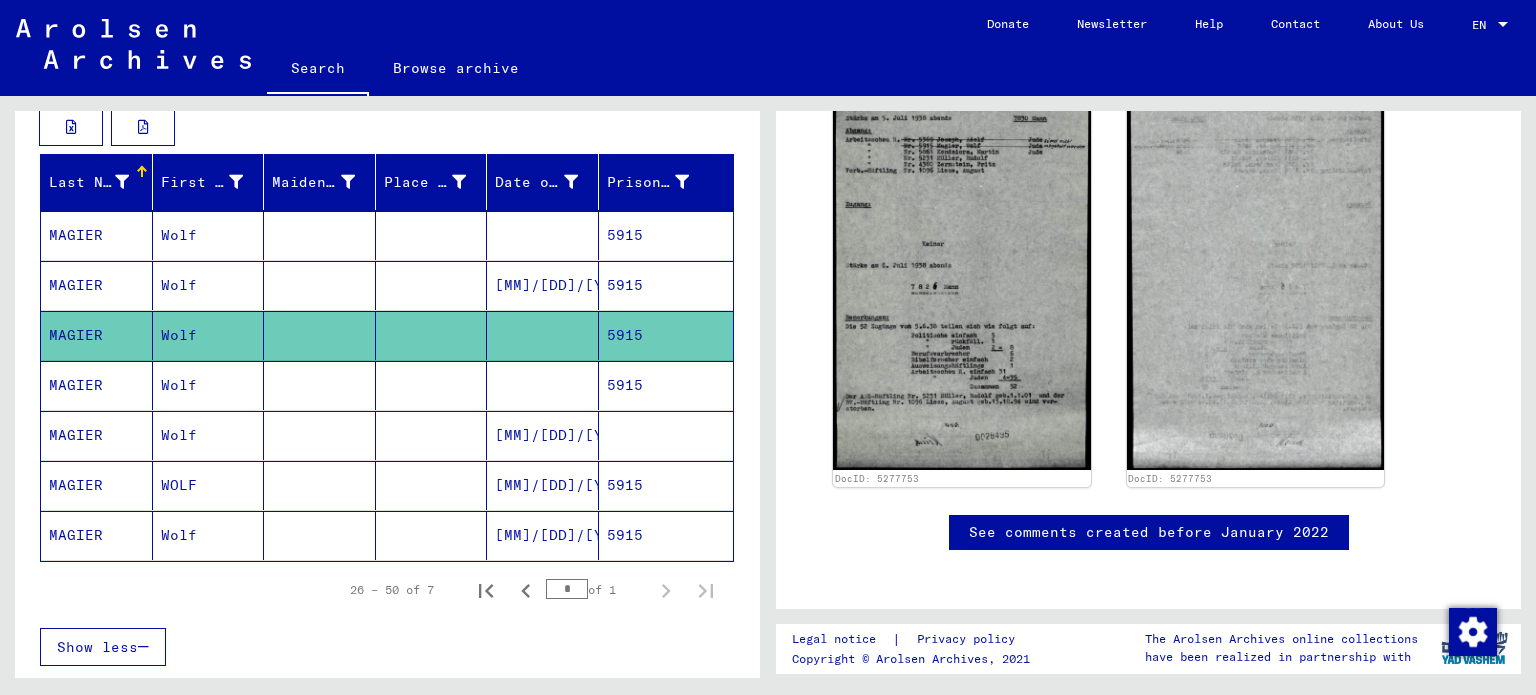 click on "[MM]/[DD]/[YYYY]" 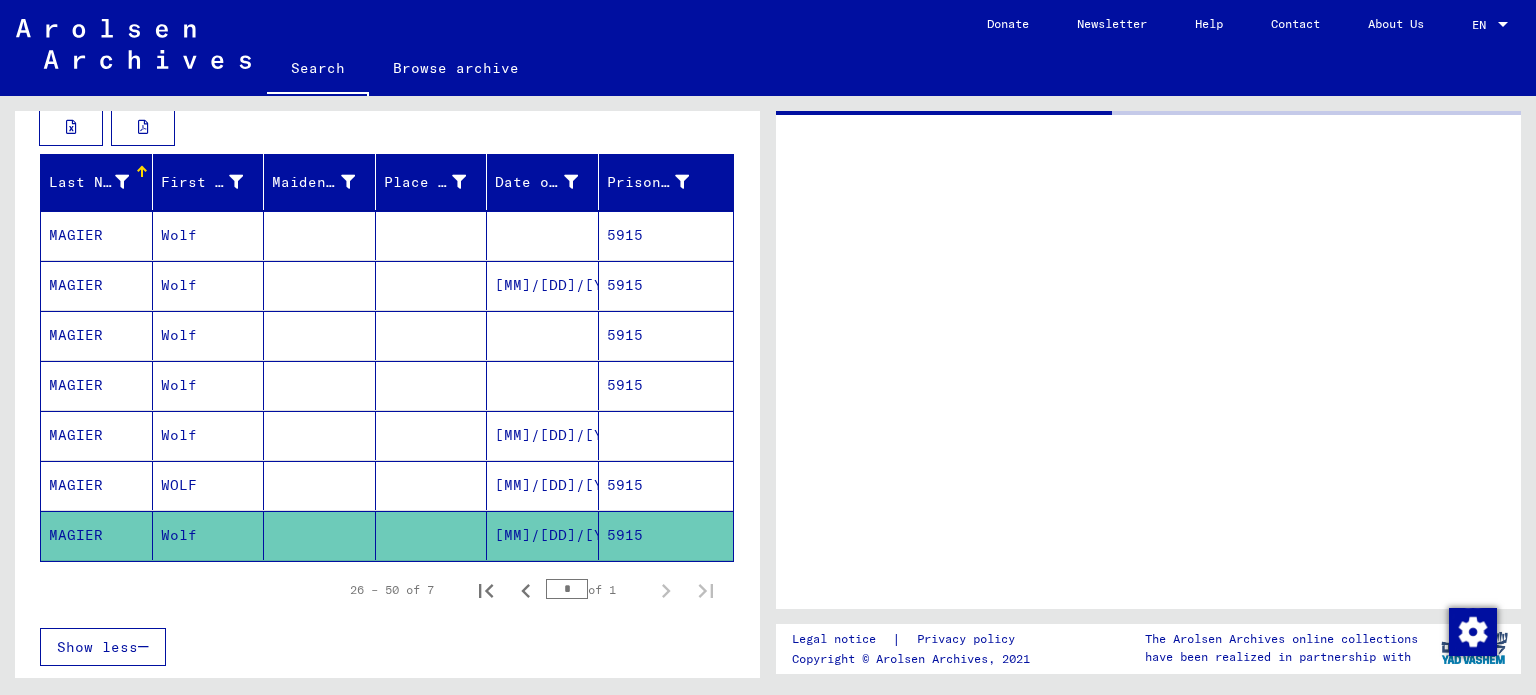 scroll, scrollTop: 0, scrollLeft: 0, axis: both 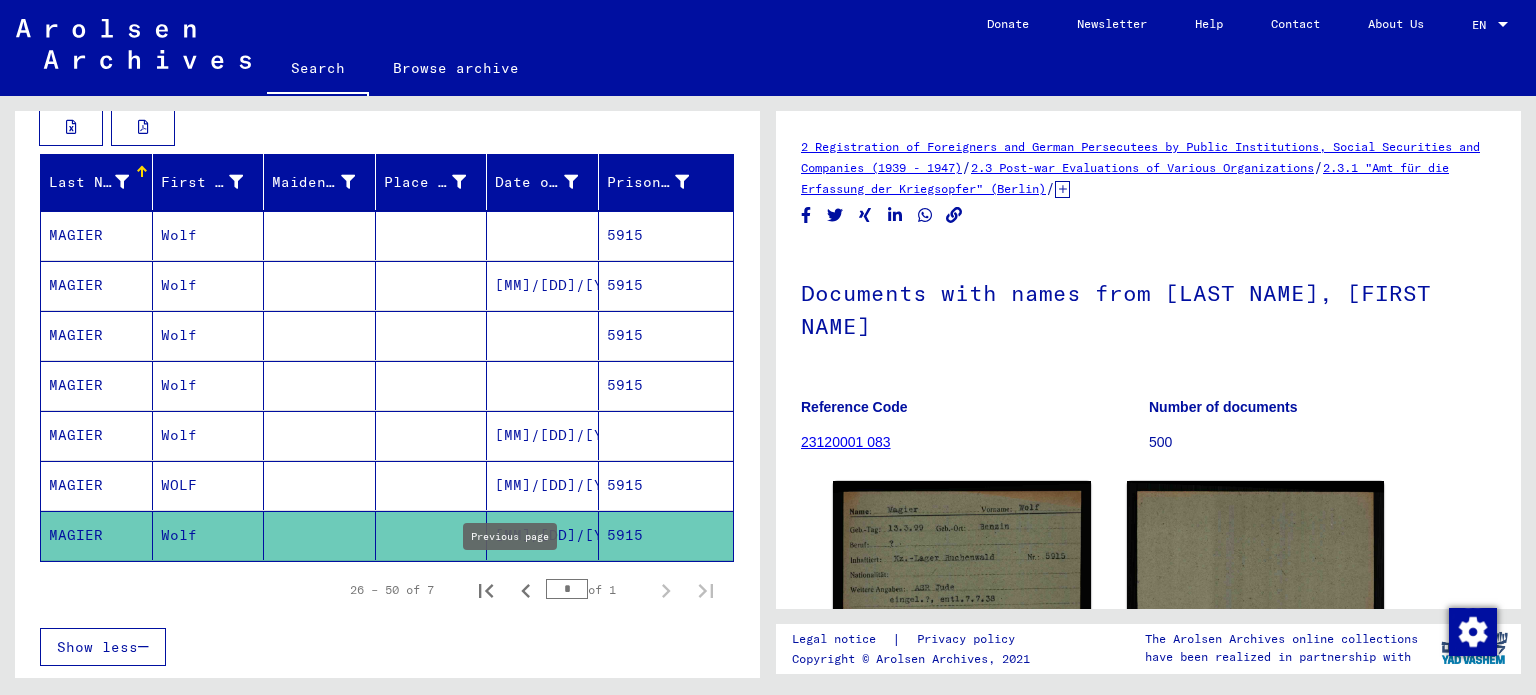 click 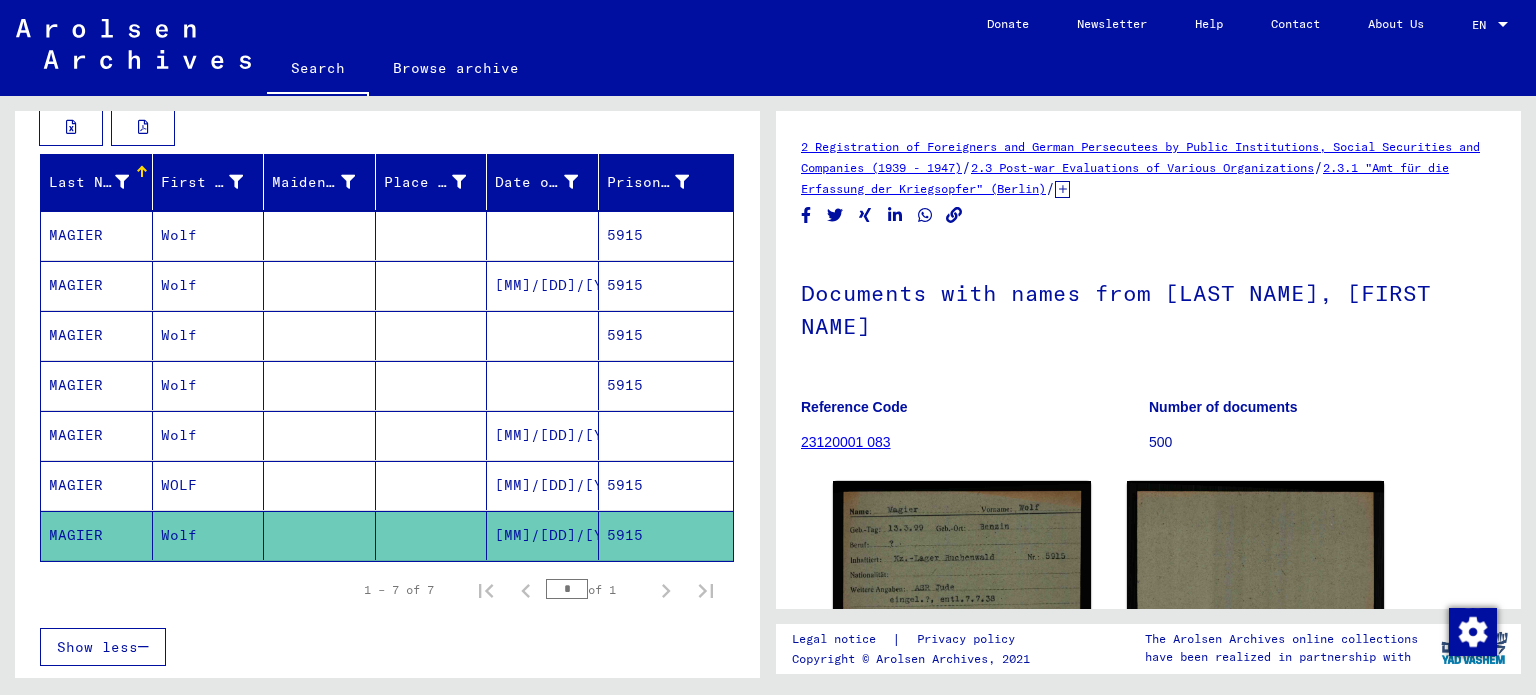 click on "5915" at bounding box center [666, 285] 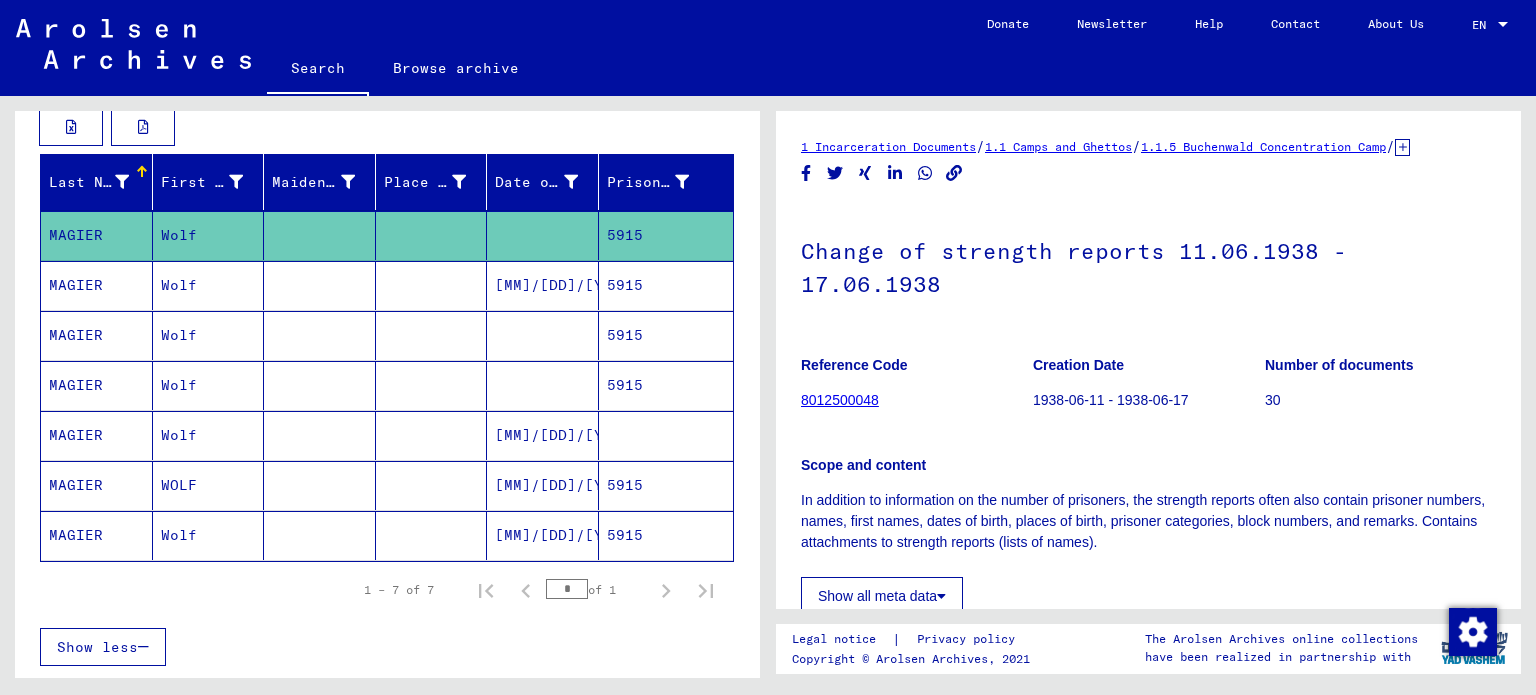 click on "[MM]/[DD]/[YYYY]" at bounding box center (543, 335) 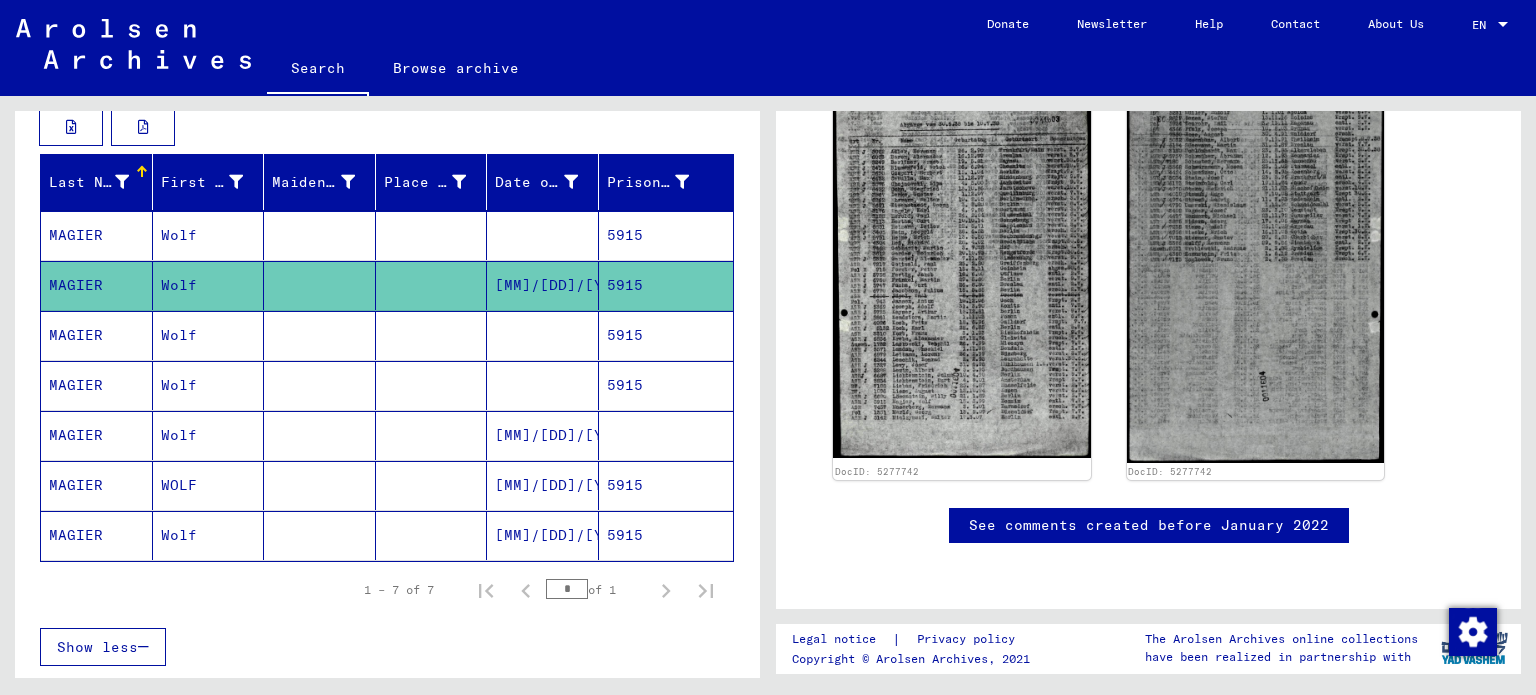 scroll, scrollTop: 820, scrollLeft: 0, axis: vertical 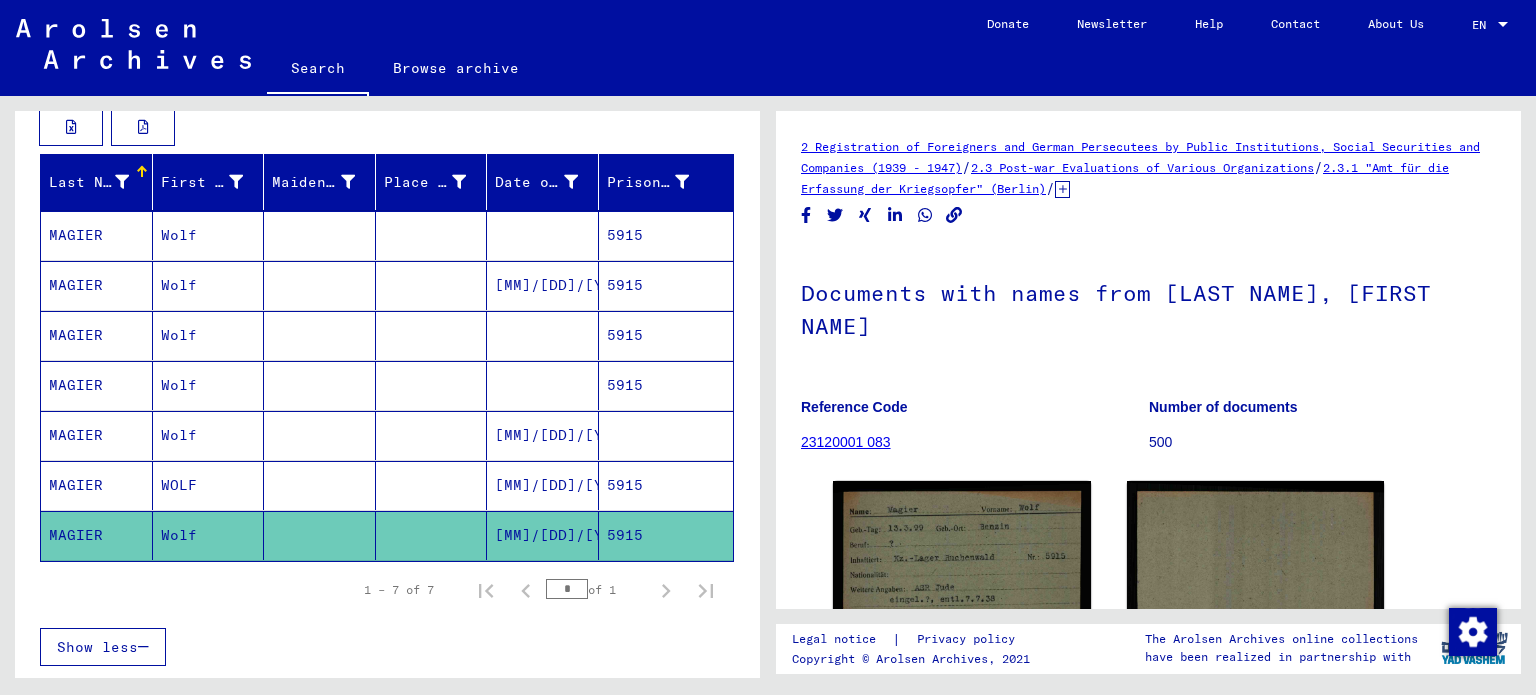 click on "5915" at bounding box center [666, 535] 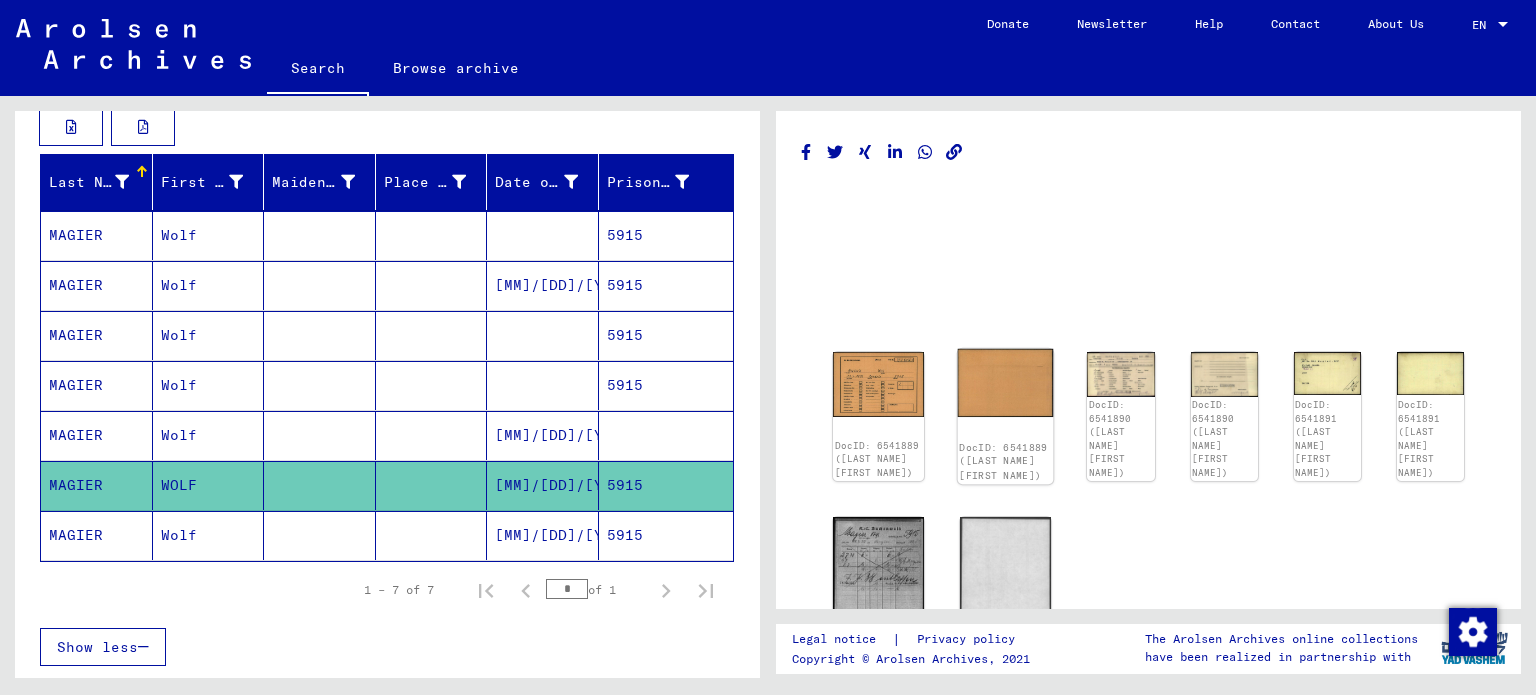 click 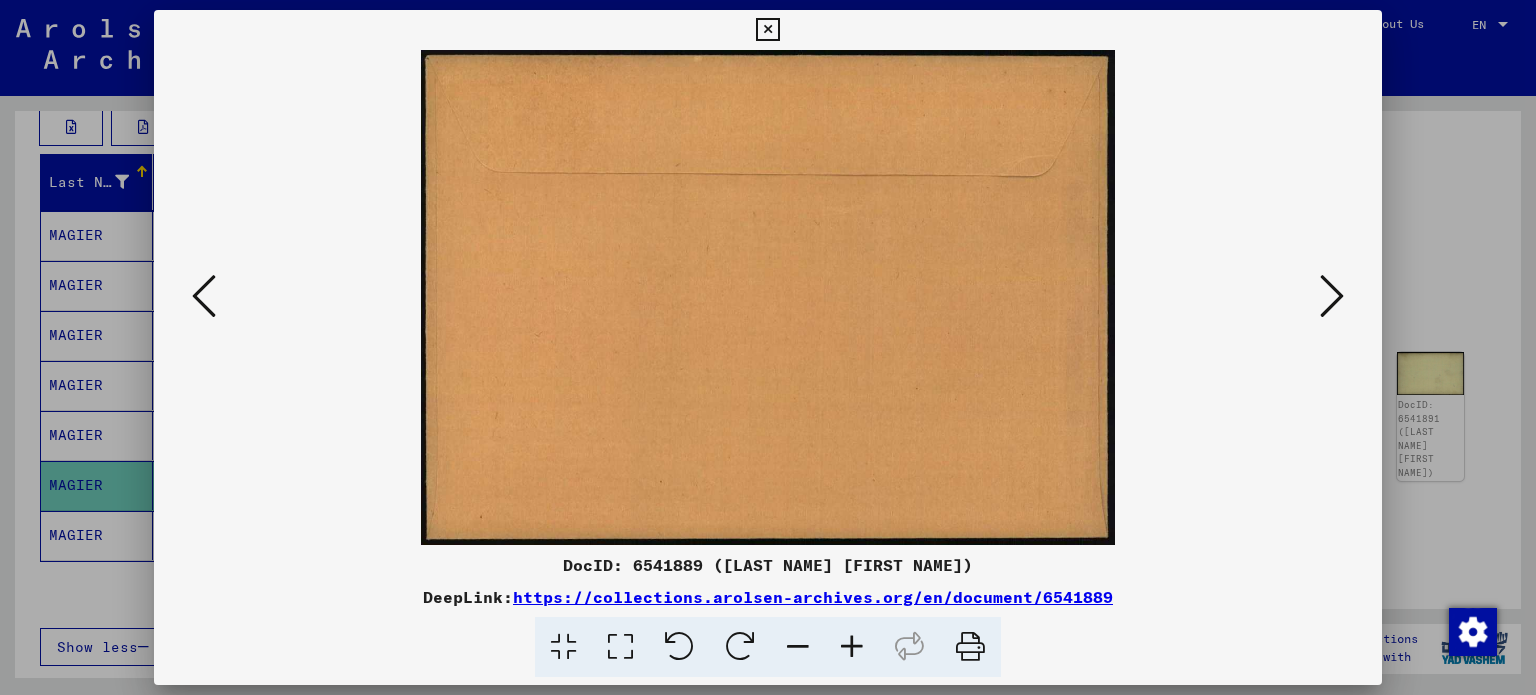 click at bounding box center [768, 297] 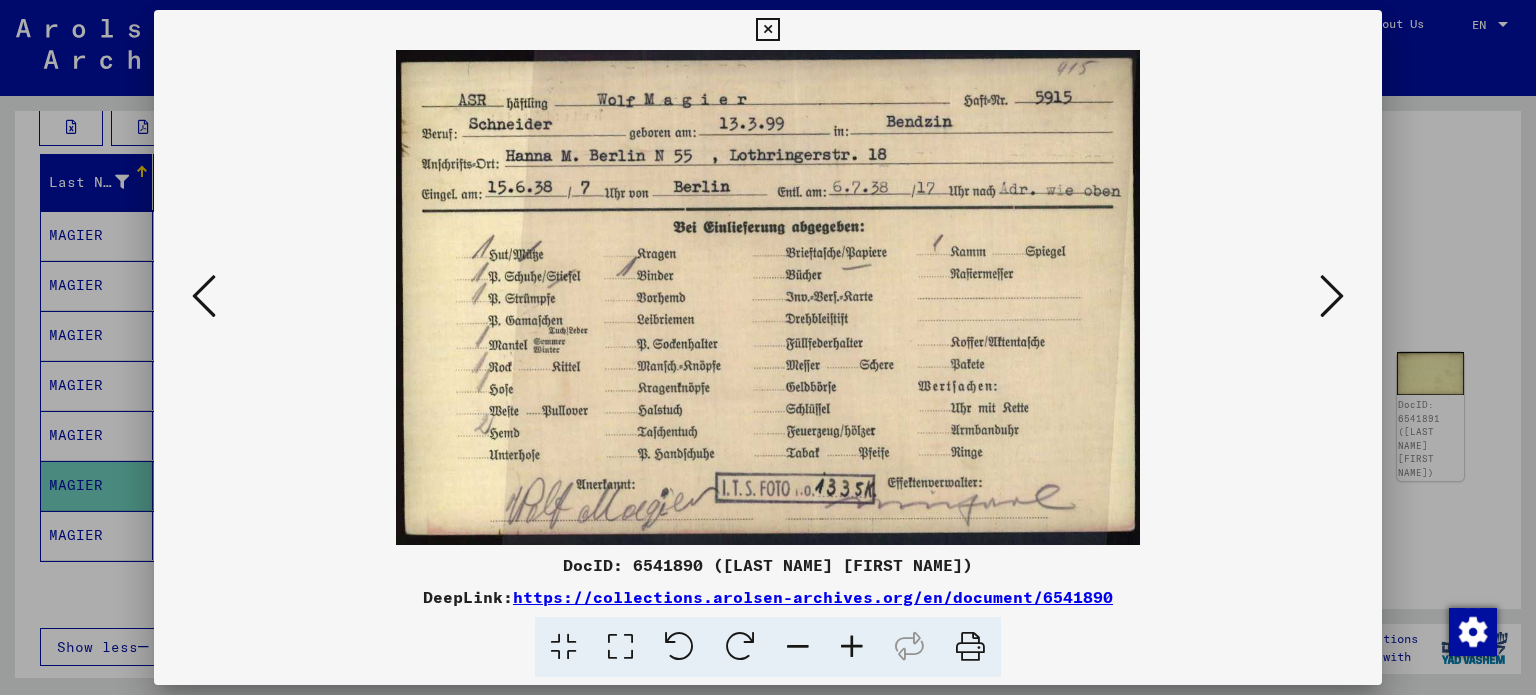 click at bounding box center [768, 347] 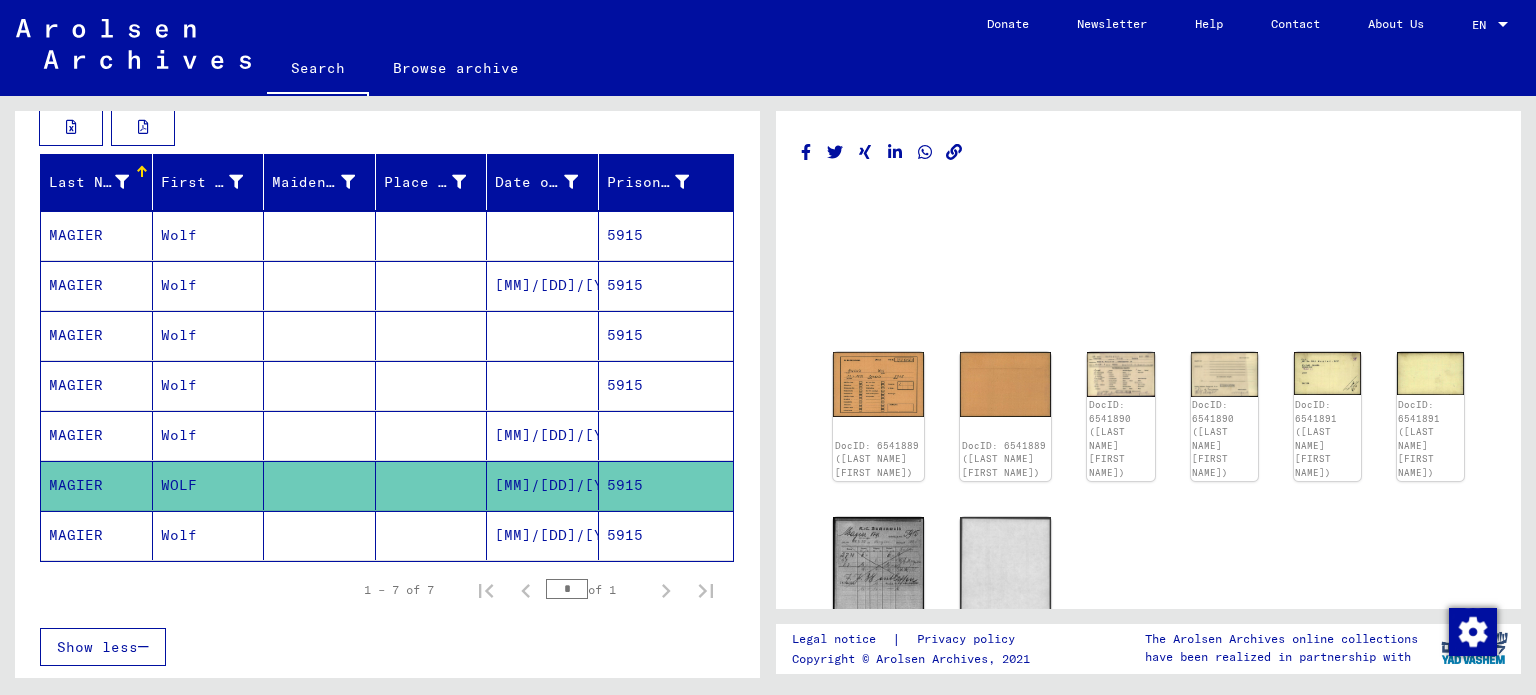 click on "5915" at bounding box center (666, 385) 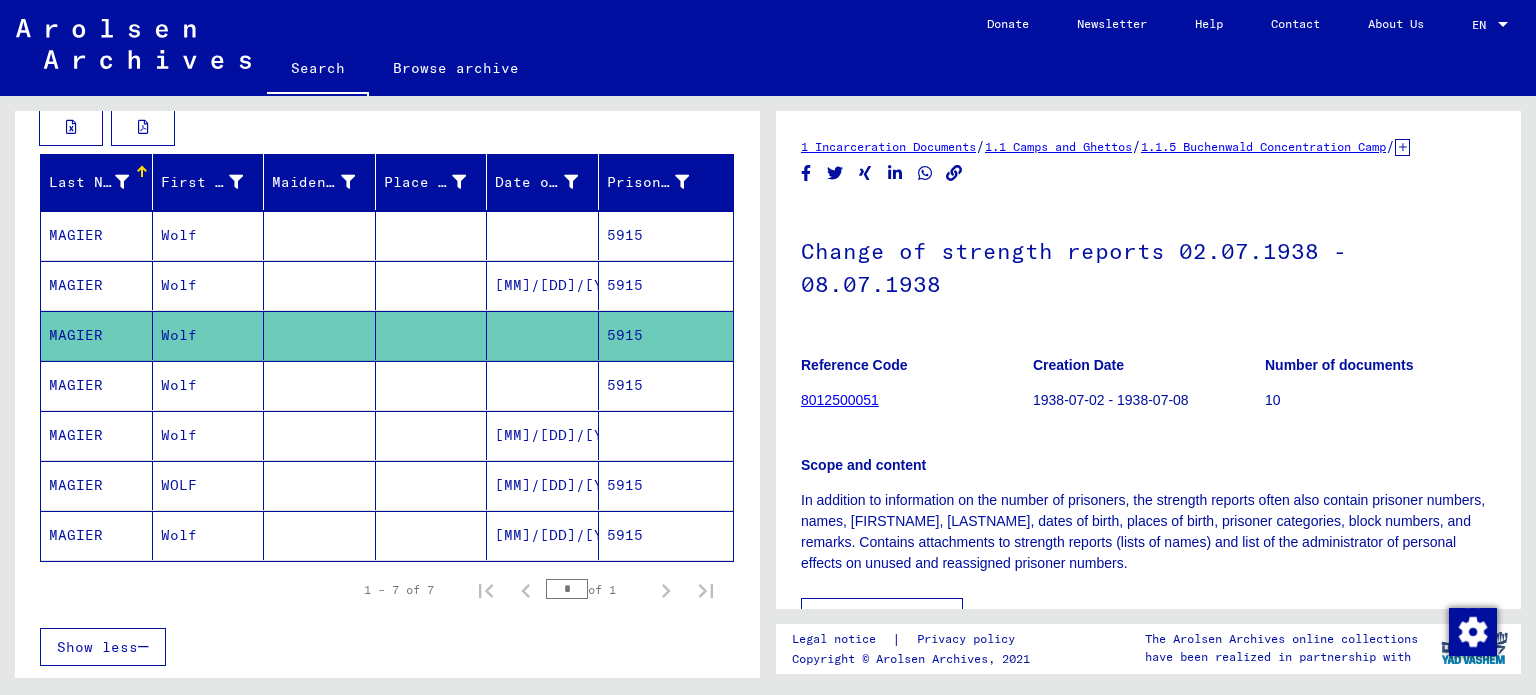 click at bounding box center (543, 285) 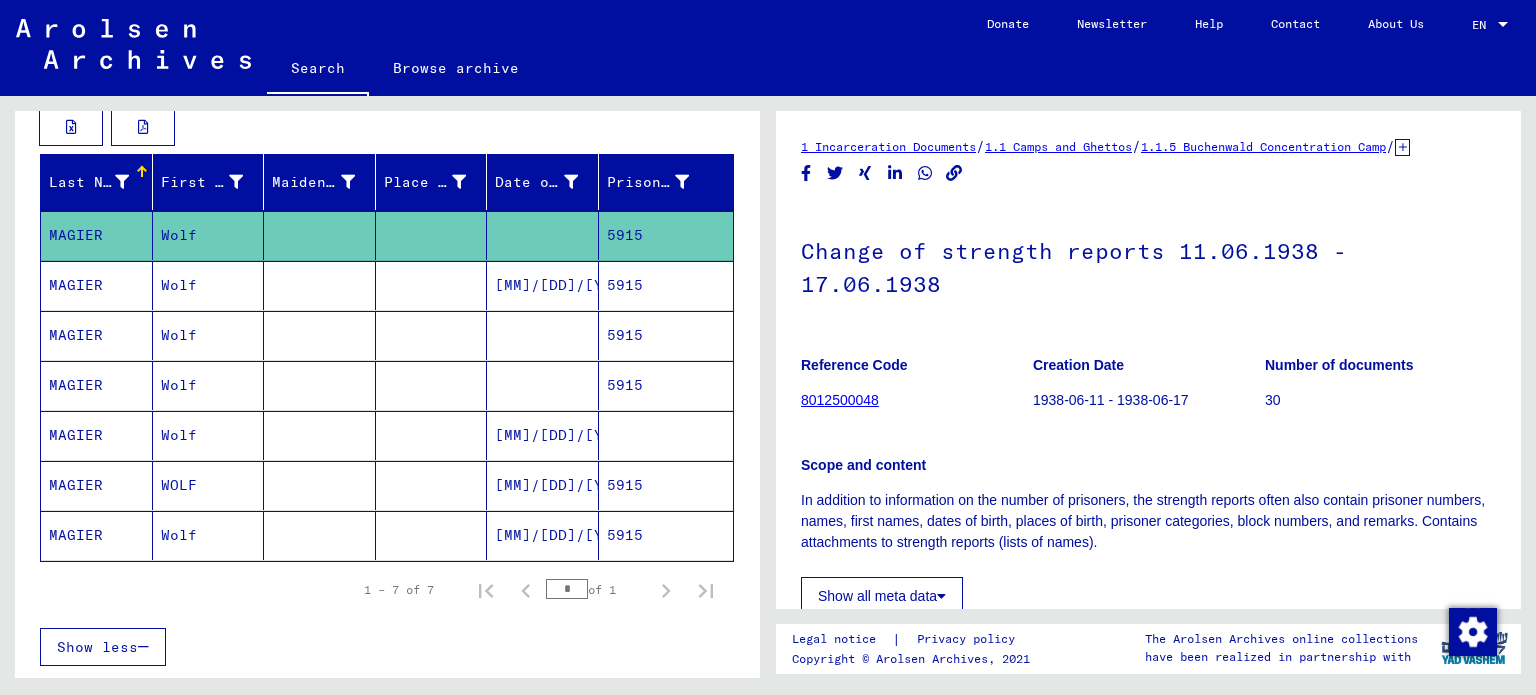 click at bounding box center [387, 131] 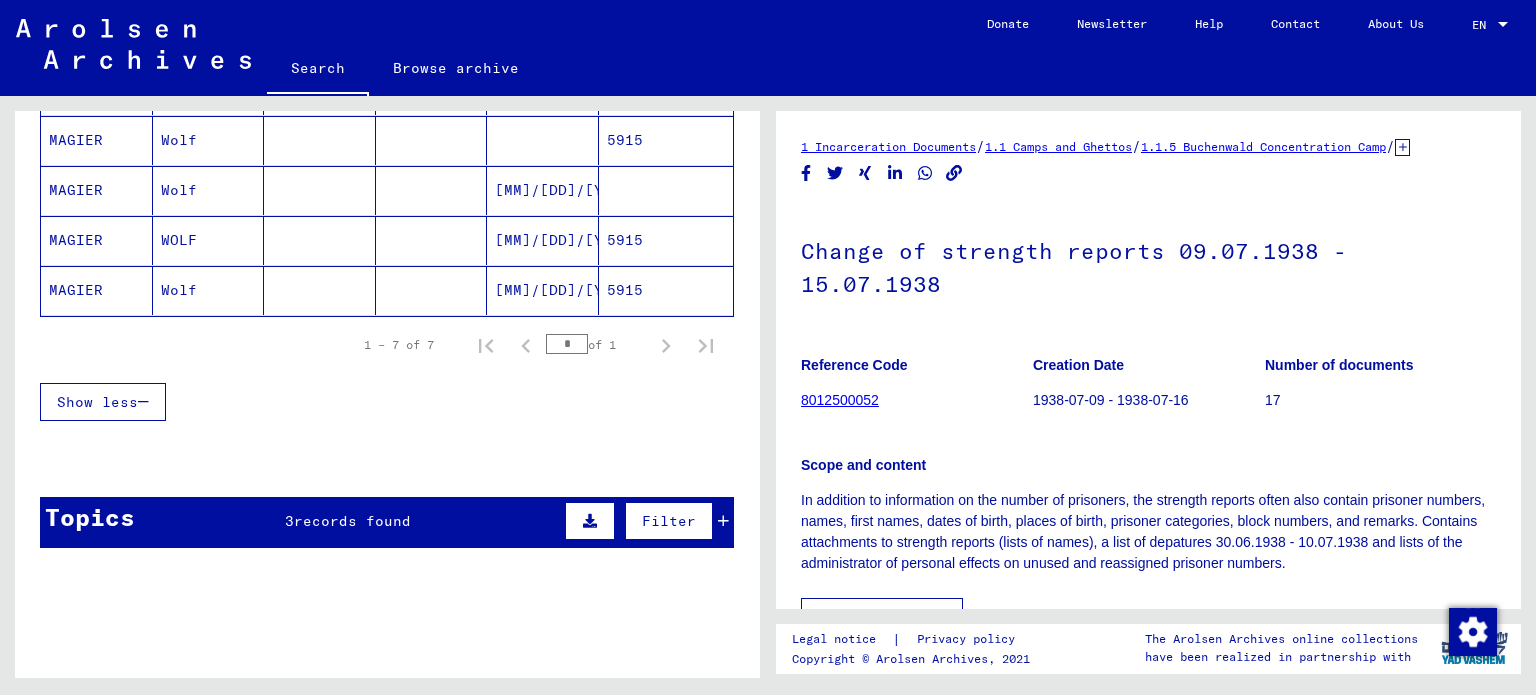 scroll, scrollTop: 641, scrollLeft: 0, axis: vertical 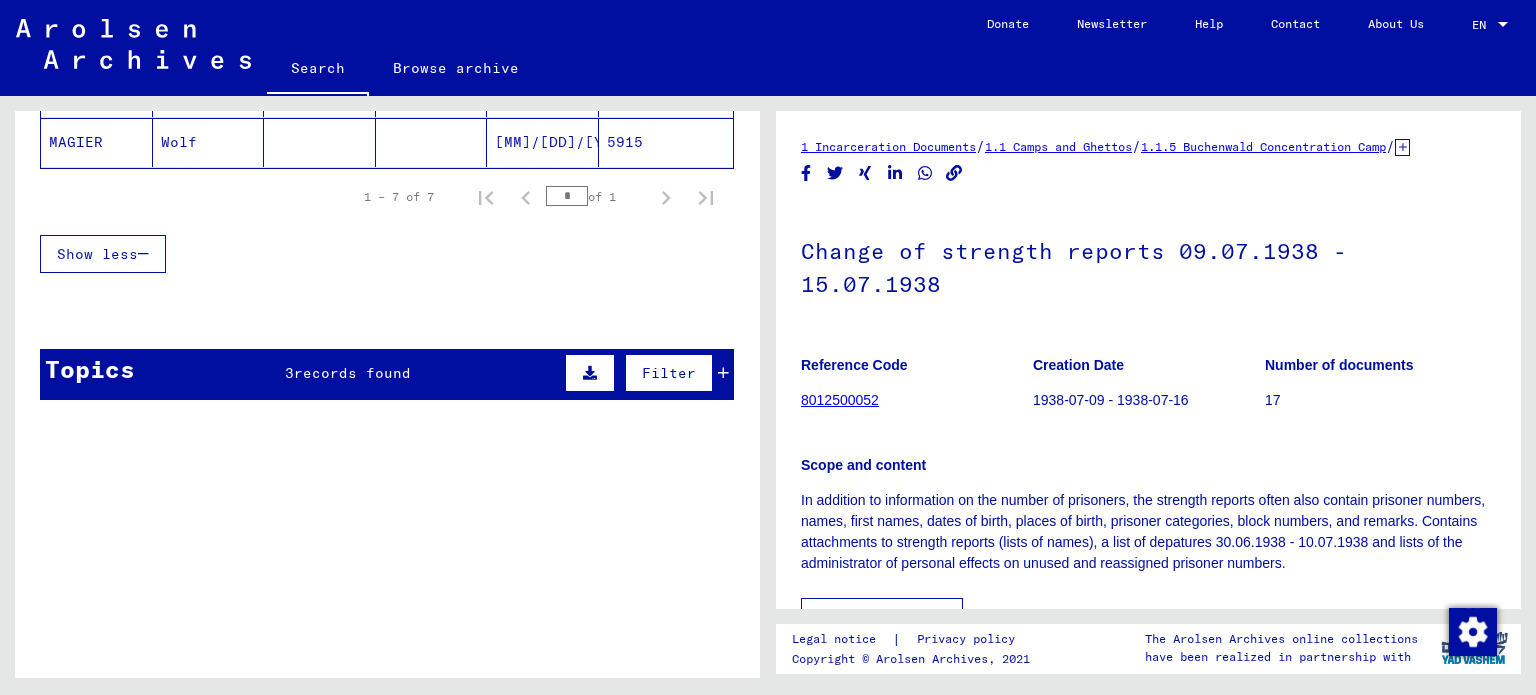 click on "Show less" at bounding box center [387, 254] 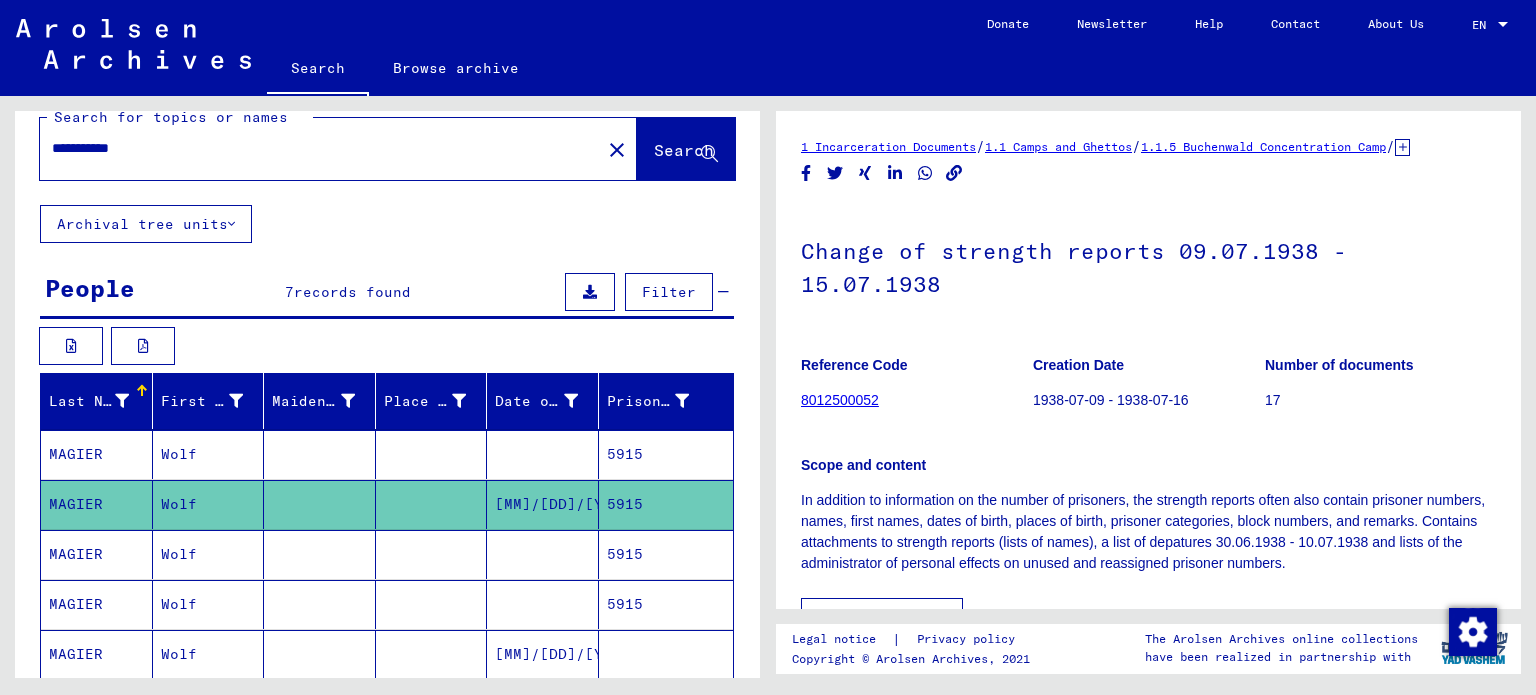 scroll, scrollTop: 0, scrollLeft: 0, axis: both 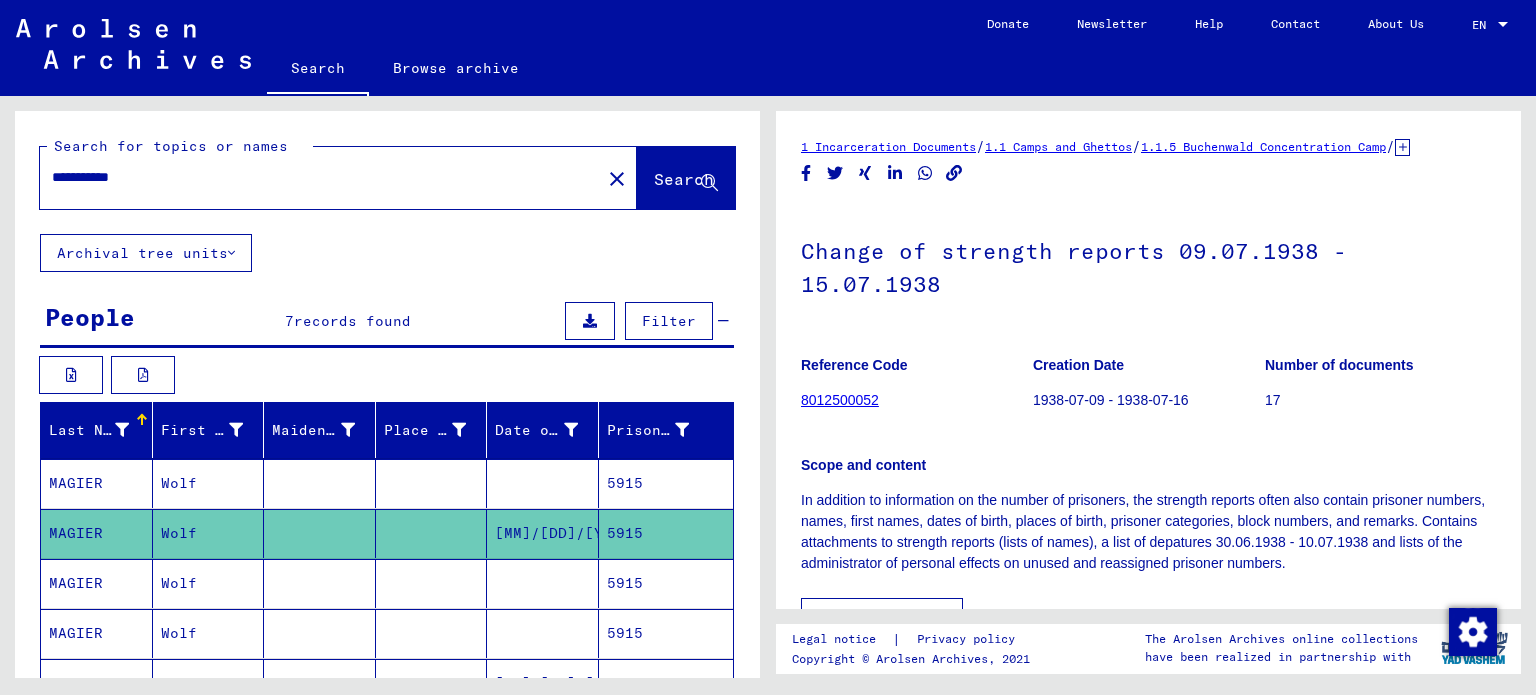 click on "**********" at bounding box center (320, 177) 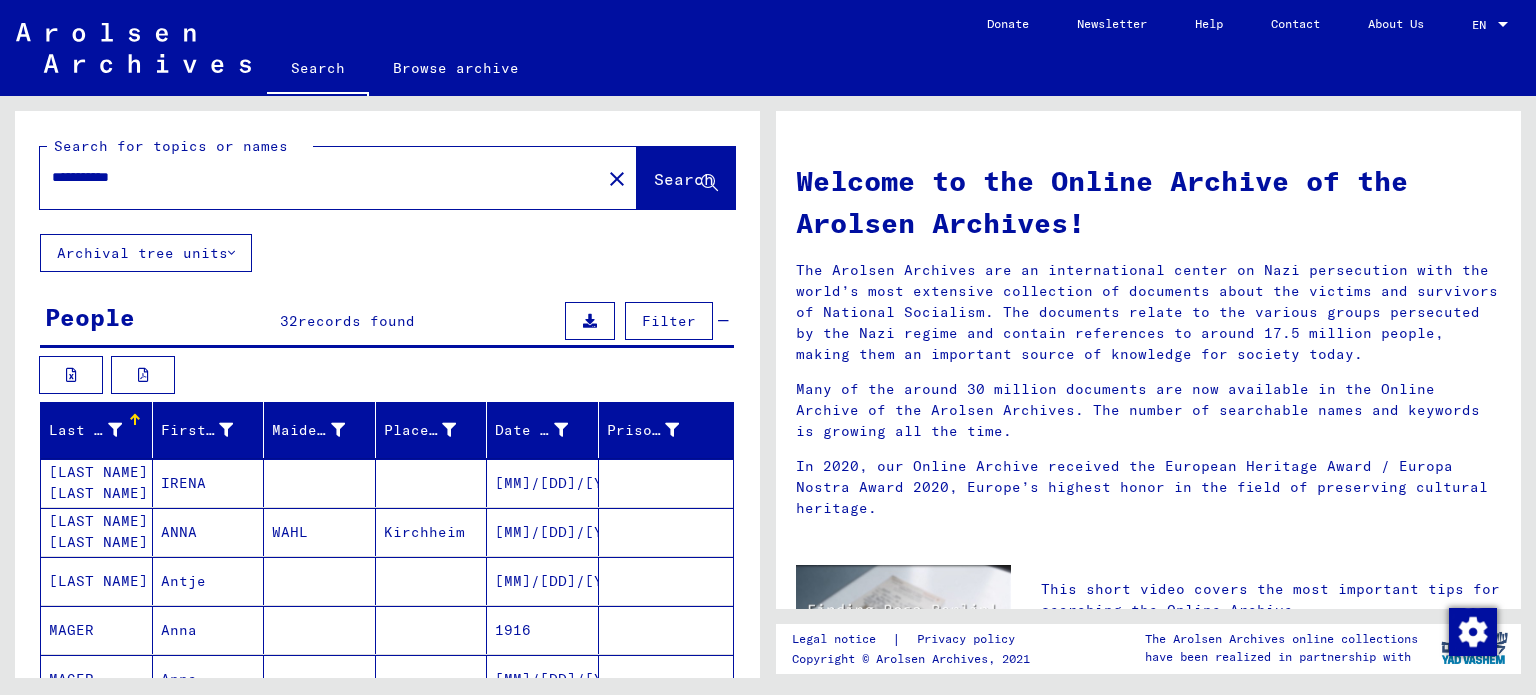 click on "[MM]/[DD]/[YYYY]" at bounding box center (543, 581) 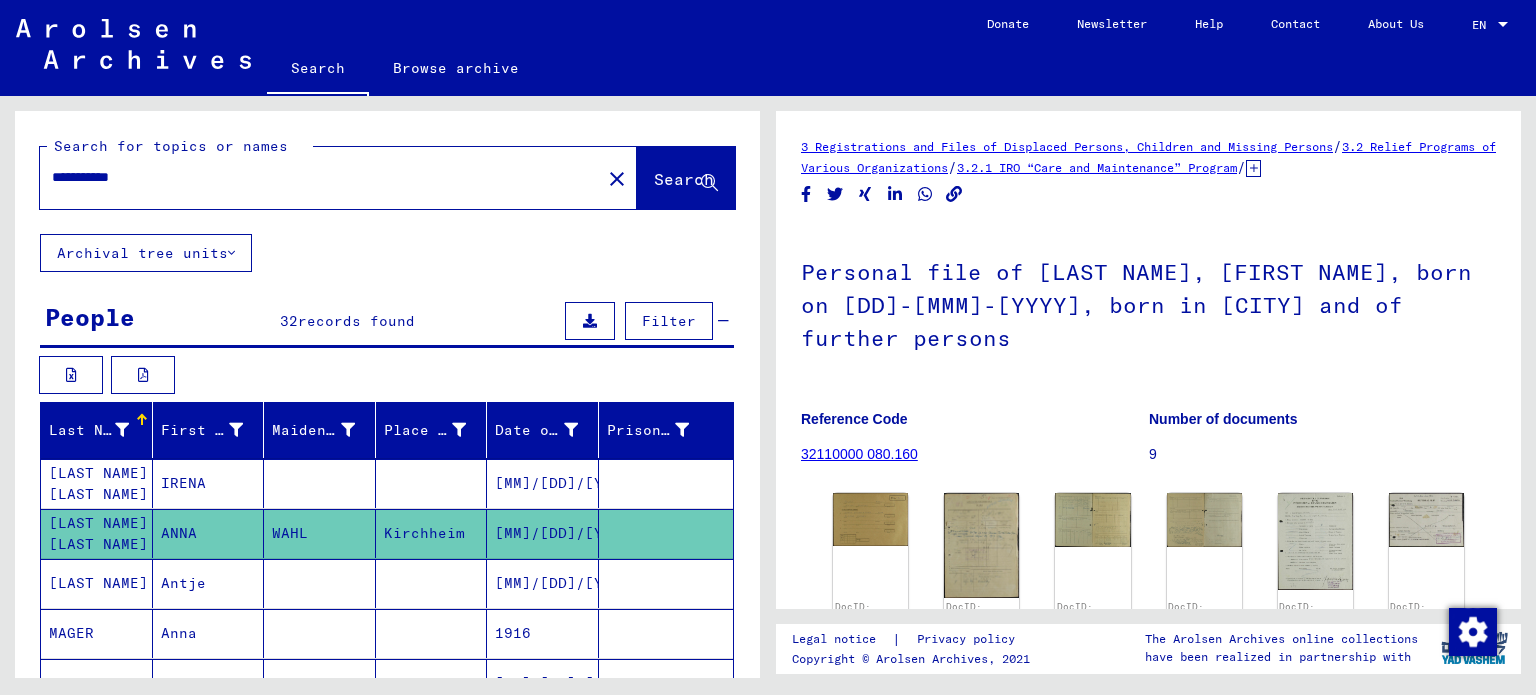 scroll, scrollTop: 0, scrollLeft: 0, axis: both 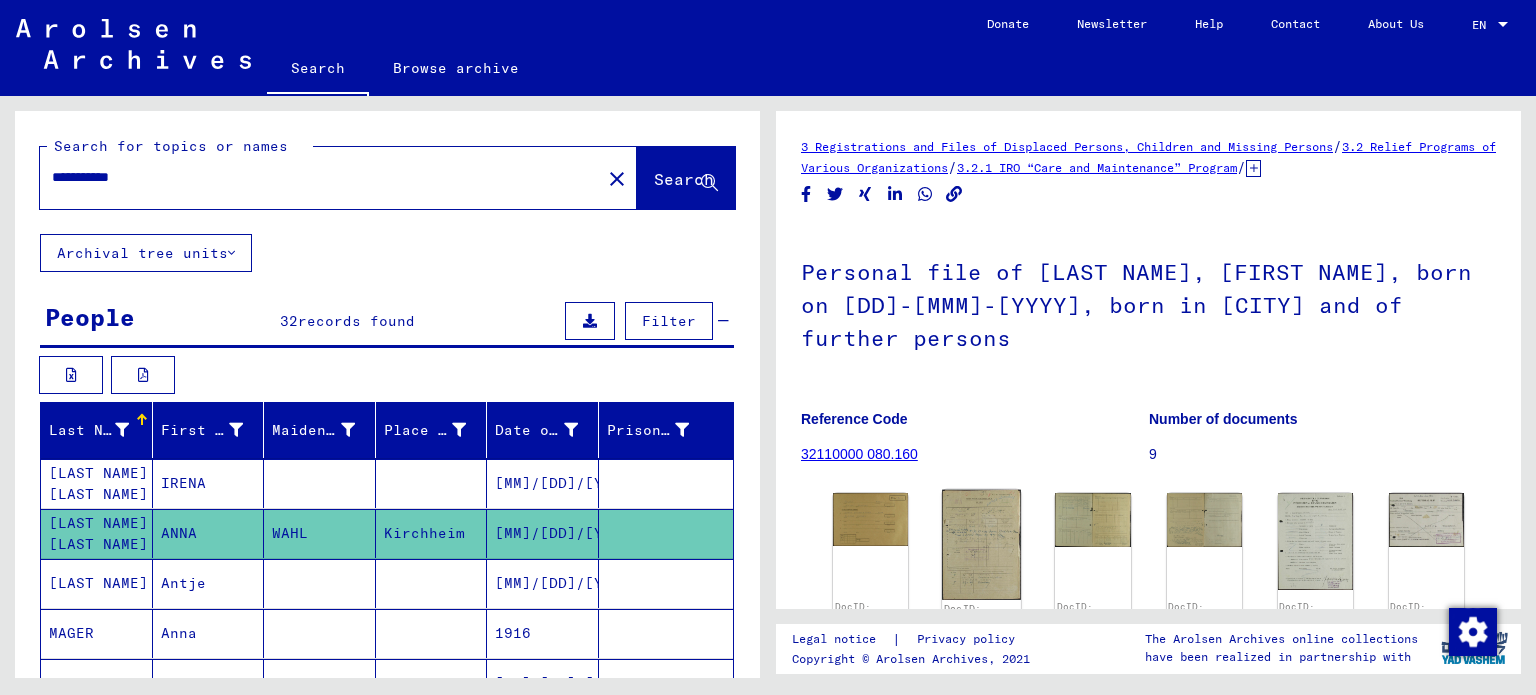 click 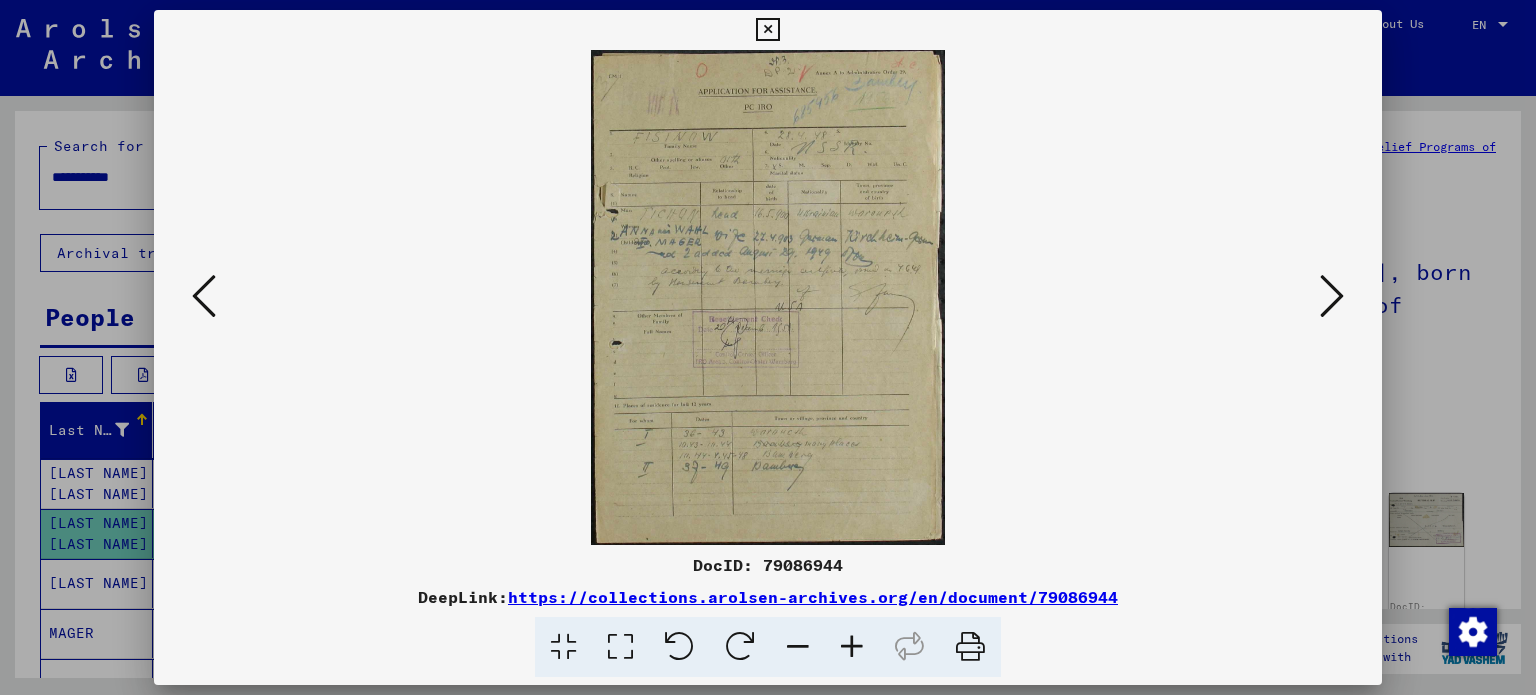 click at bounding box center [768, 347] 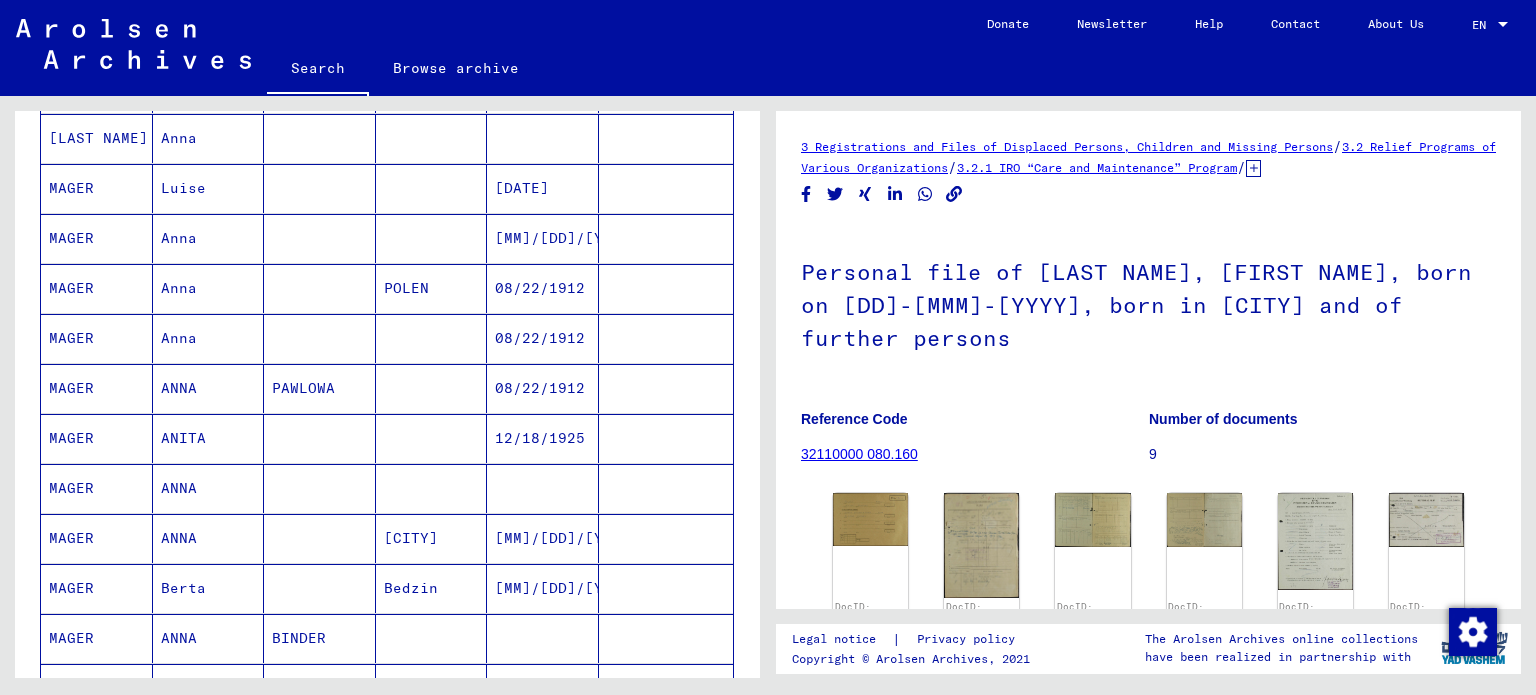 scroll, scrollTop: 590, scrollLeft: 0, axis: vertical 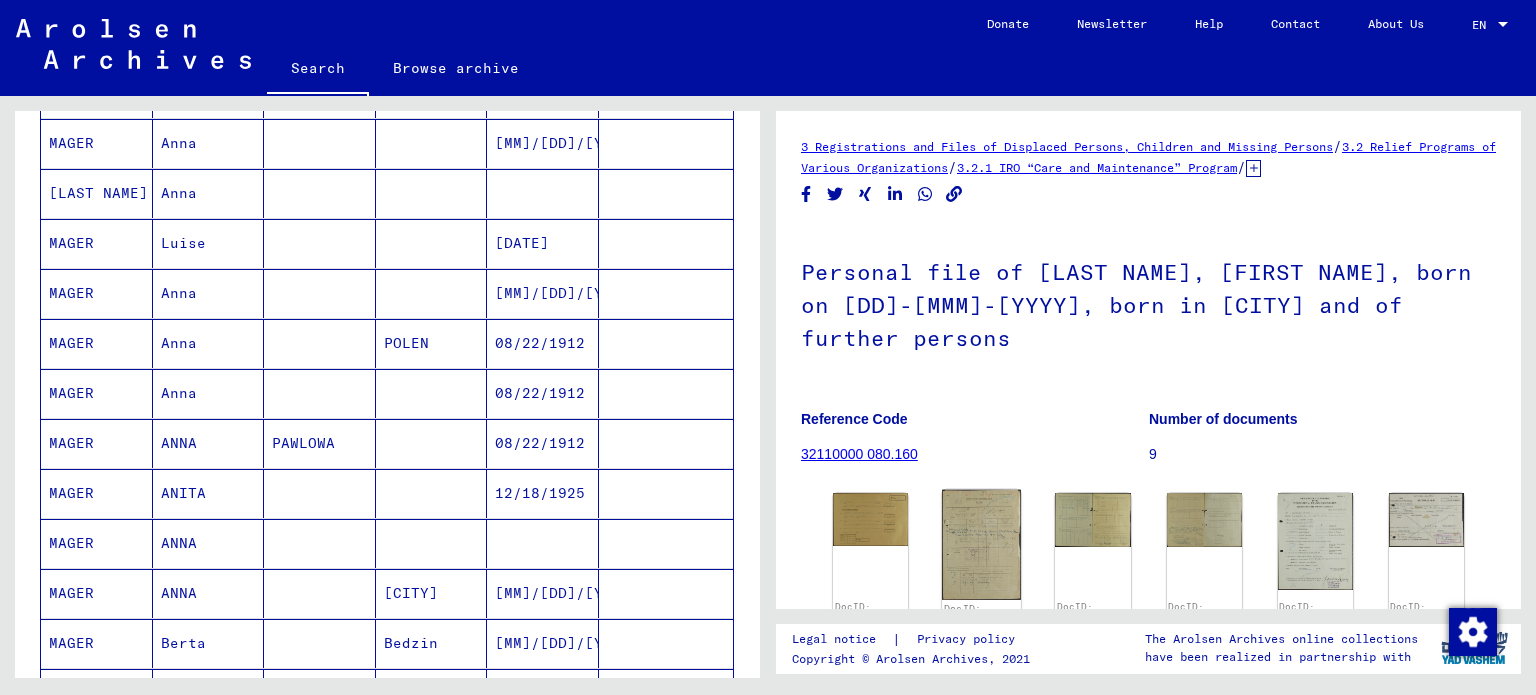 click 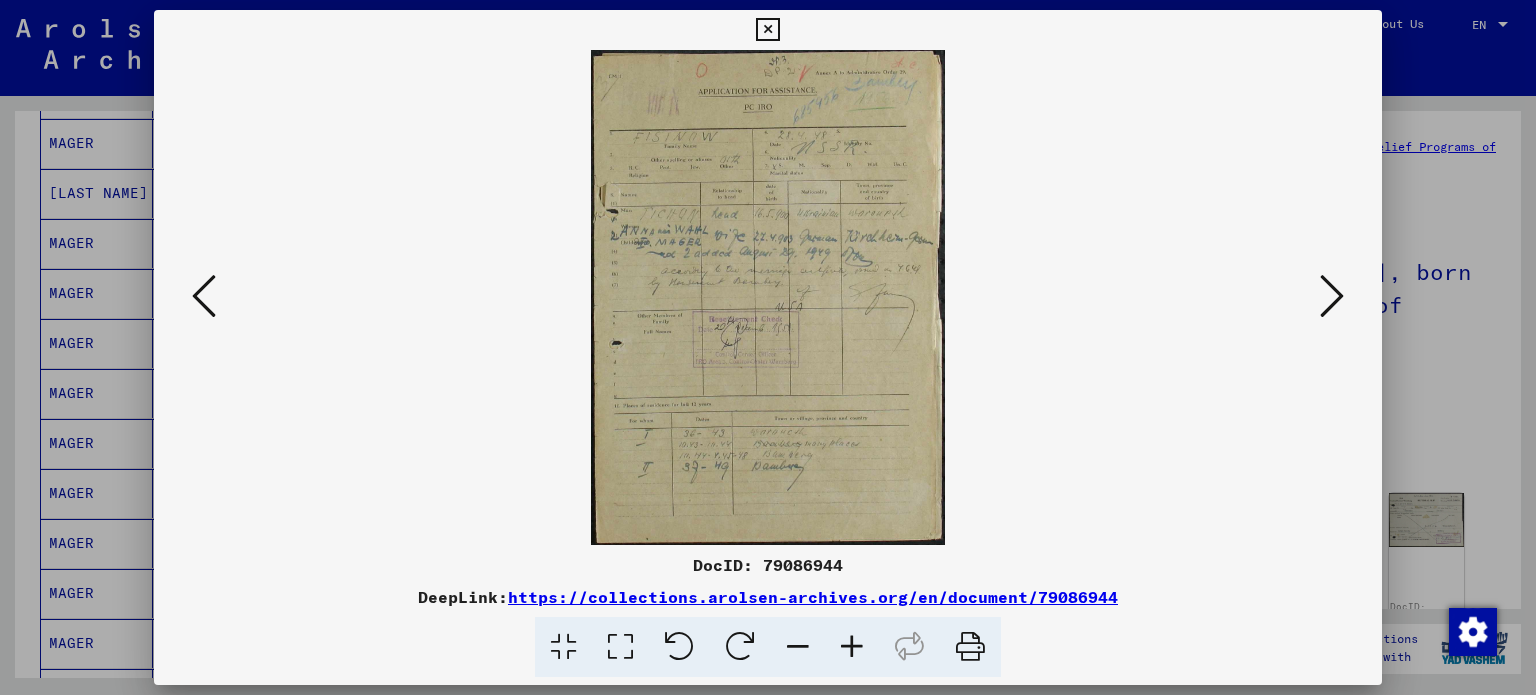 click at bounding box center (768, 297) 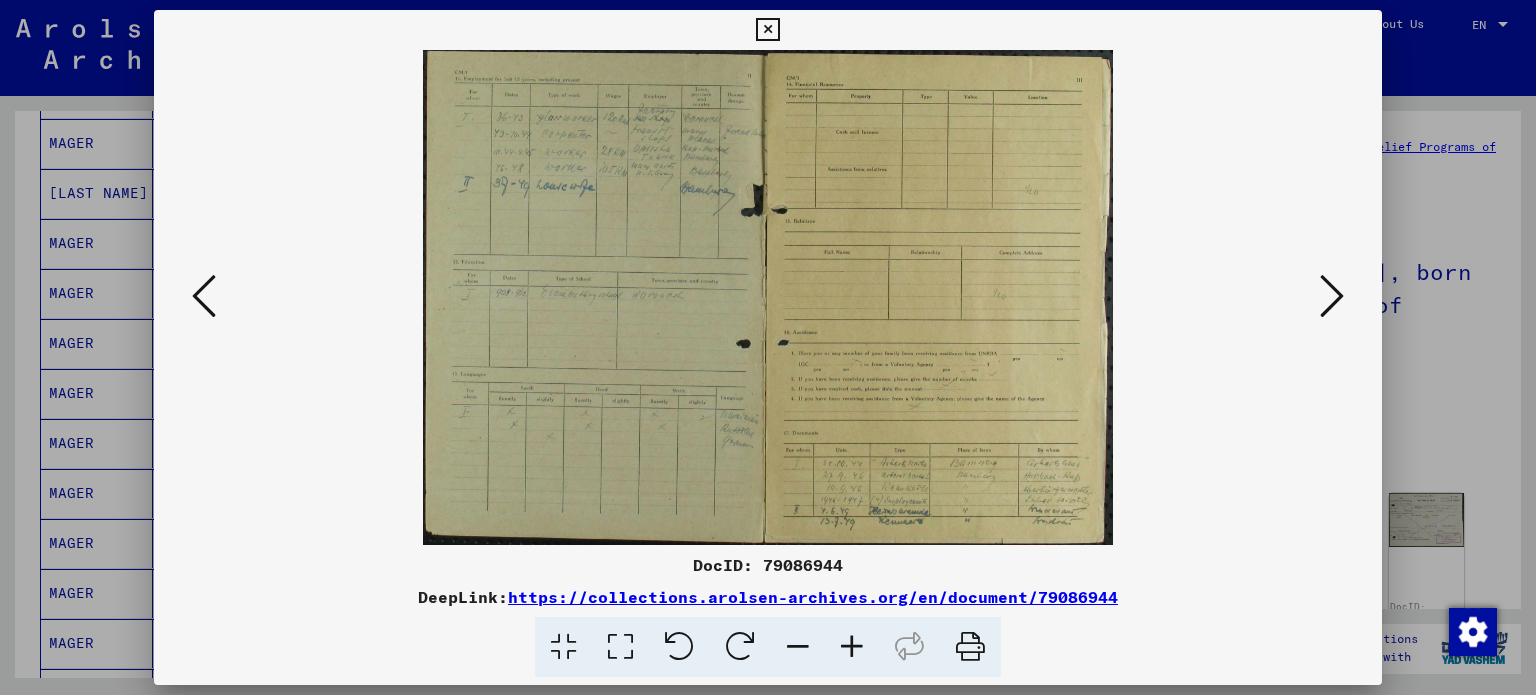 click at bounding box center [1332, 297] 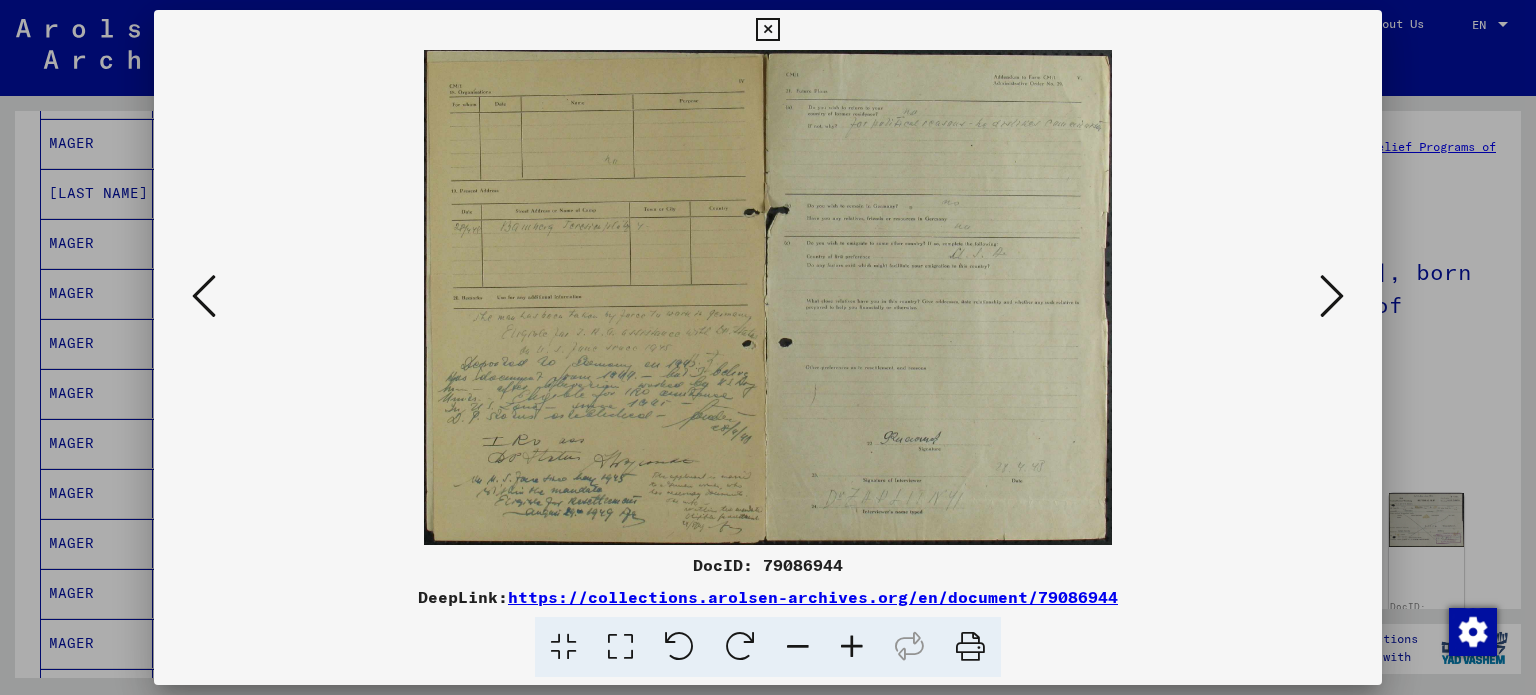 click at bounding box center [1332, 297] 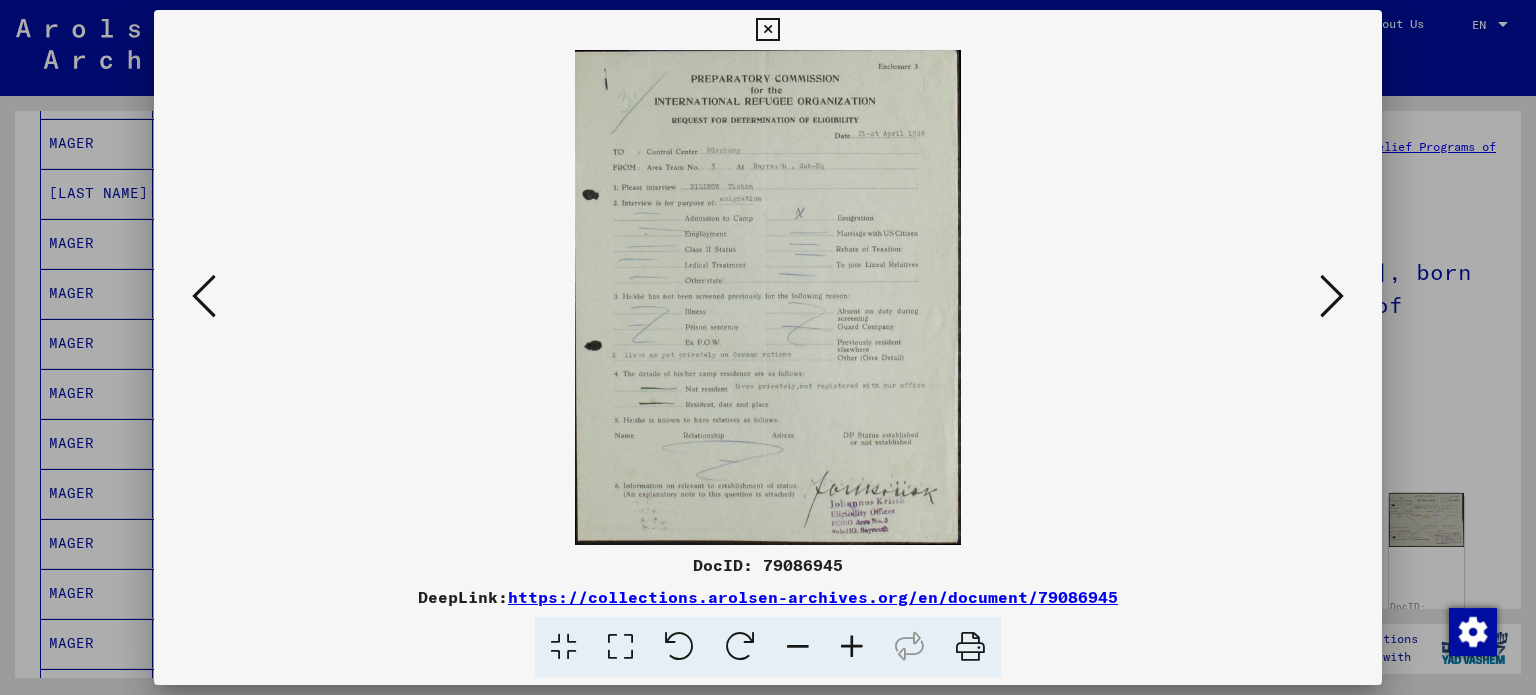 click at bounding box center [768, 297] 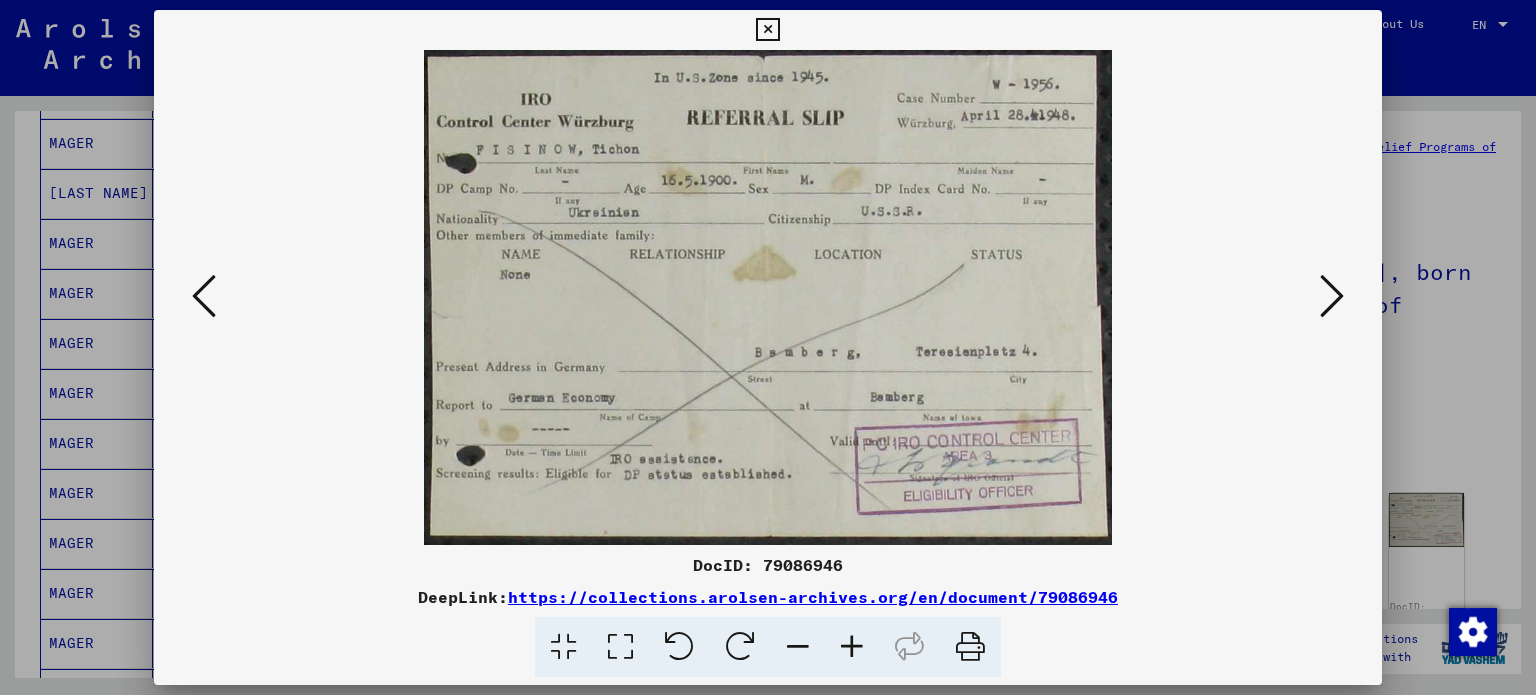click at bounding box center [768, 297] 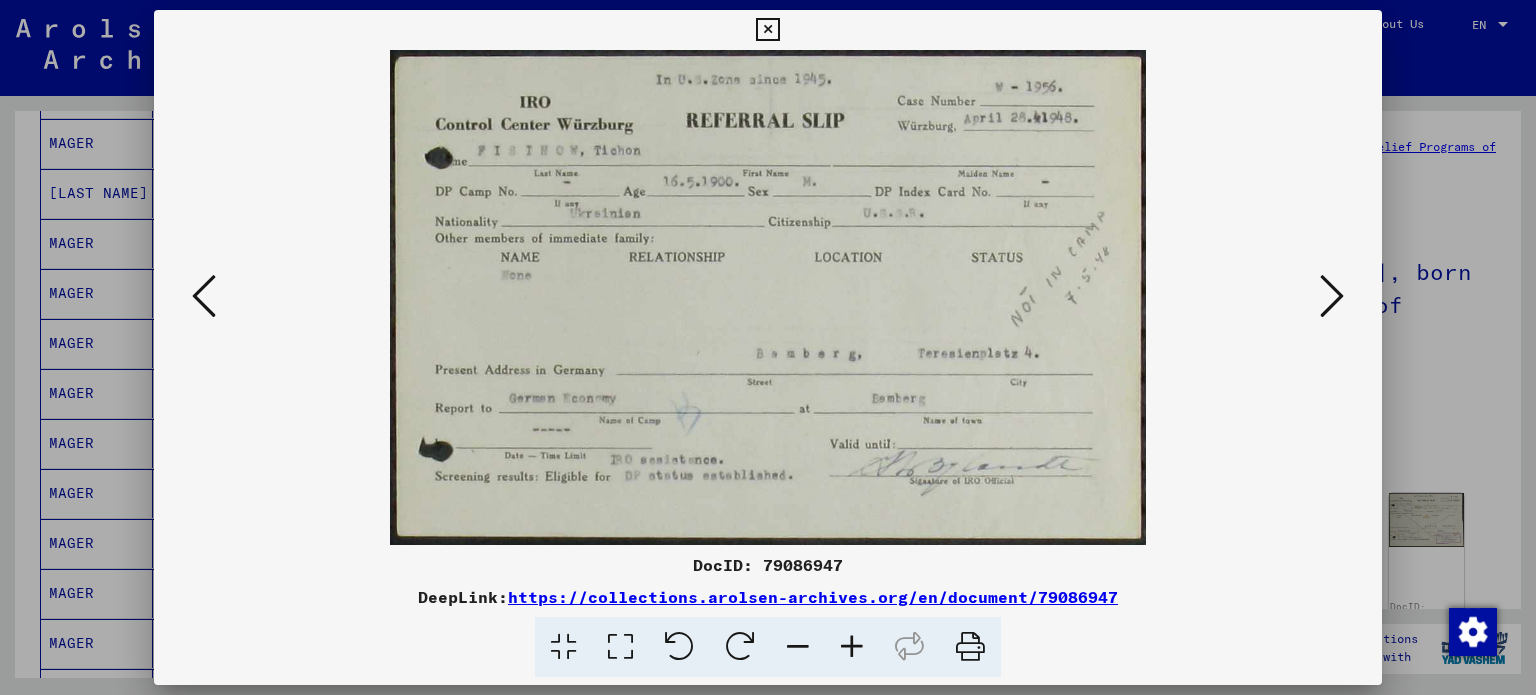 click at bounding box center (1332, 296) 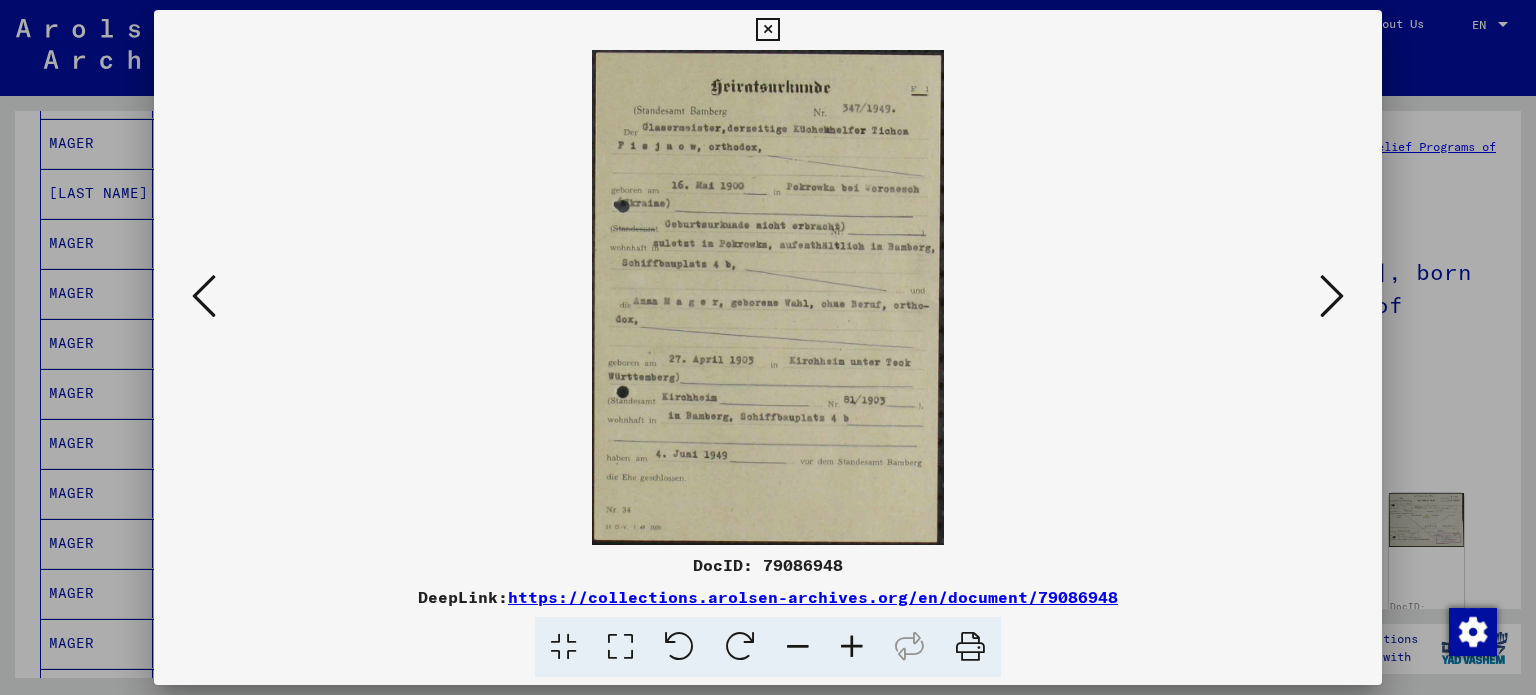 click at bounding box center [1332, 296] 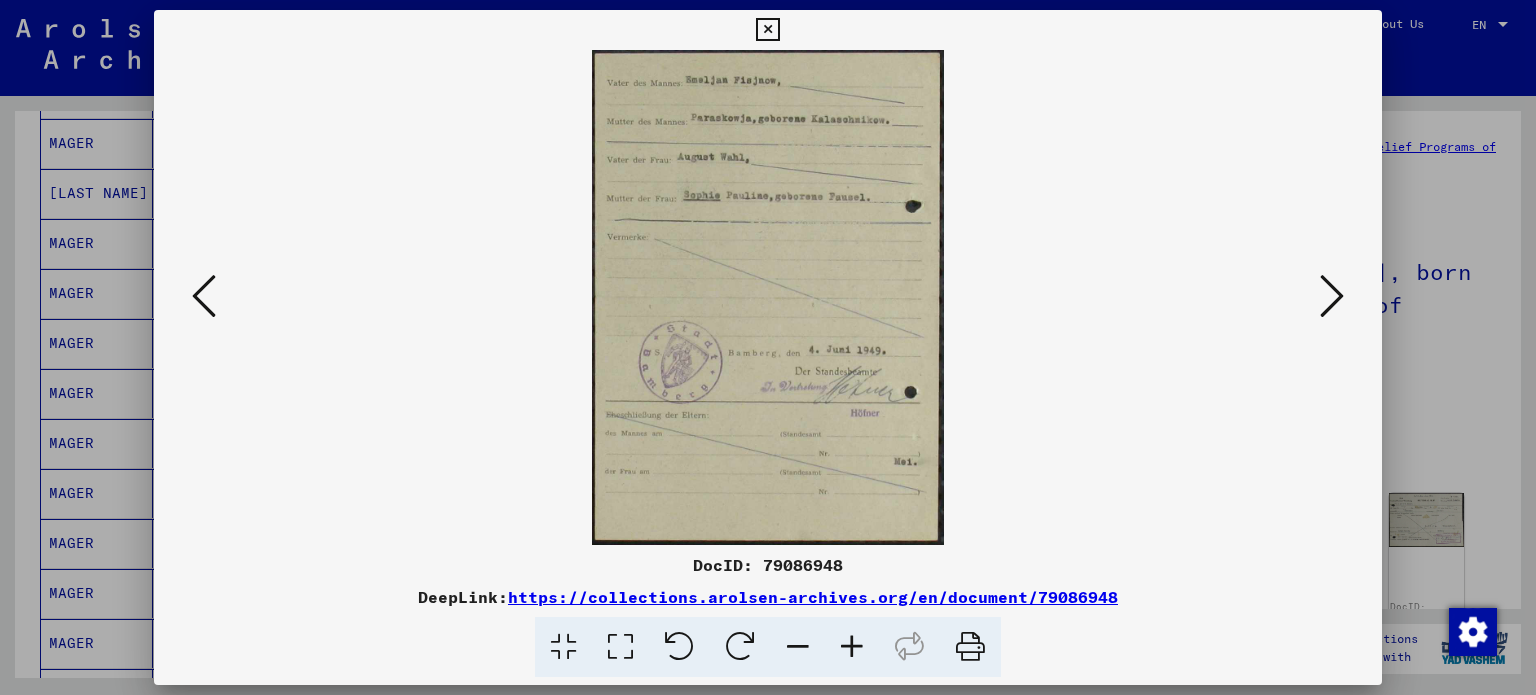 click at bounding box center (1332, 296) 